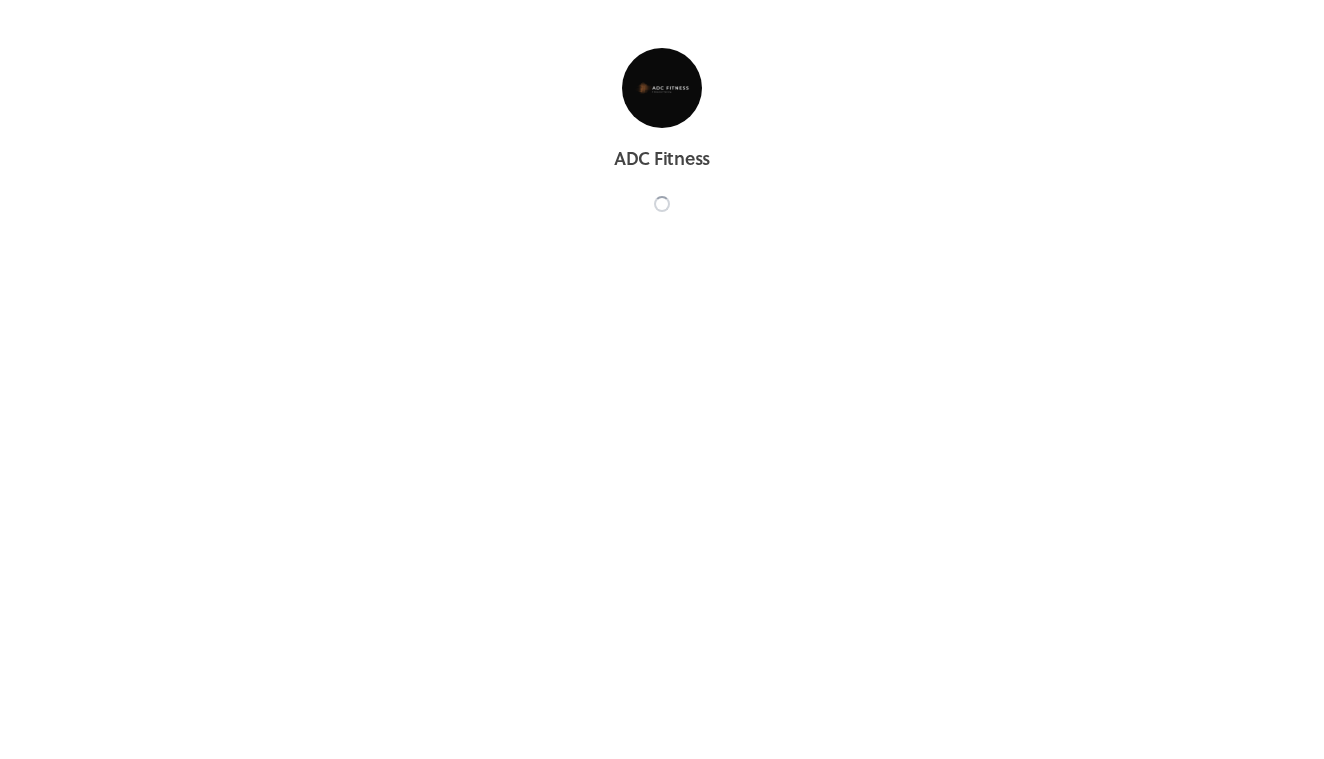 scroll, scrollTop: 0, scrollLeft: 0, axis: both 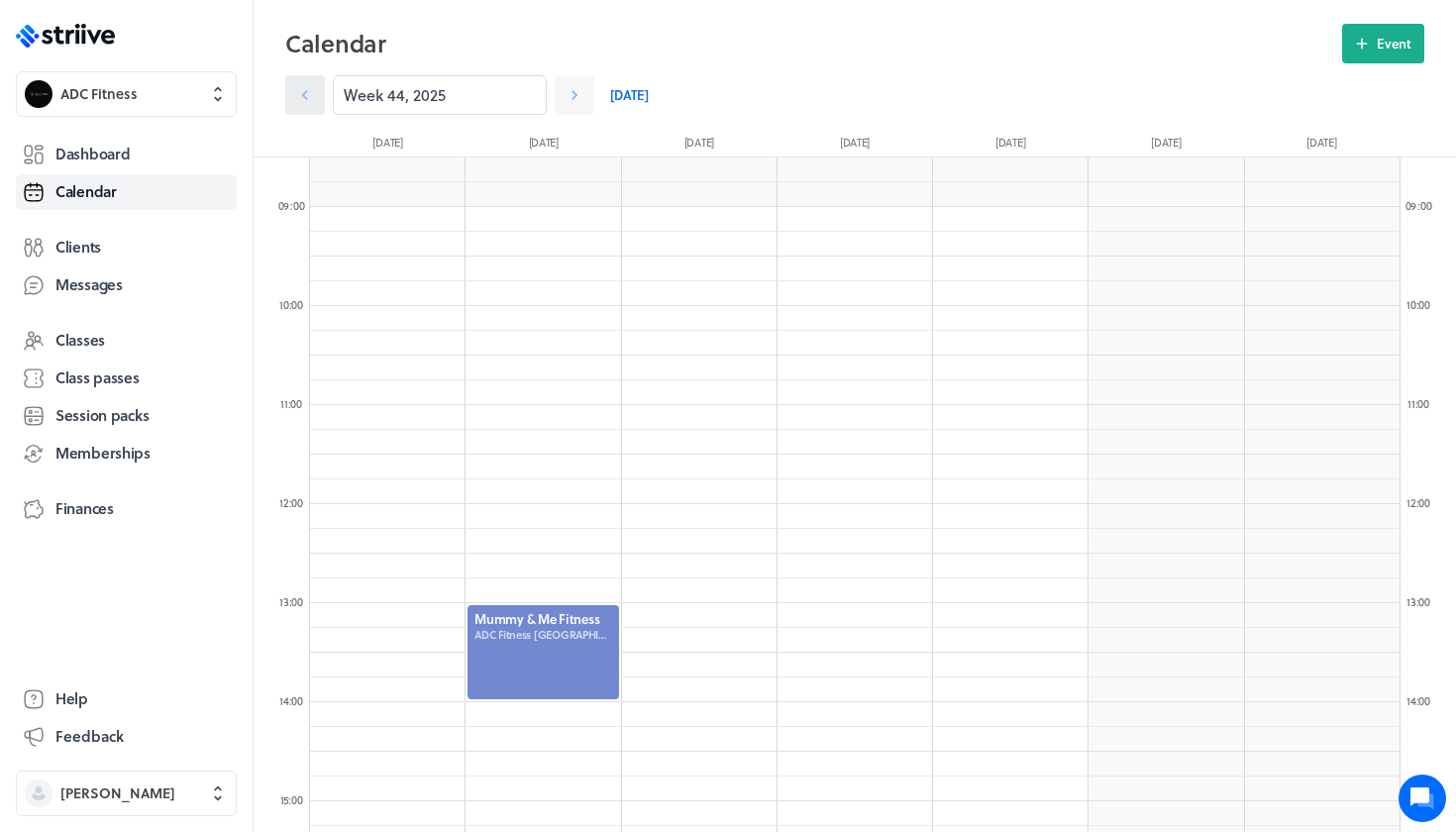click at bounding box center (305, 95) 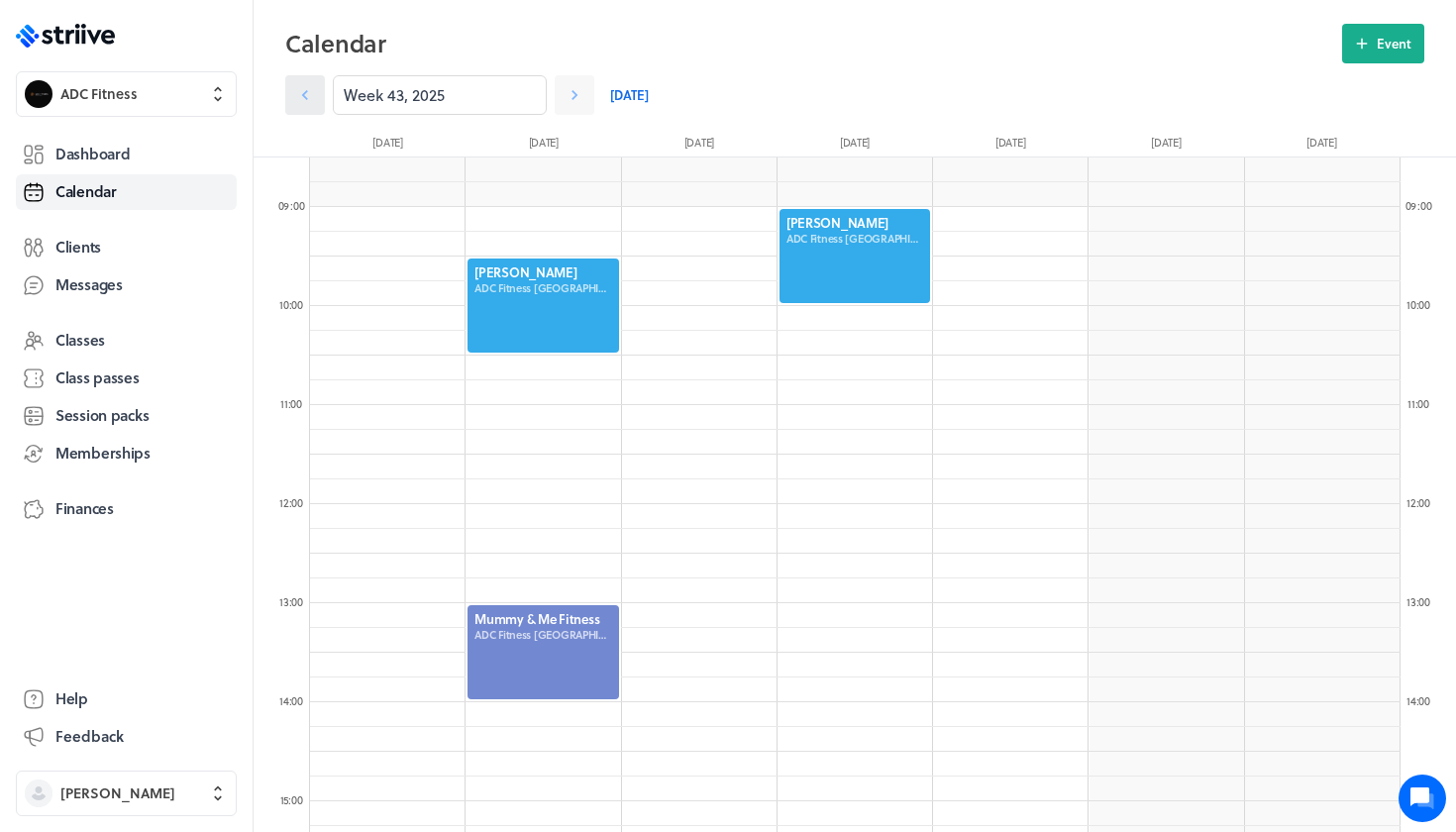 click at bounding box center (305, 95) 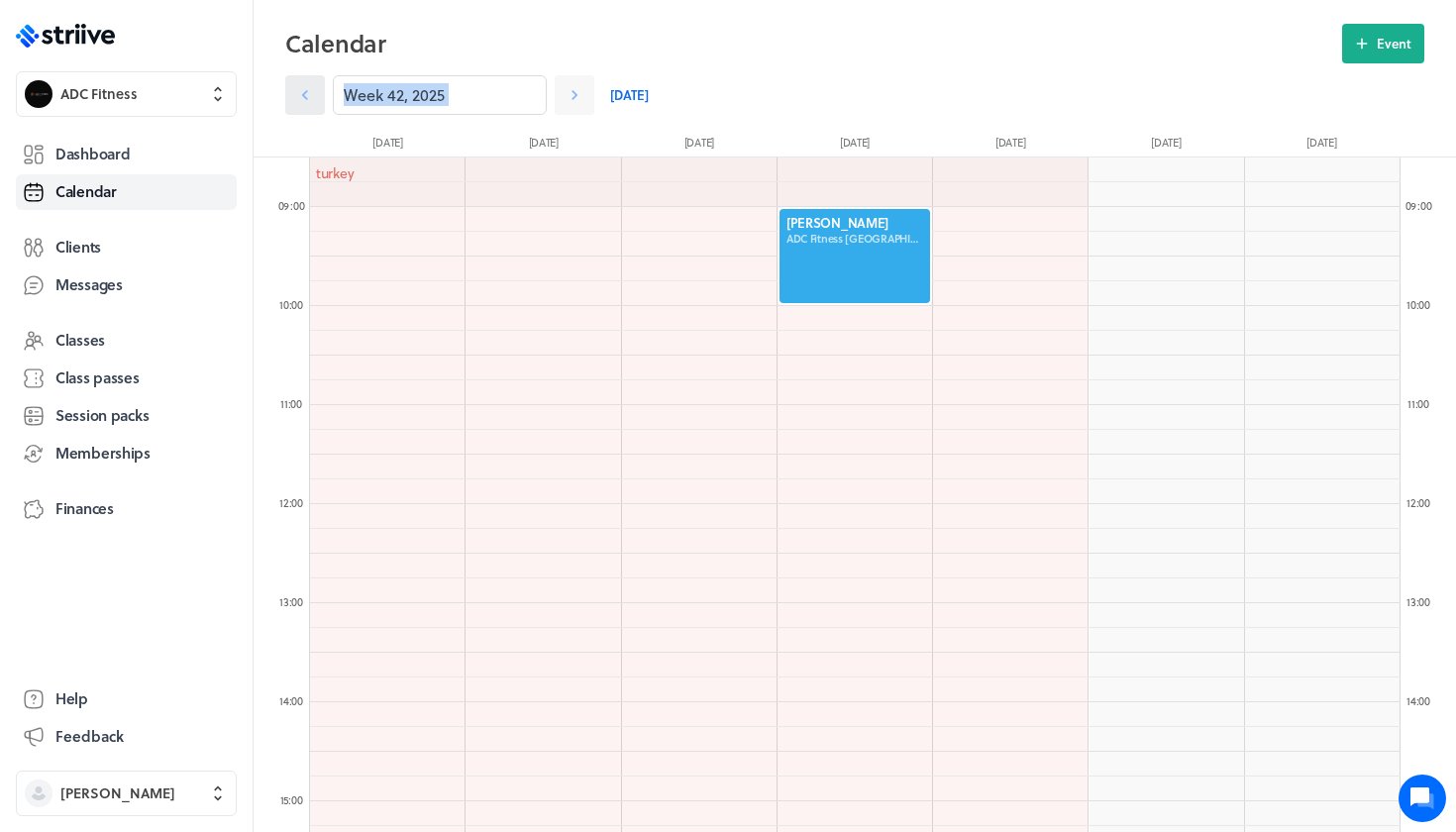 click at bounding box center [305, 95] 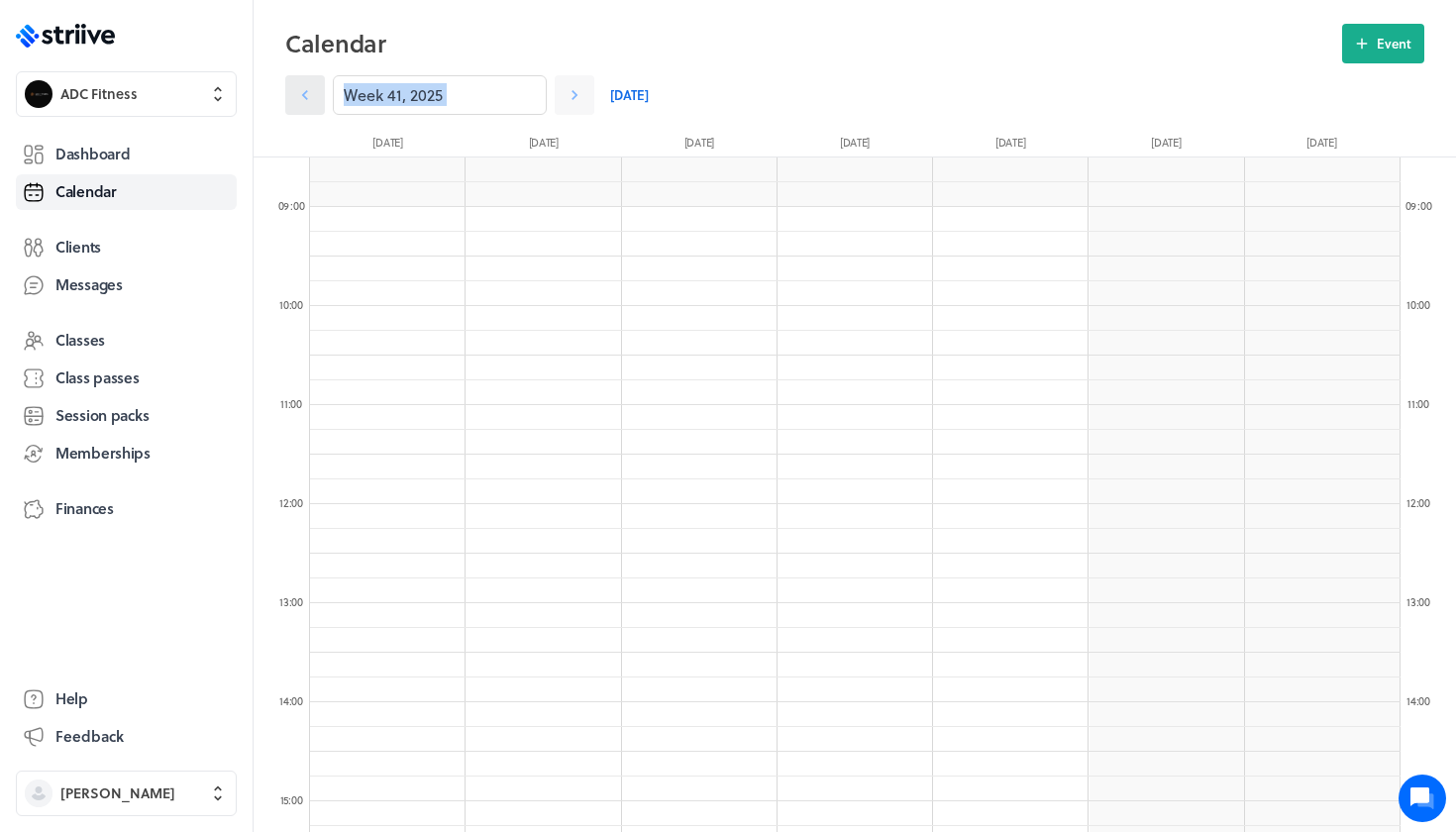 click at bounding box center [305, 95] 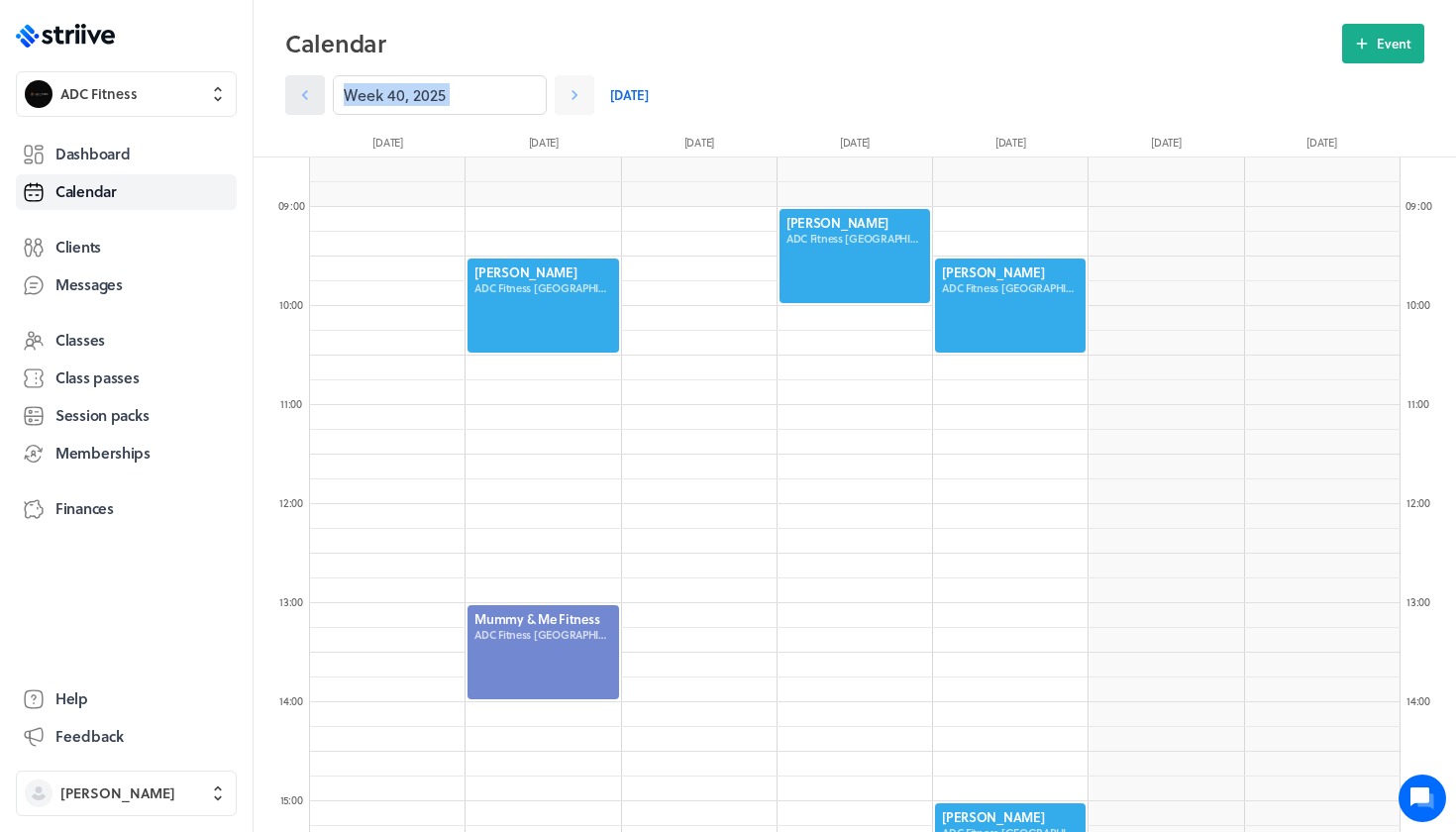click at bounding box center [305, 95] 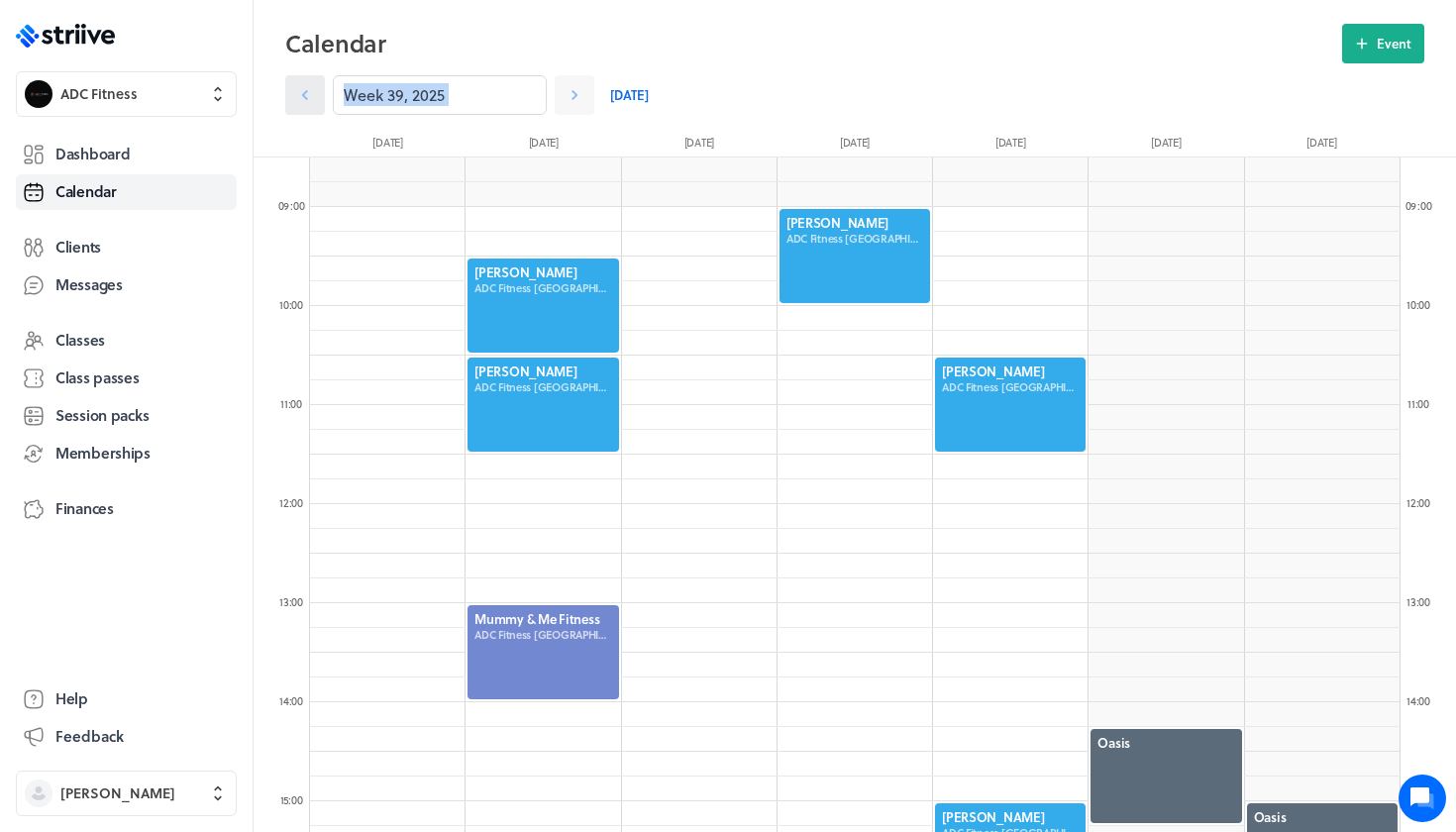 click at bounding box center (305, 95) 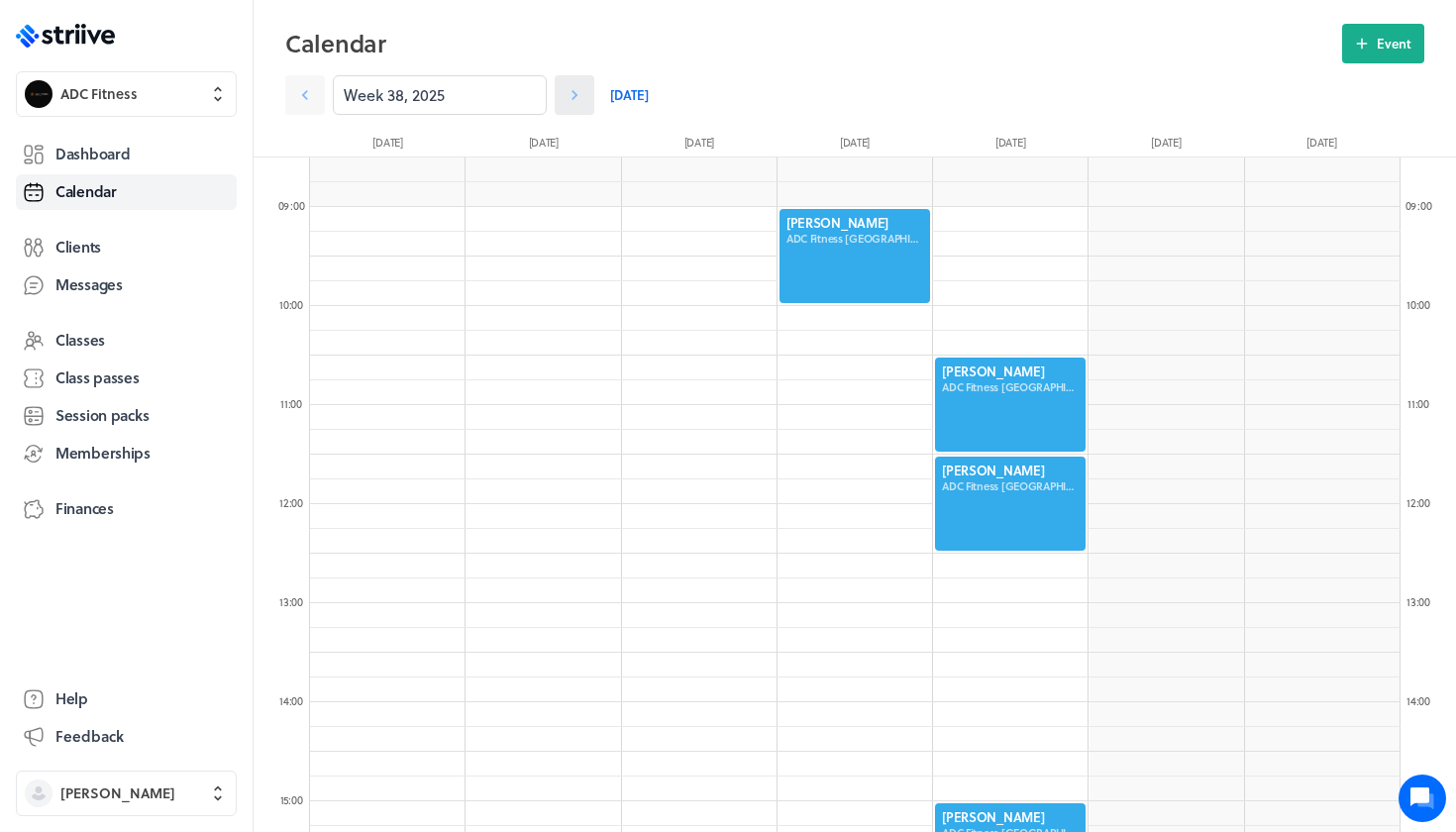 click 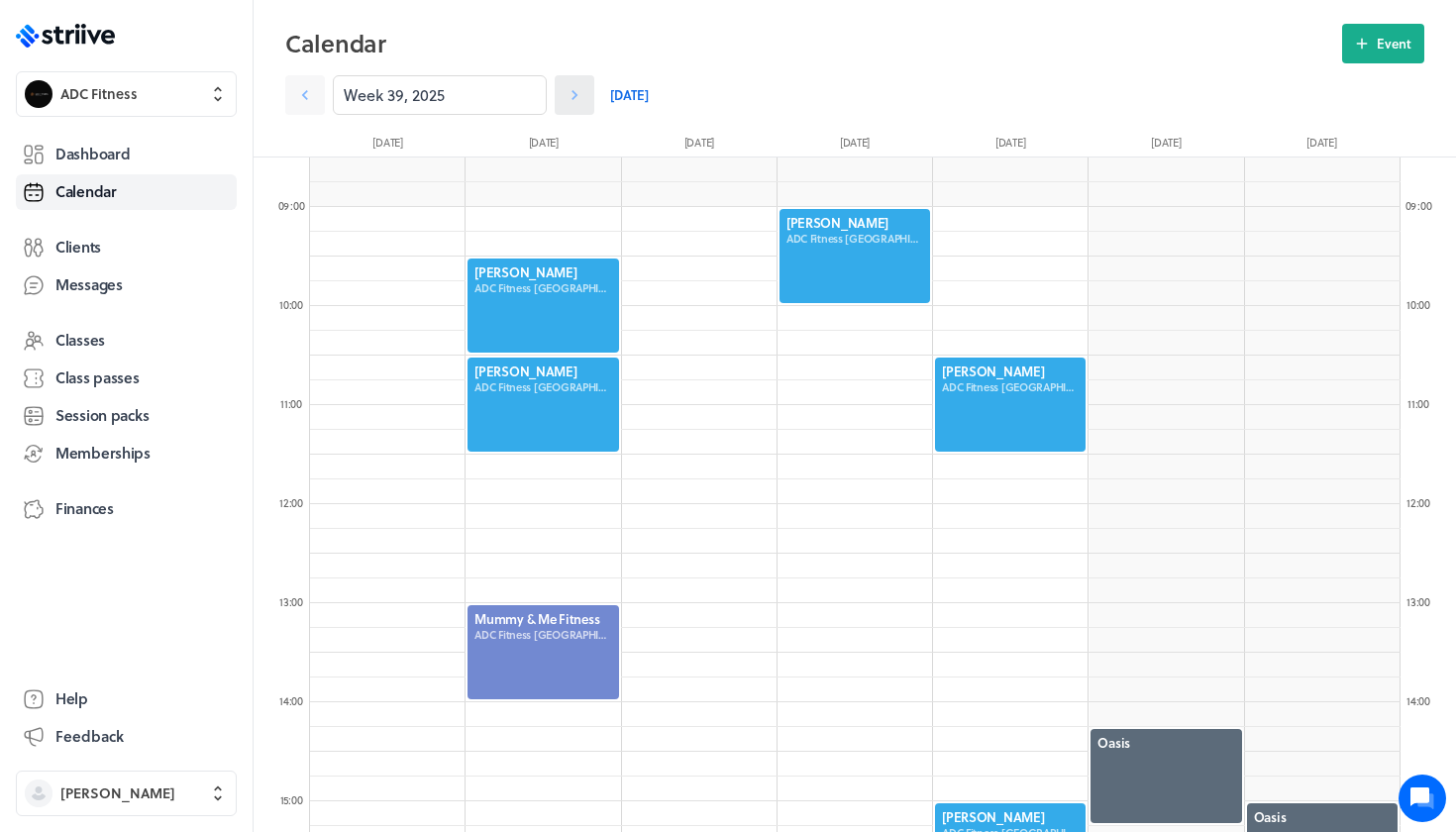 click 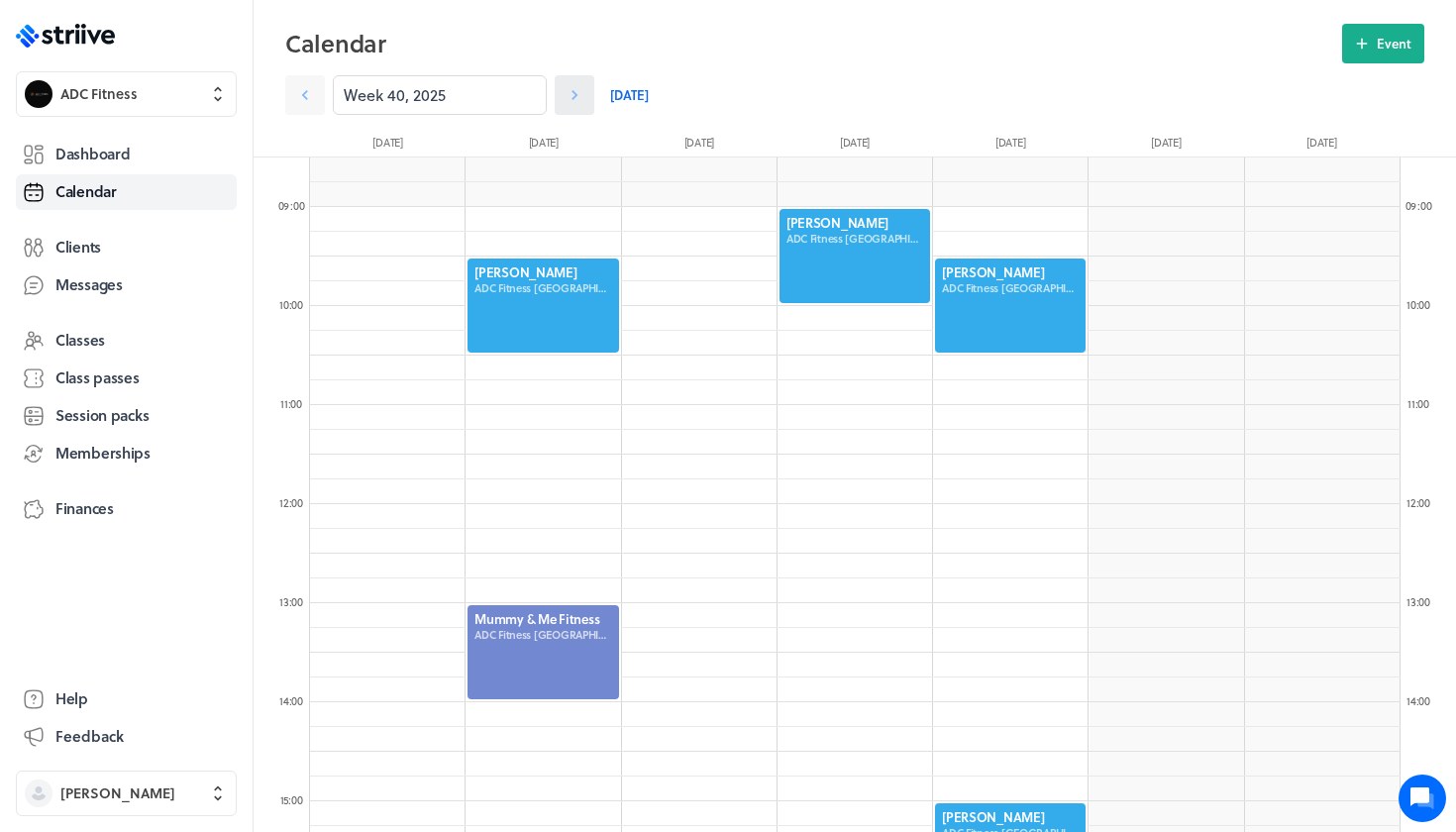 click 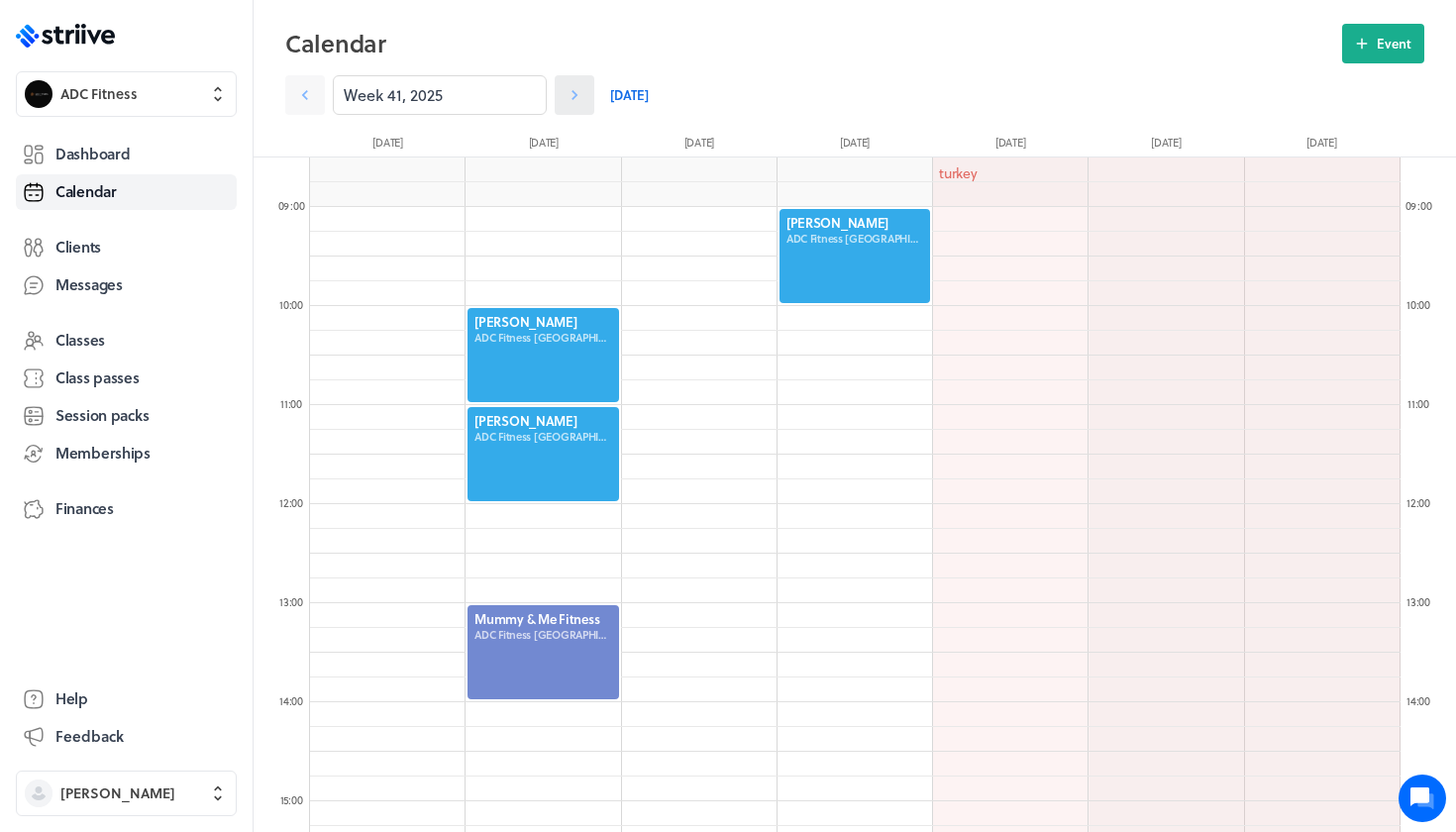 click 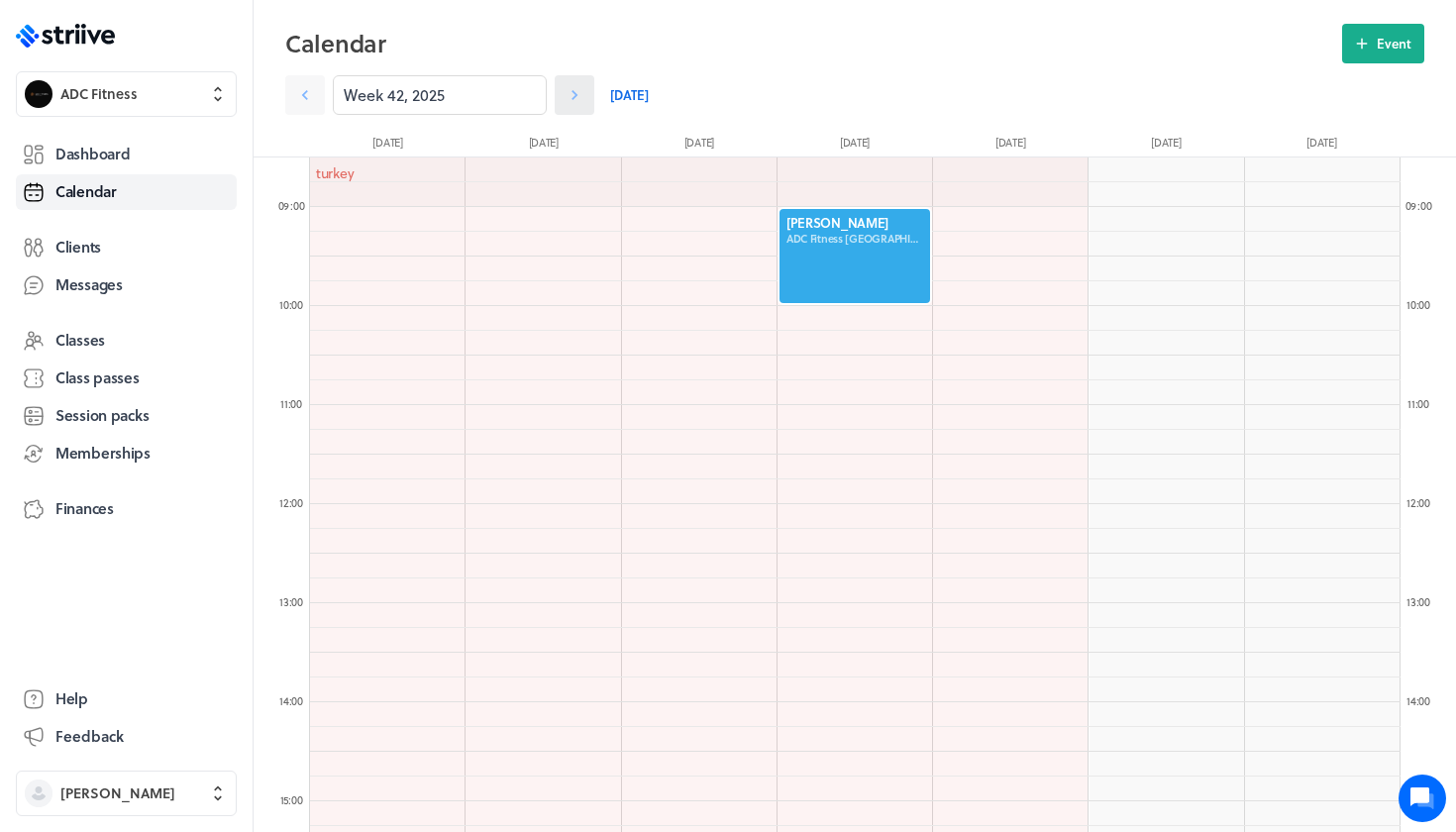 click 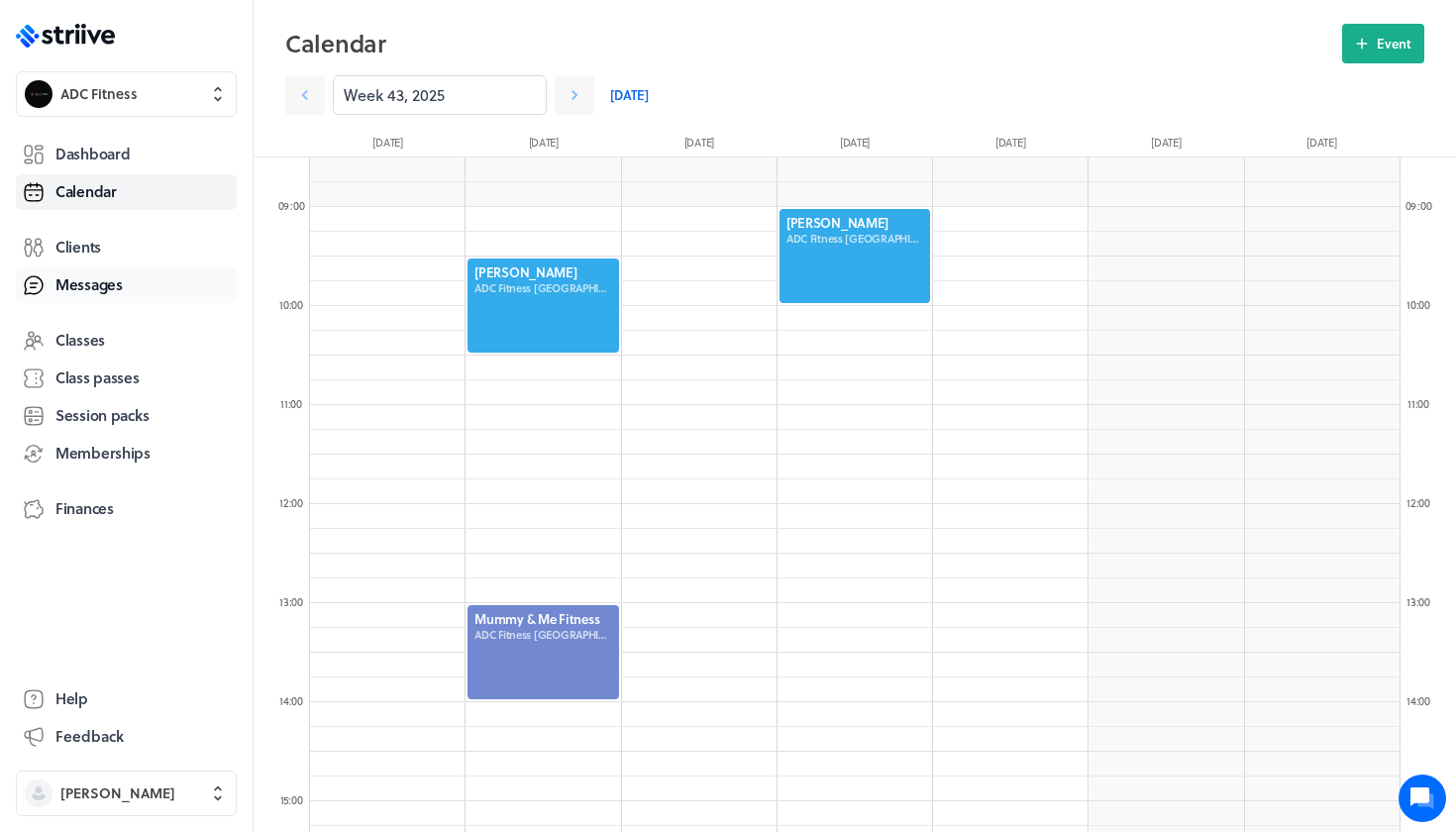 click on "Messages" at bounding box center [89, 284] 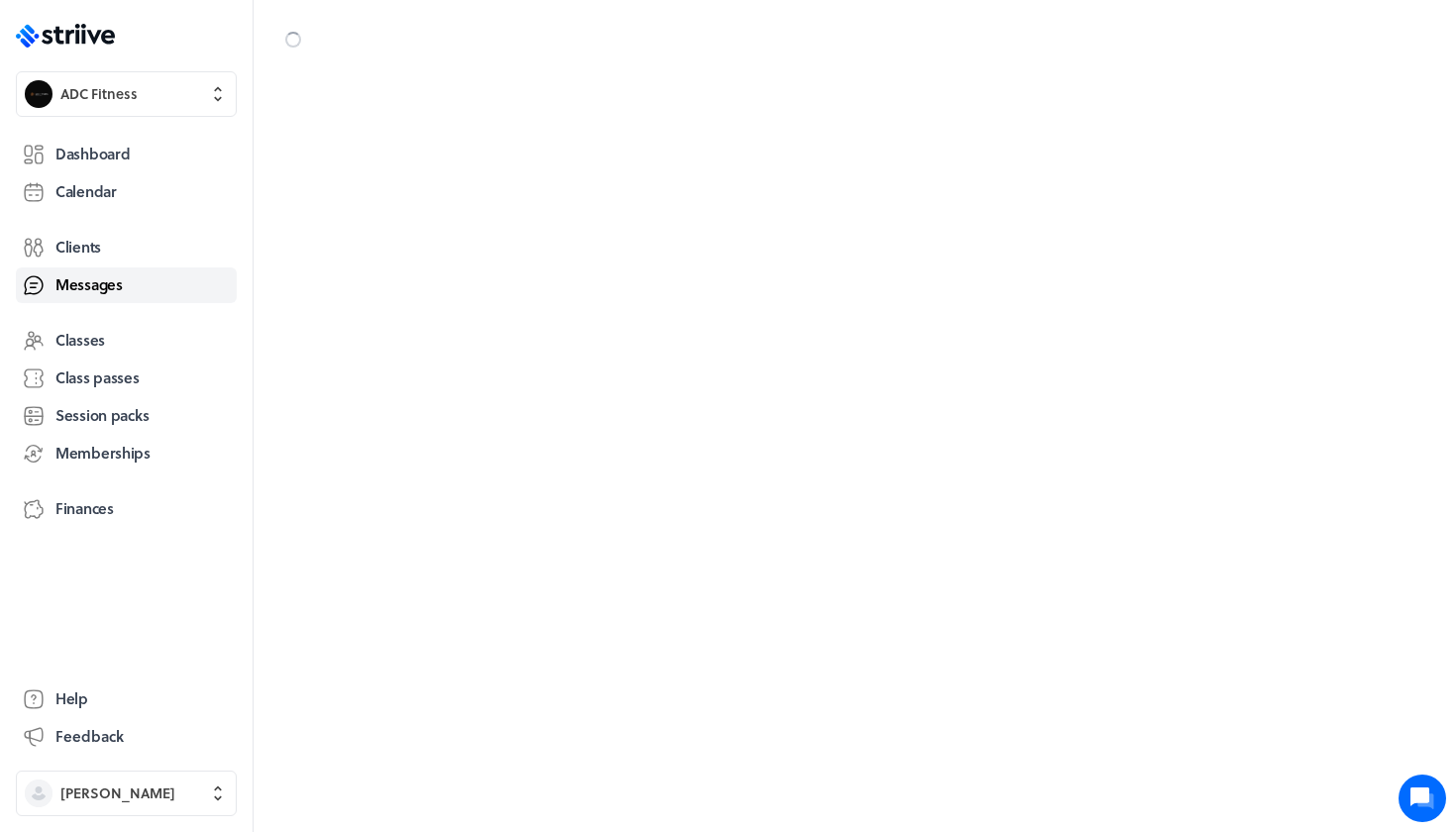 scroll, scrollTop: 0, scrollLeft: 0, axis: both 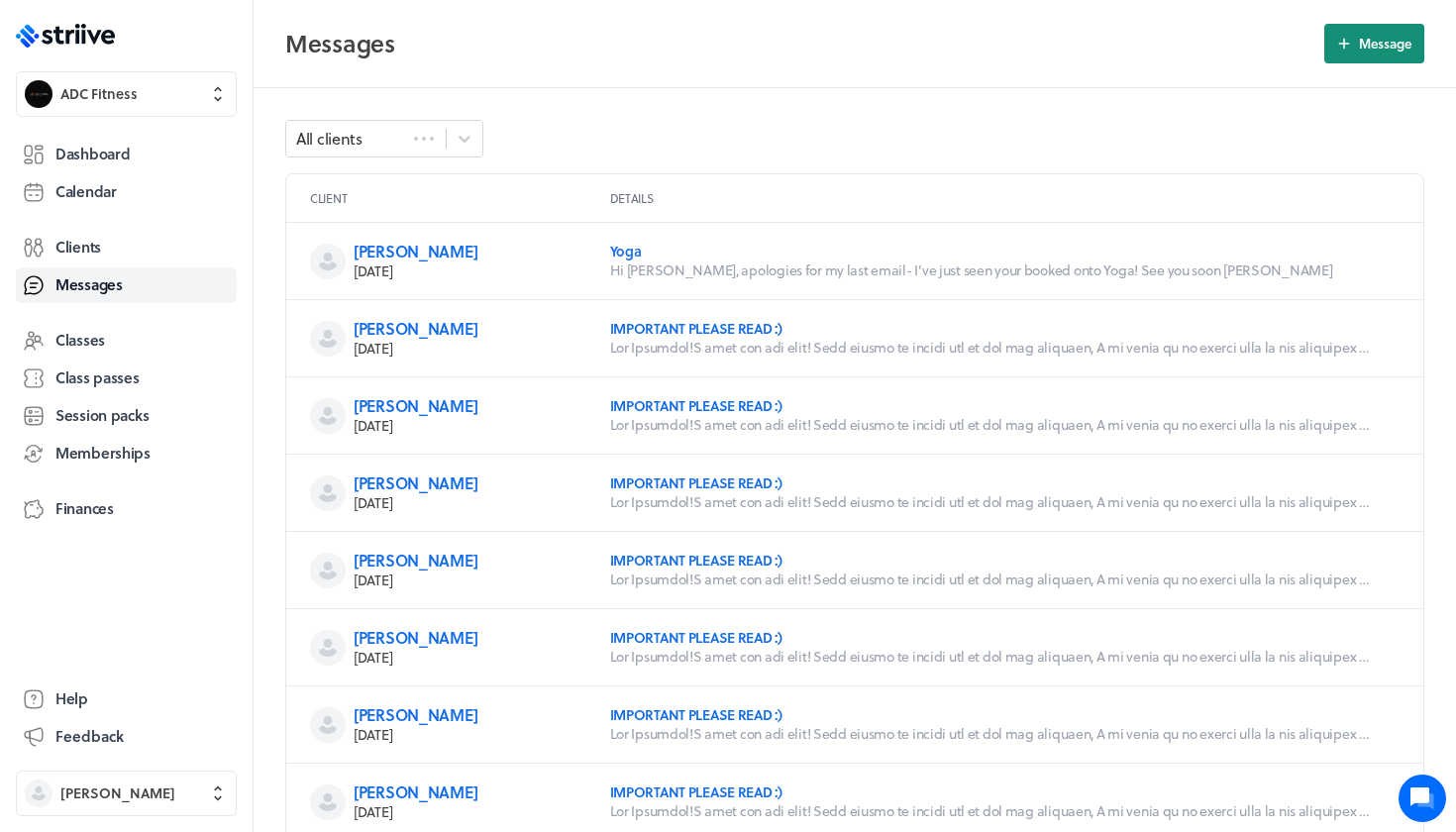 click on "Message" at bounding box center (1374, 44) 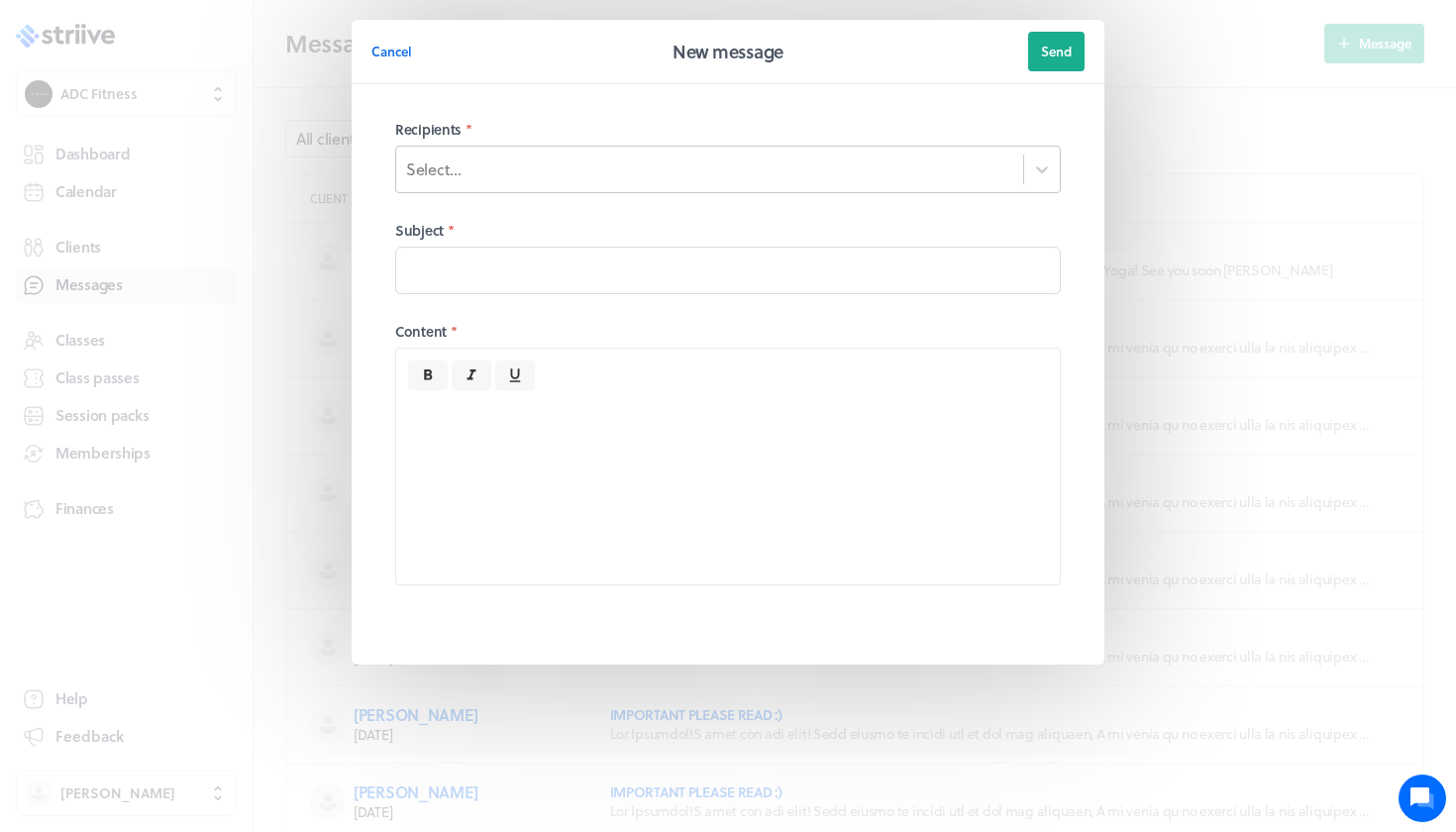 click on "Select..." at bounding box center [709, 169] 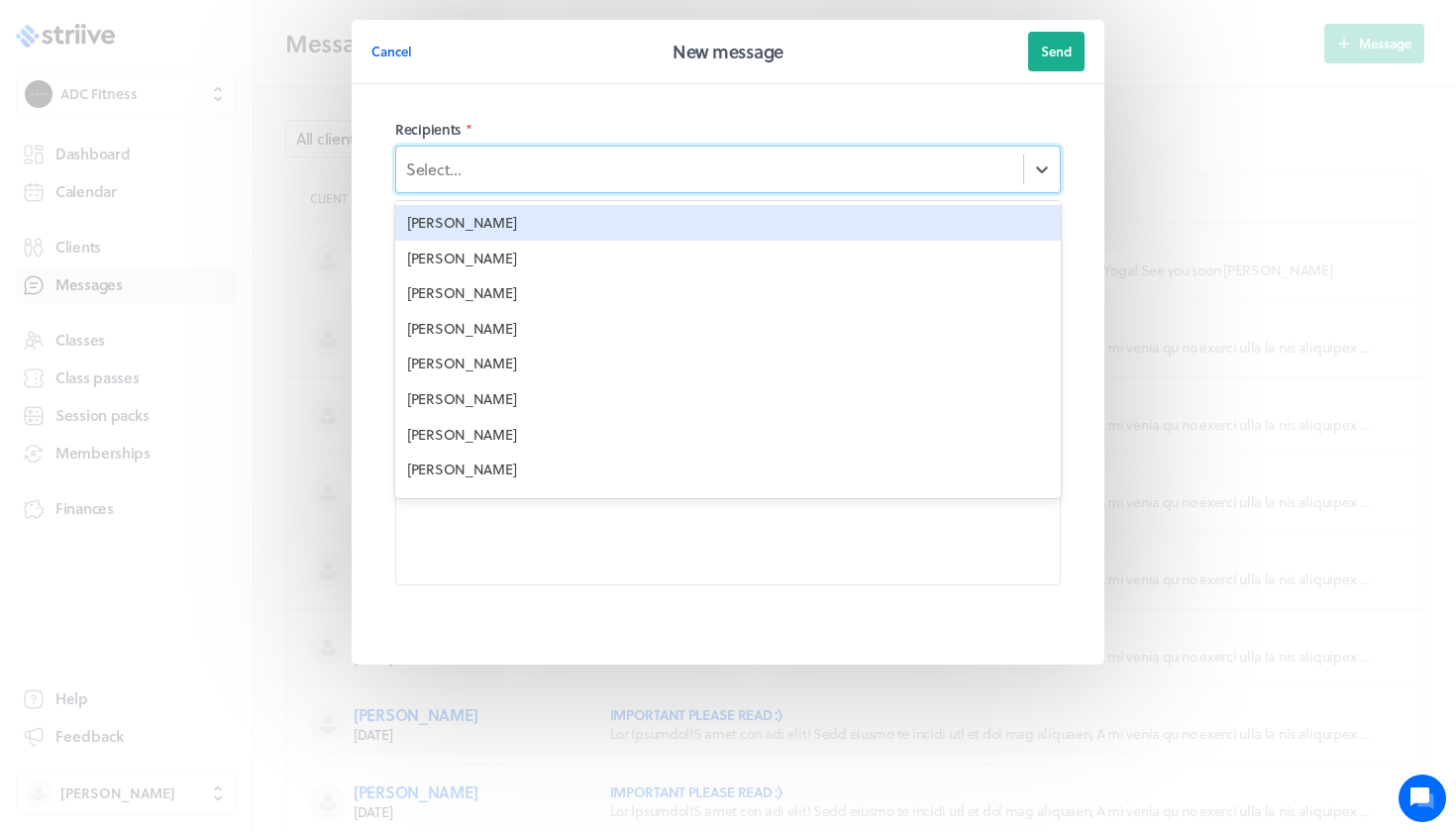 click on "[PERSON_NAME]" at bounding box center (728, 223) 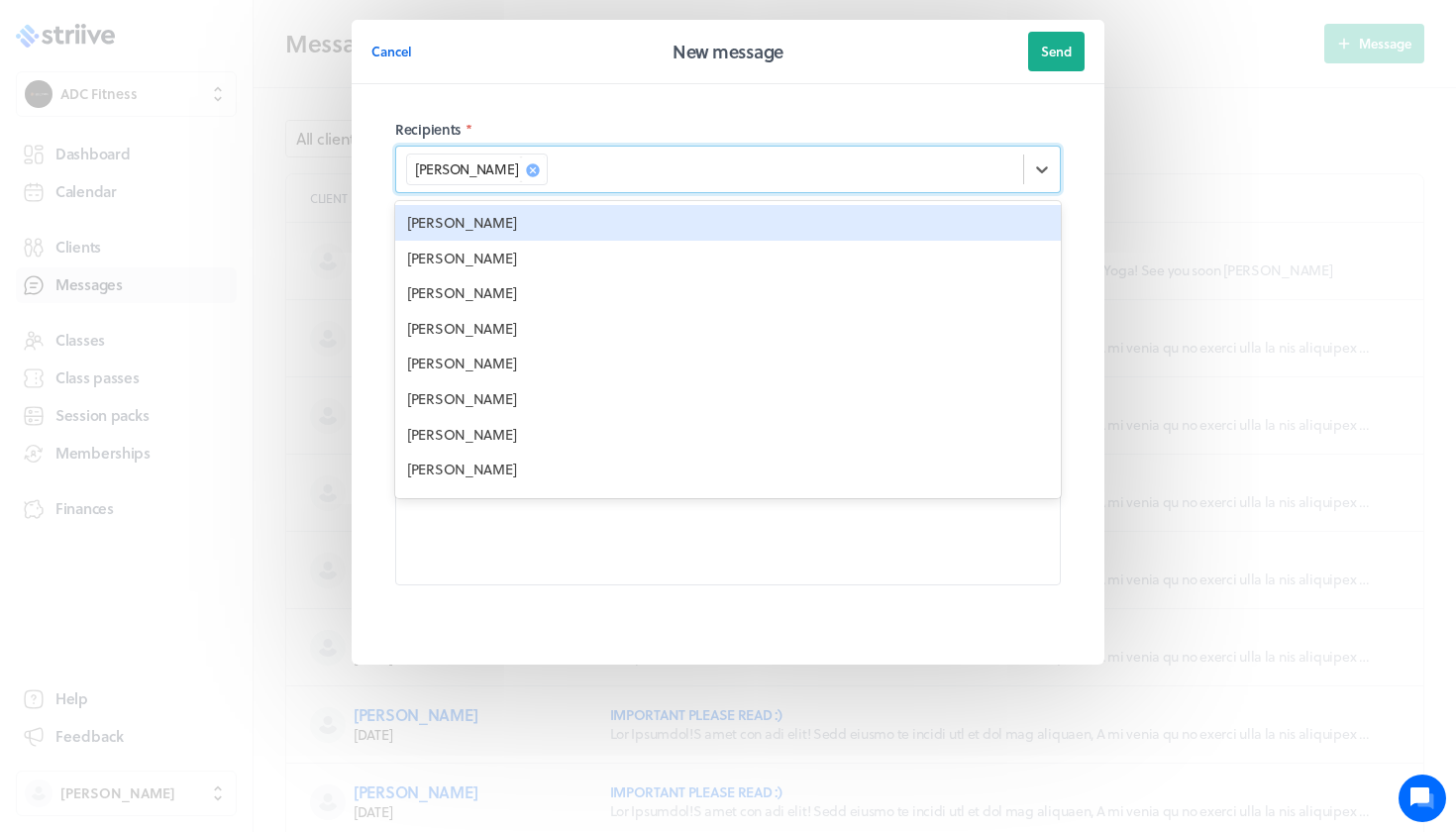 click on "[PERSON_NAME]" at bounding box center (728, 223) 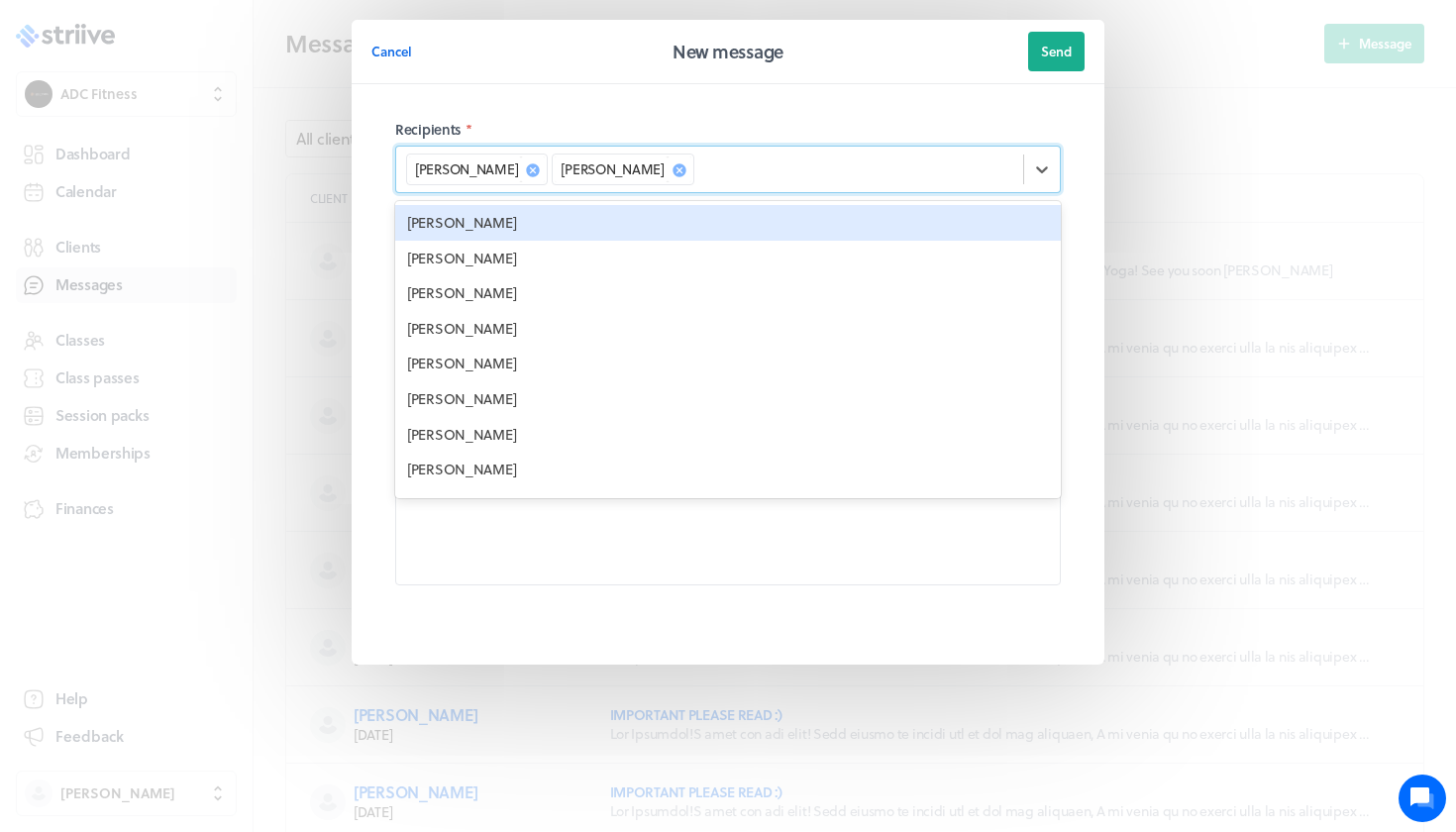 click on "[PERSON_NAME]" at bounding box center [728, 223] 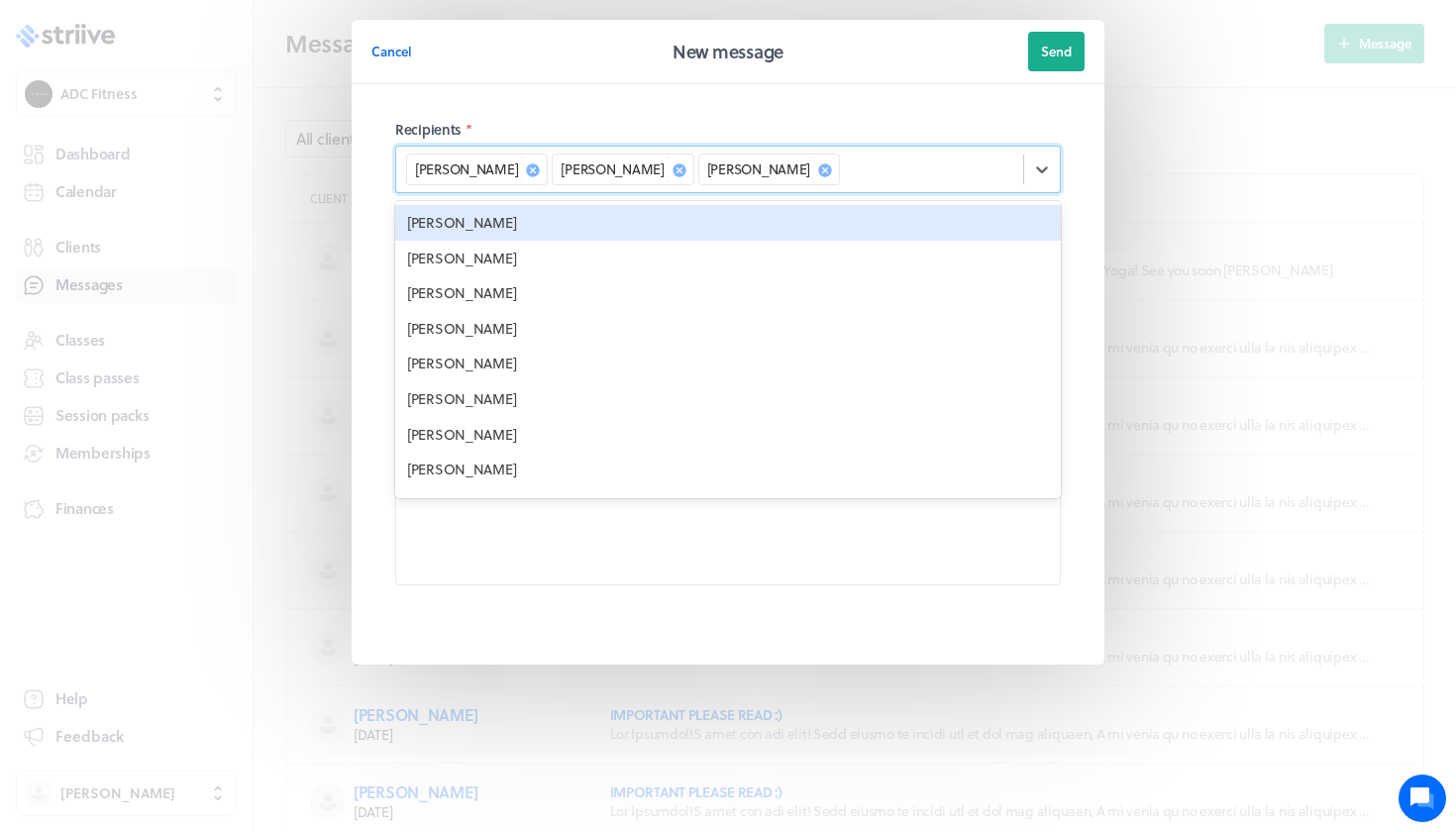 click on "[PERSON_NAME]" at bounding box center (728, 223) 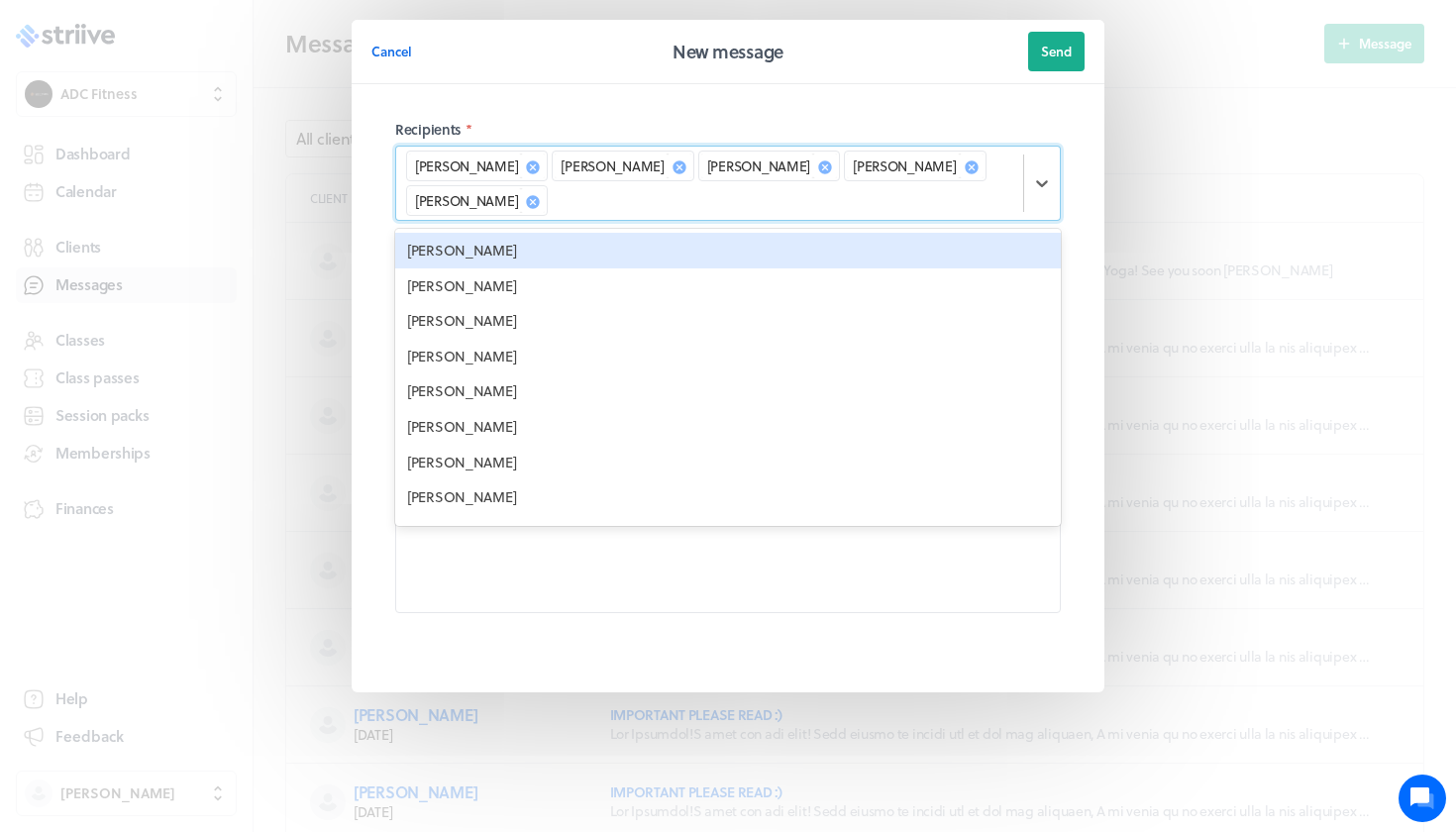 click on "[PERSON_NAME] [PERSON_NAME] [PERSON_NAME] [PERSON_NAME] [PERSON_NAME] [PERSON_NAME] [PERSON_NAME] [PERSON_NAME] [PERSON_NAME] [PERSON_NAME] [PERSON_NAME] [PERSON_NAME] [PERSON_NAME] [PERSON_NAME] [PERSON_NAME] [PERSON_NAME] [PERSON_NAME] [PERSON_NAME] [PERSON_NAME] [PERSON_NAME] [PERSON_NAME] [PERSON_NAME] [PERSON_NAME] [PERSON_NAME]-[PERSON_NAME] [PERSON_NAME] [PERSON_NAME] Assen [PERSON_NAME] [PERSON_NAME] [PERSON_NAME] [PERSON_NAME] [PERSON_NAME] [PERSON_NAME] [PERSON_NAME] [PERSON_NAME] [PERSON_NAME] [PERSON_NAME] [PERSON_NAME] [PERSON_NAME] [PERSON_NAME] [PERSON_NAME] [PERSON_NAME] [PERSON_NAME] [PERSON_NAME] [PERSON_NAME] [PERSON_NAME] [PERSON_NAME] Don-[PERSON_NAME] [PERSON_NAME] [PERSON_NAME] [PERSON_NAME] [PERSON_NAME] Saffron [PERSON_NAME] [PERSON_NAME] [PERSON_NAME] [PERSON_NAME] [PERSON_NAME] [PERSON_NAME] [PERSON_NAME] [PERSON_NAME] [PERSON_NAME] [PERSON_NAME] [PERSON_NAME] [PERSON_NAME] [PERSON_NAME] [PERSON_NAME]" at bounding box center (728, 377) 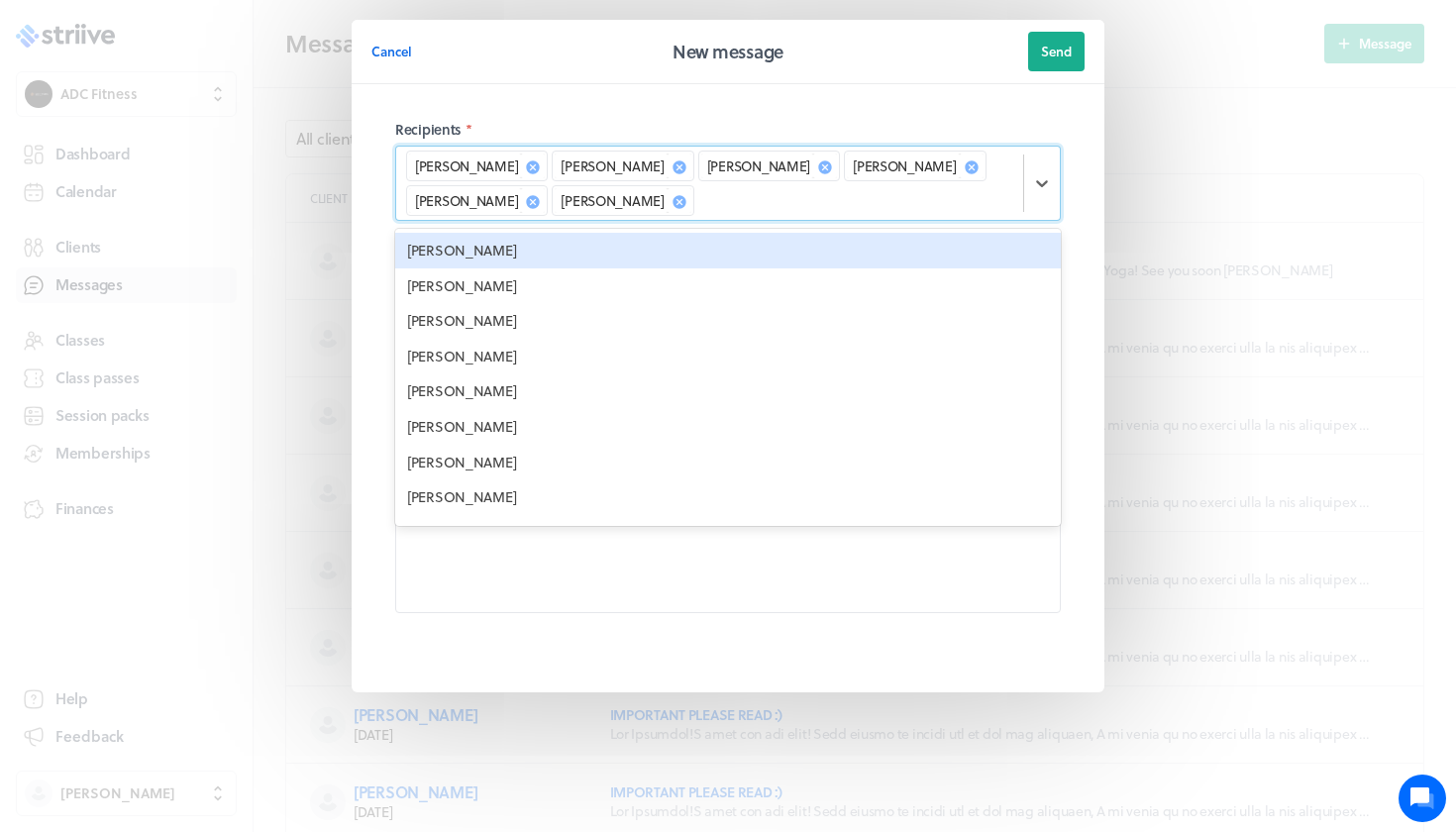 click on "[PERSON_NAME]" at bounding box center [728, 251] 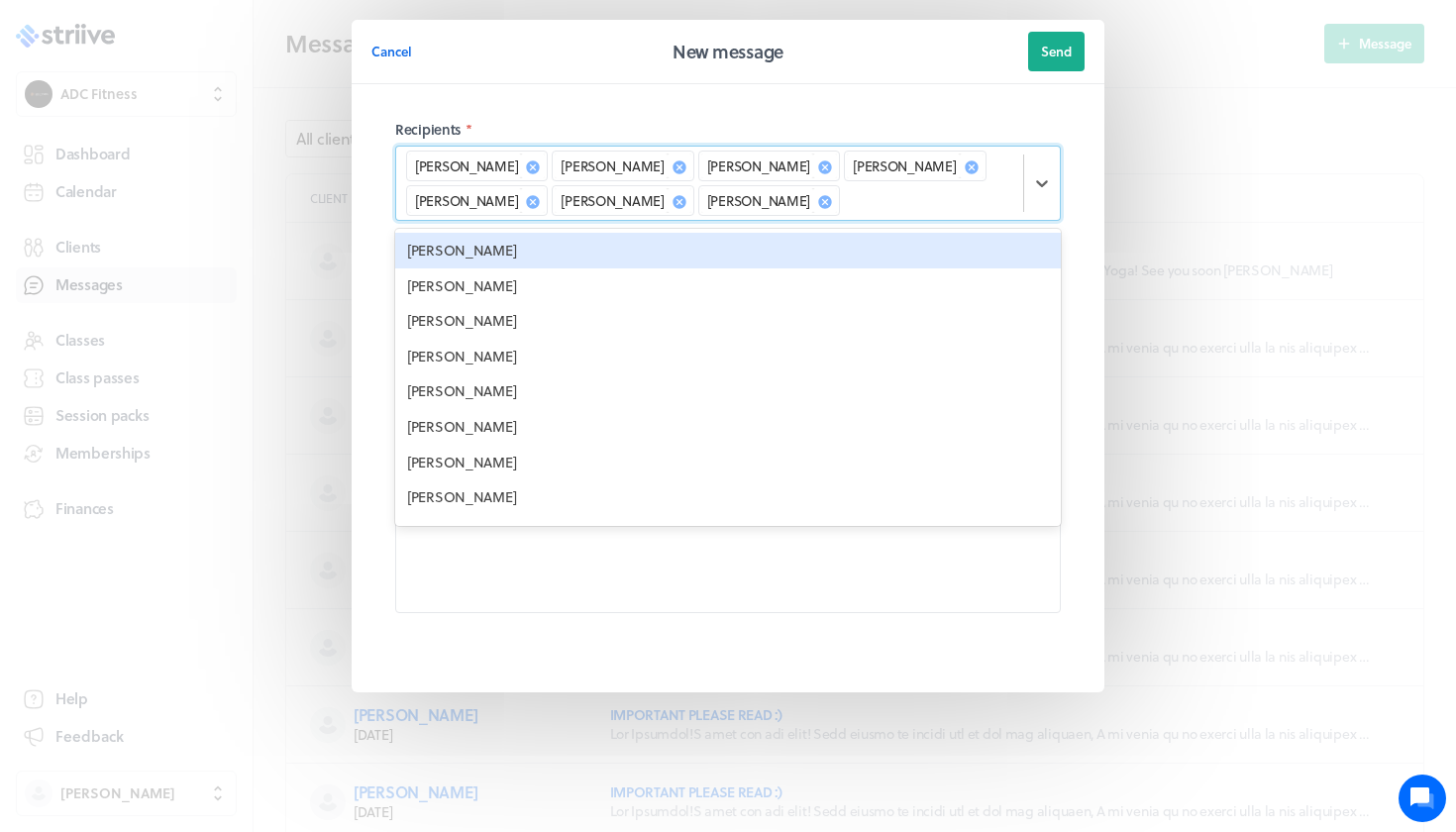 click on "[PERSON_NAME]" at bounding box center [728, 251] 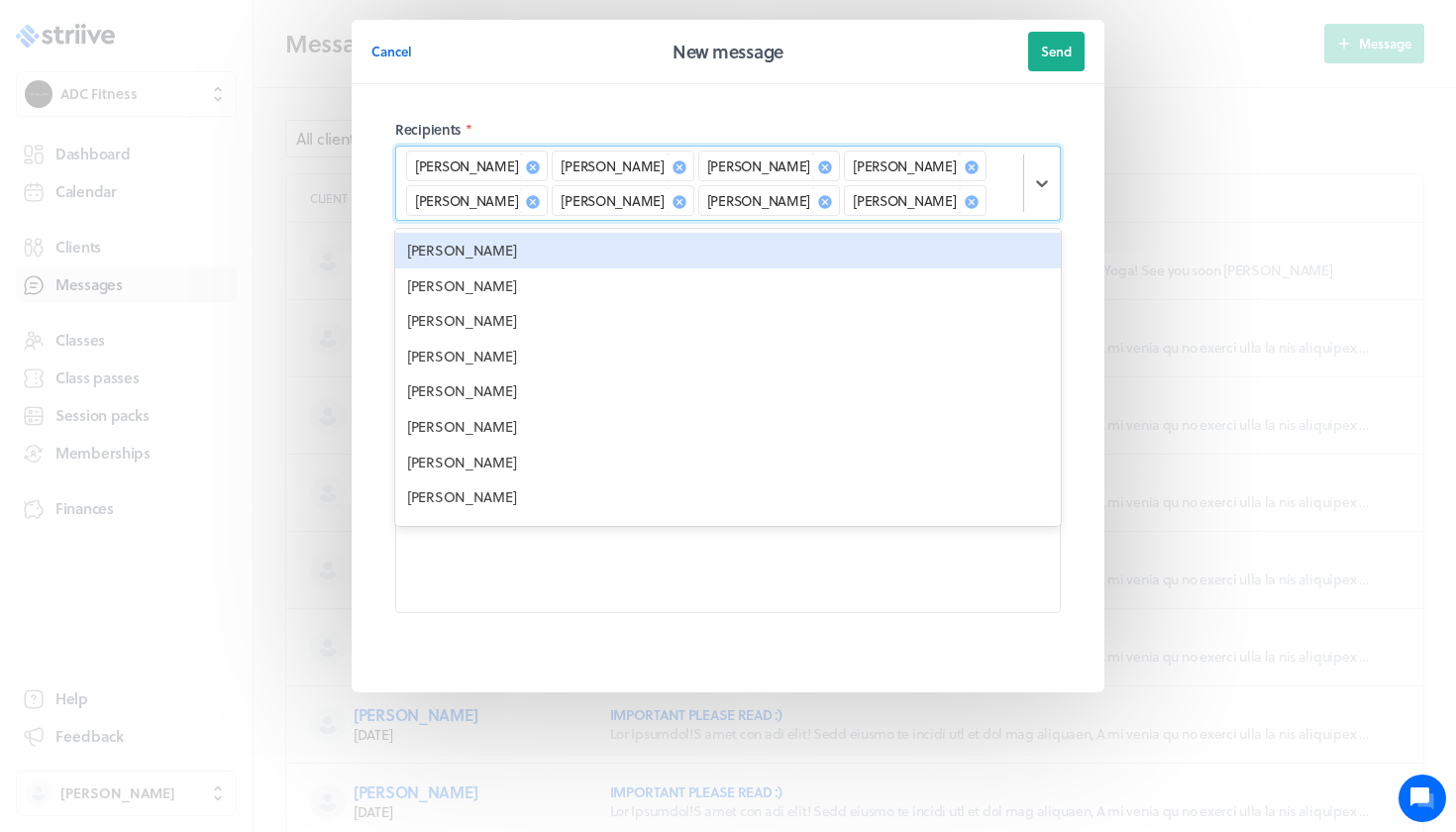 click on "[PERSON_NAME]" at bounding box center [728, 251] 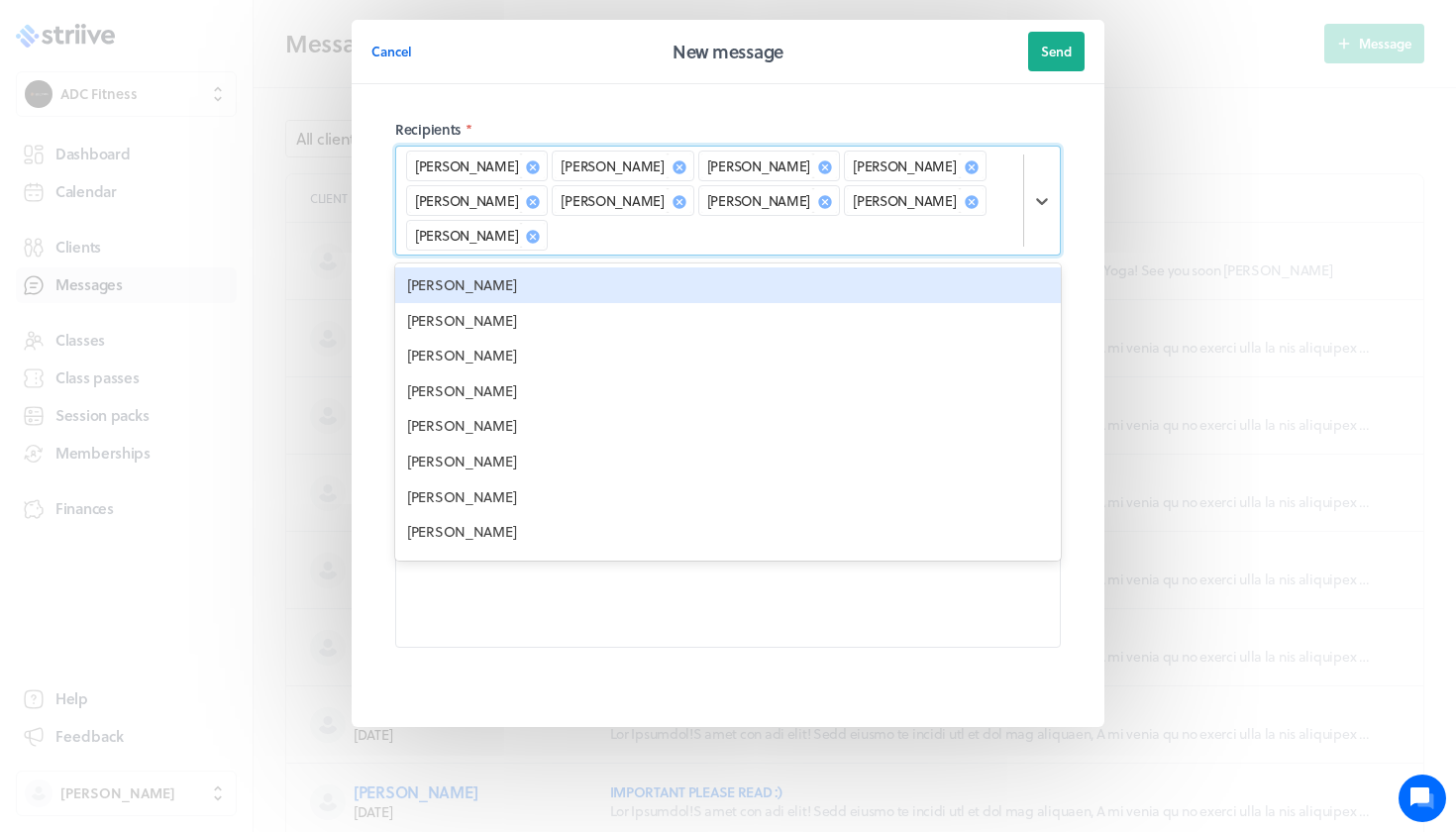 click on "[PERSON_NAME]" at bounding box center (728, 285) 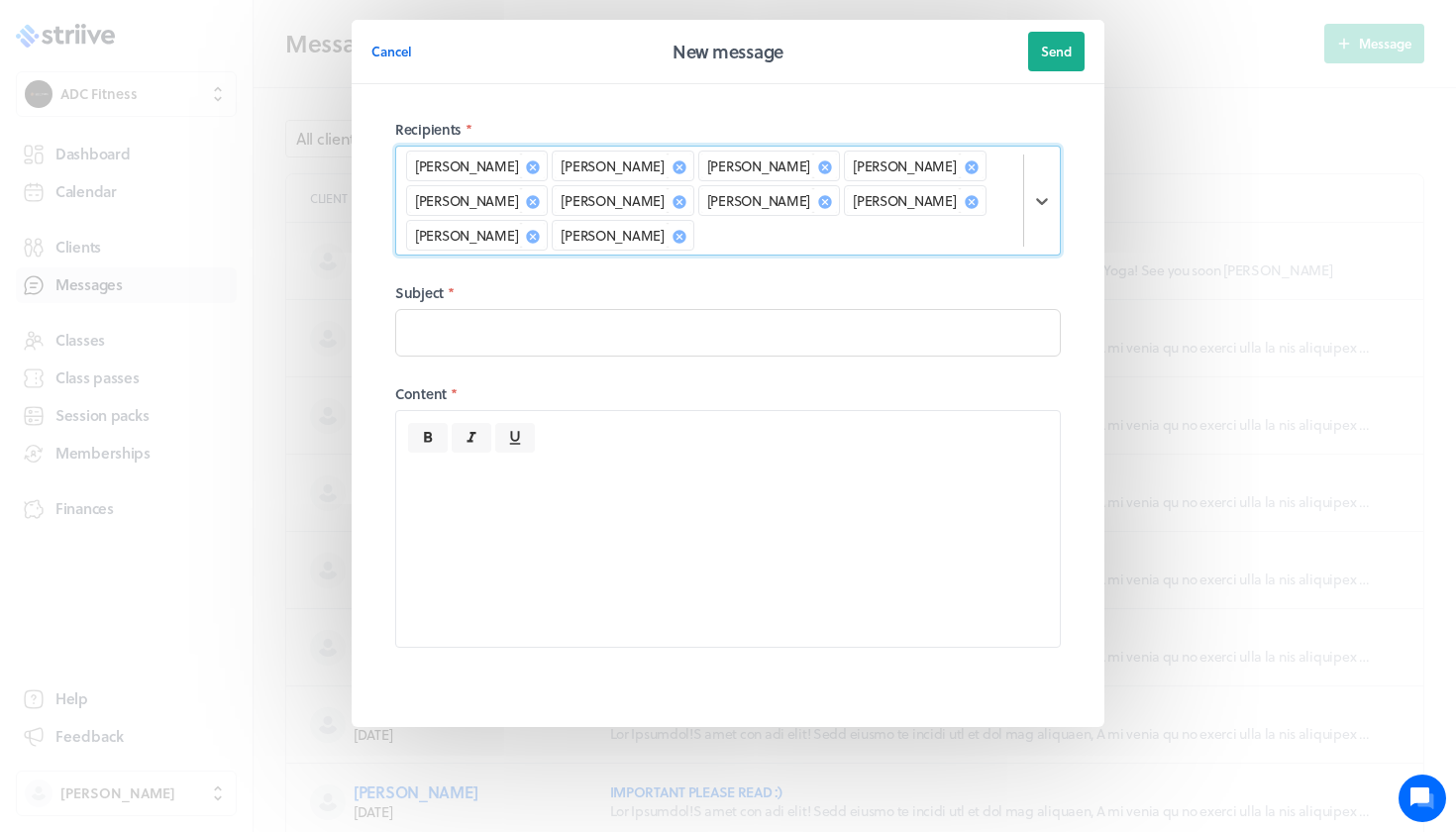 click on "[PERSON_NAME] [PERSON_NAME] [PERSON_NAME] [PERSON_NAME] [PERSON_NAME] [PERSON_NAME] [PERSON_NAME] [PERSON_NAME] [PERSON_NAME] [PERSON_NAME]" at bounding box center [709, 200] 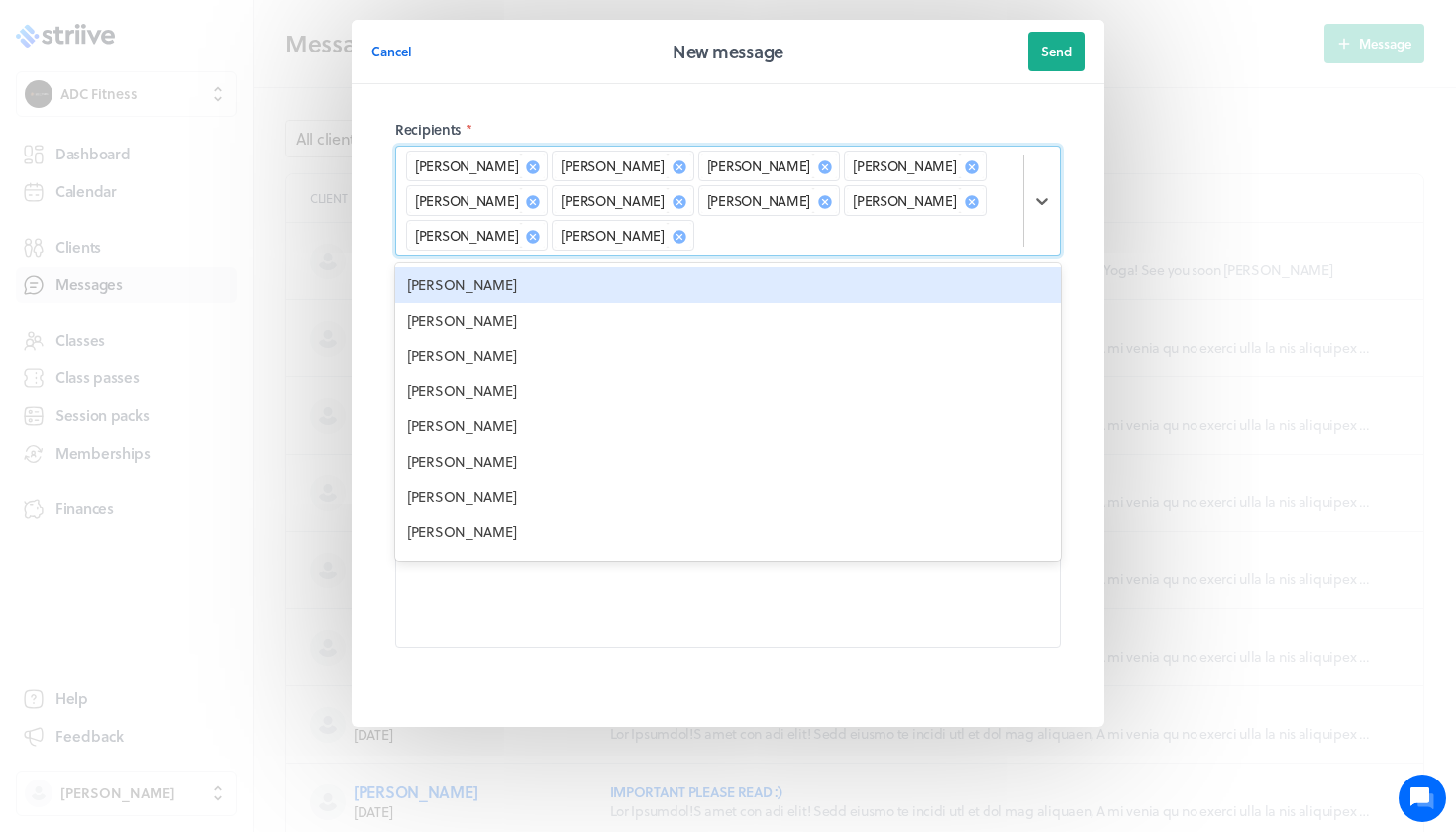 click on "[PERSON_NAME]" at bounding box center (728, 285) 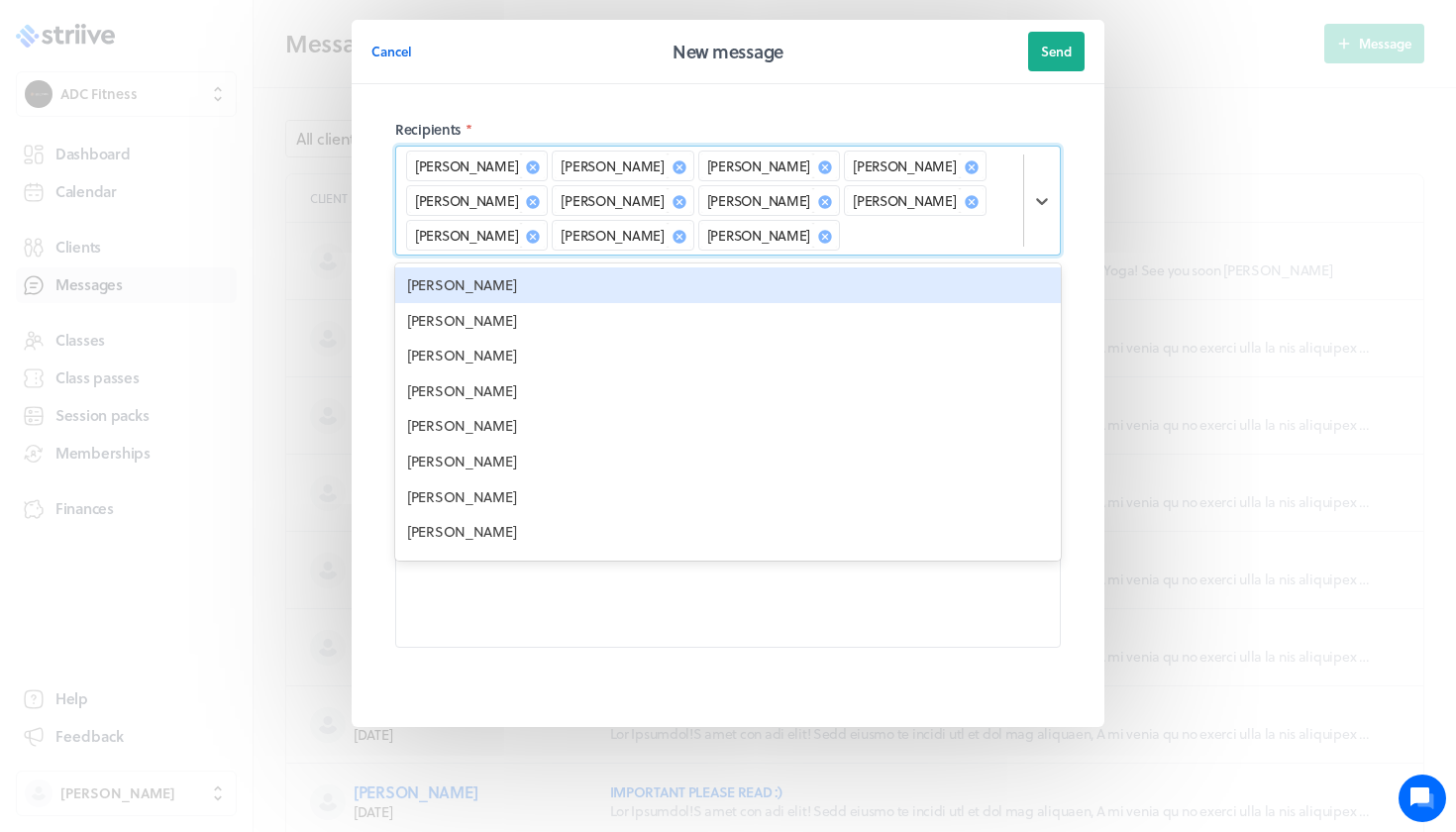 click on "[PERSON_NAME]" at bounding box center [728, 285] 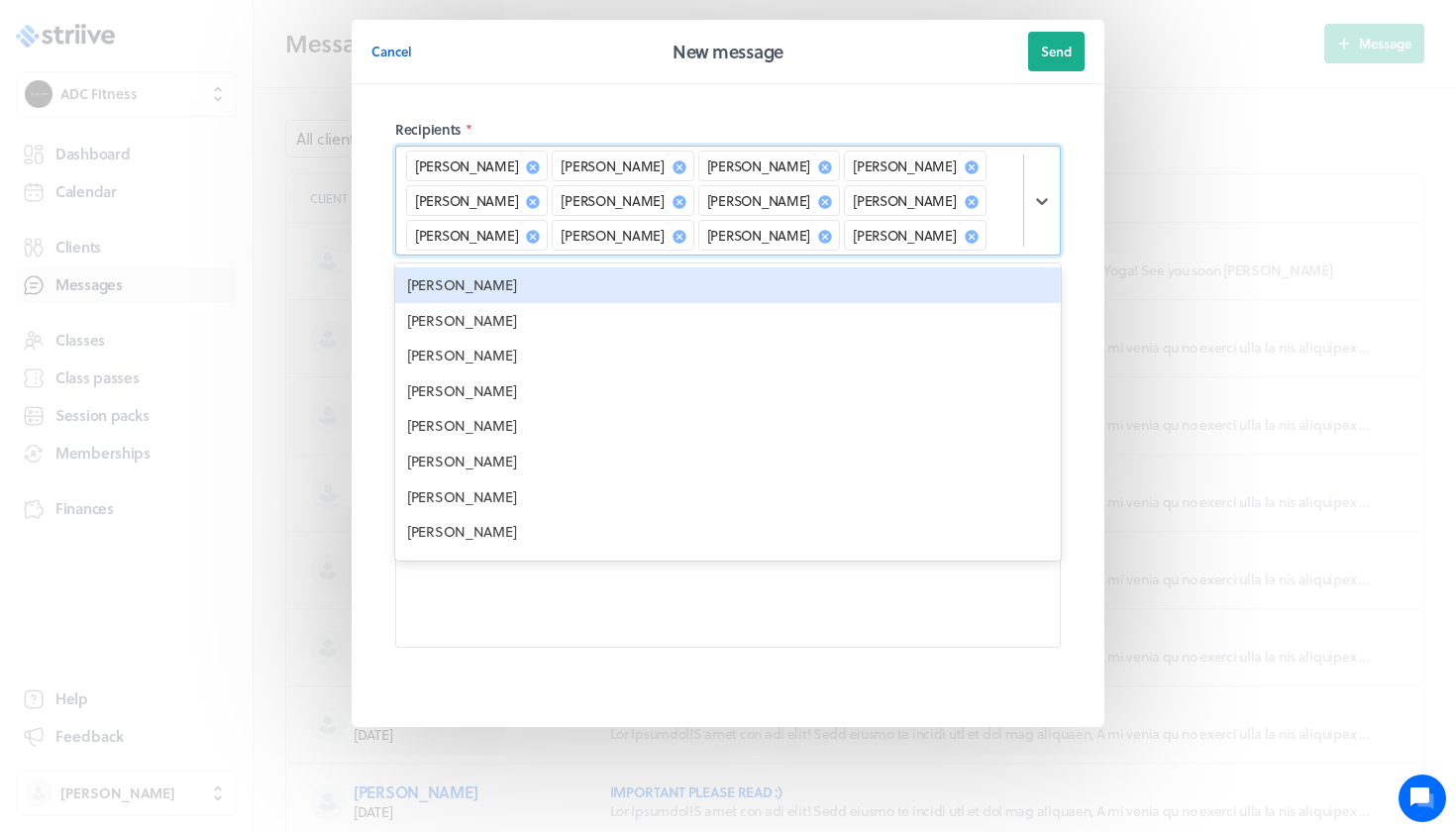 click on "[PERSON_NAME]" at bounding box center [728, 285] 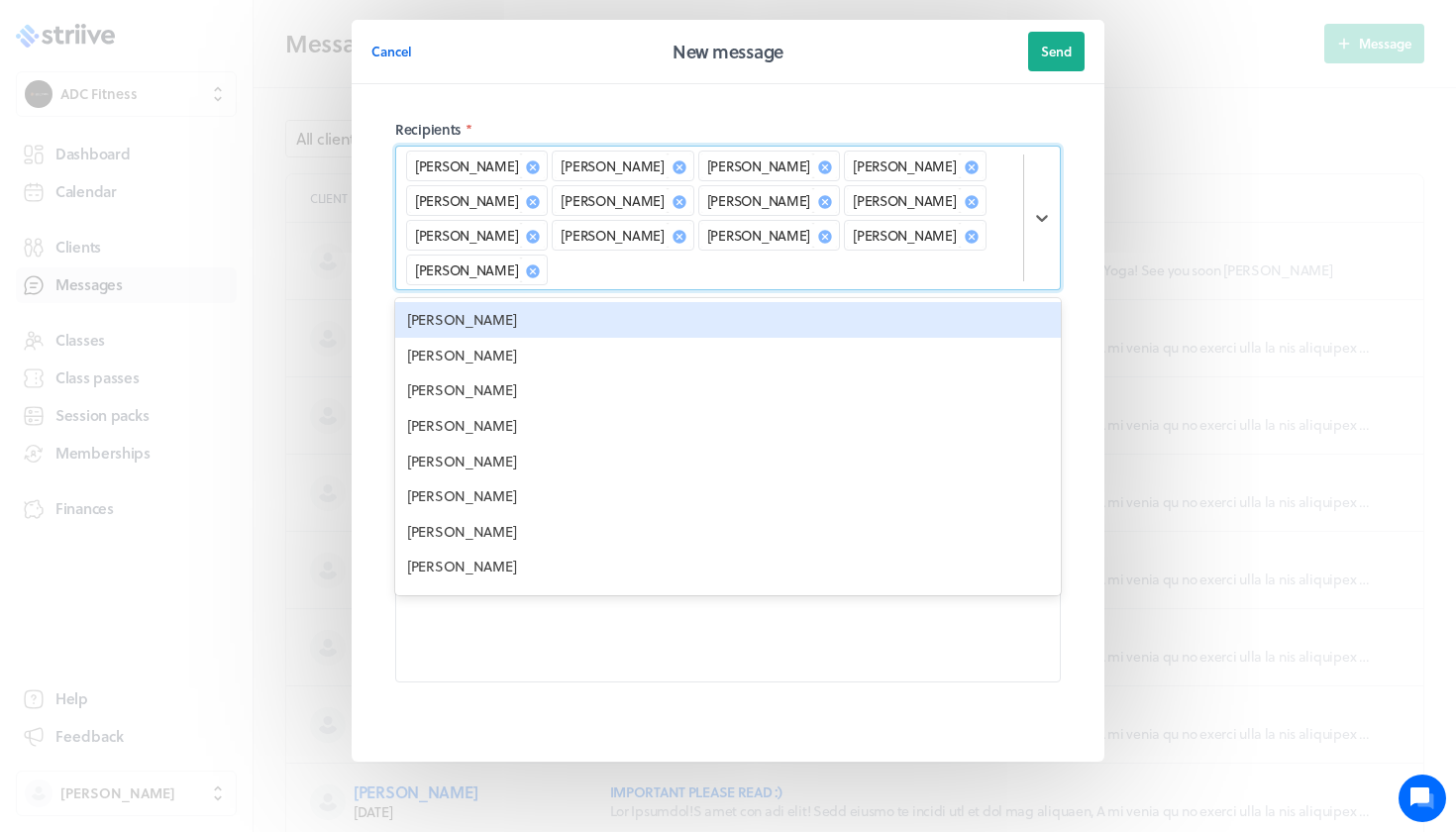 click on "[PERSON_NAME]" at bounding box center (728, 320) 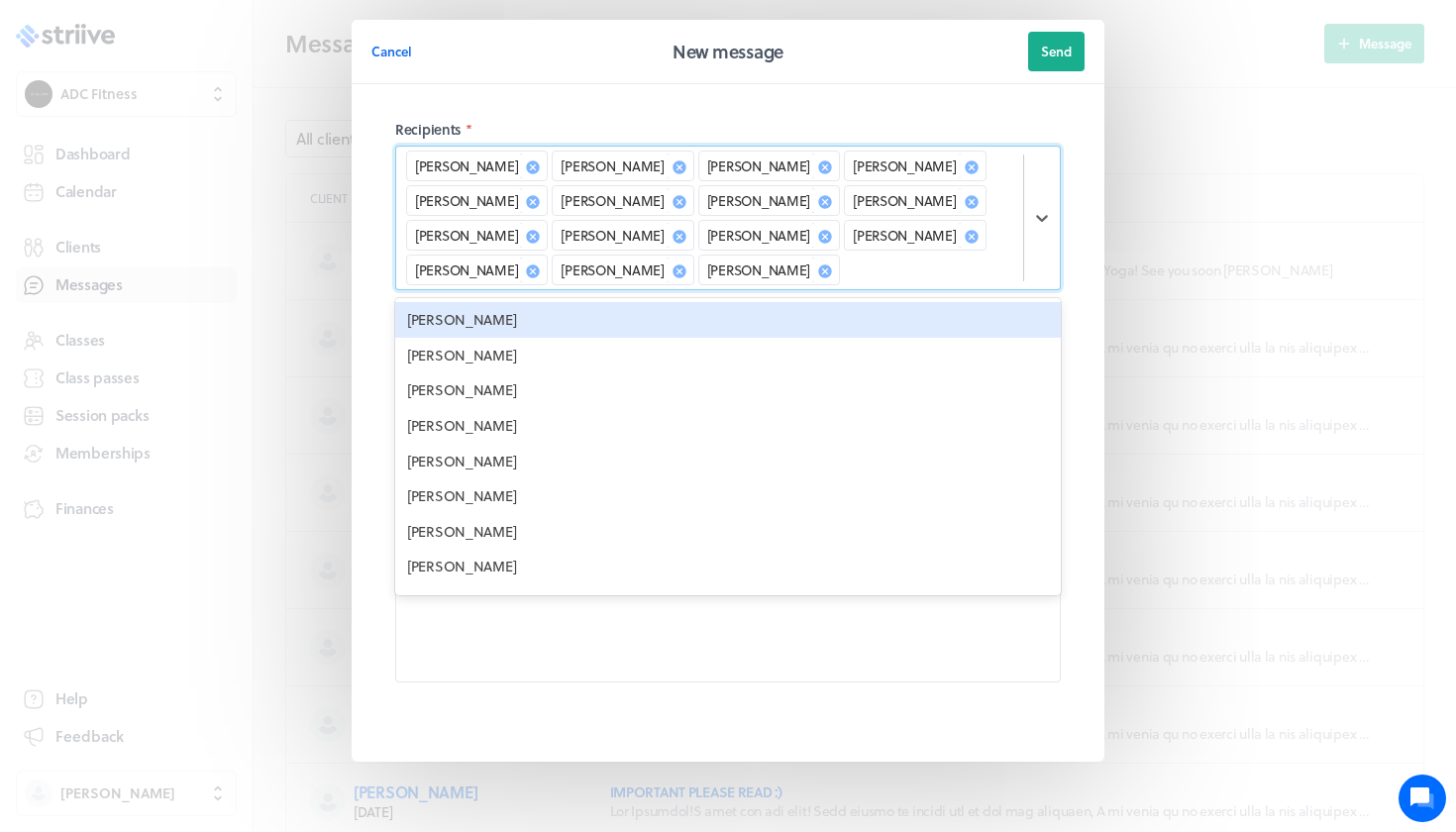 click on "[PERSON_NAME]" at bounding box center [769, 269] 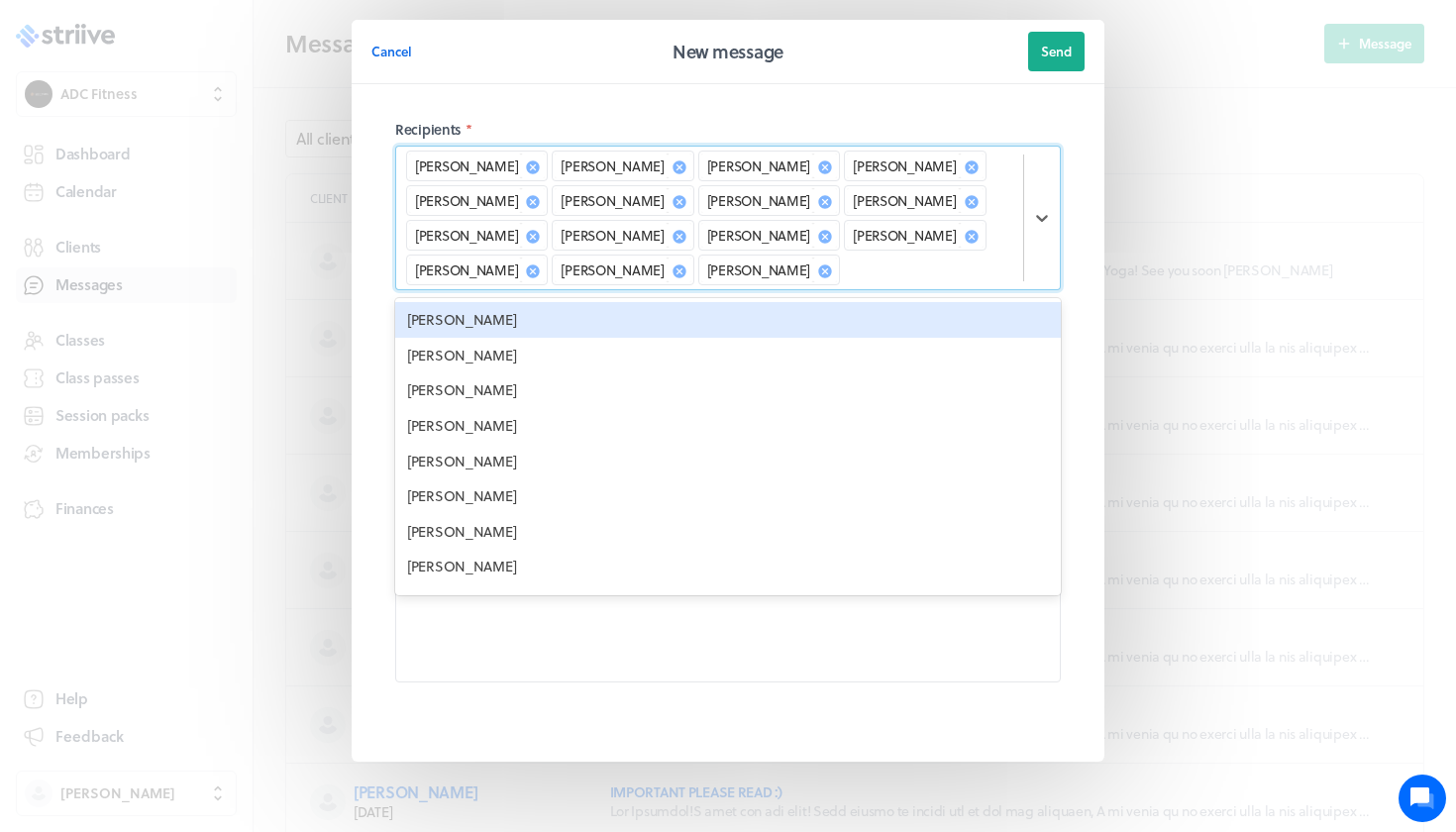 click on "[PERSON_NAME]" at bounding box center [769, 269] 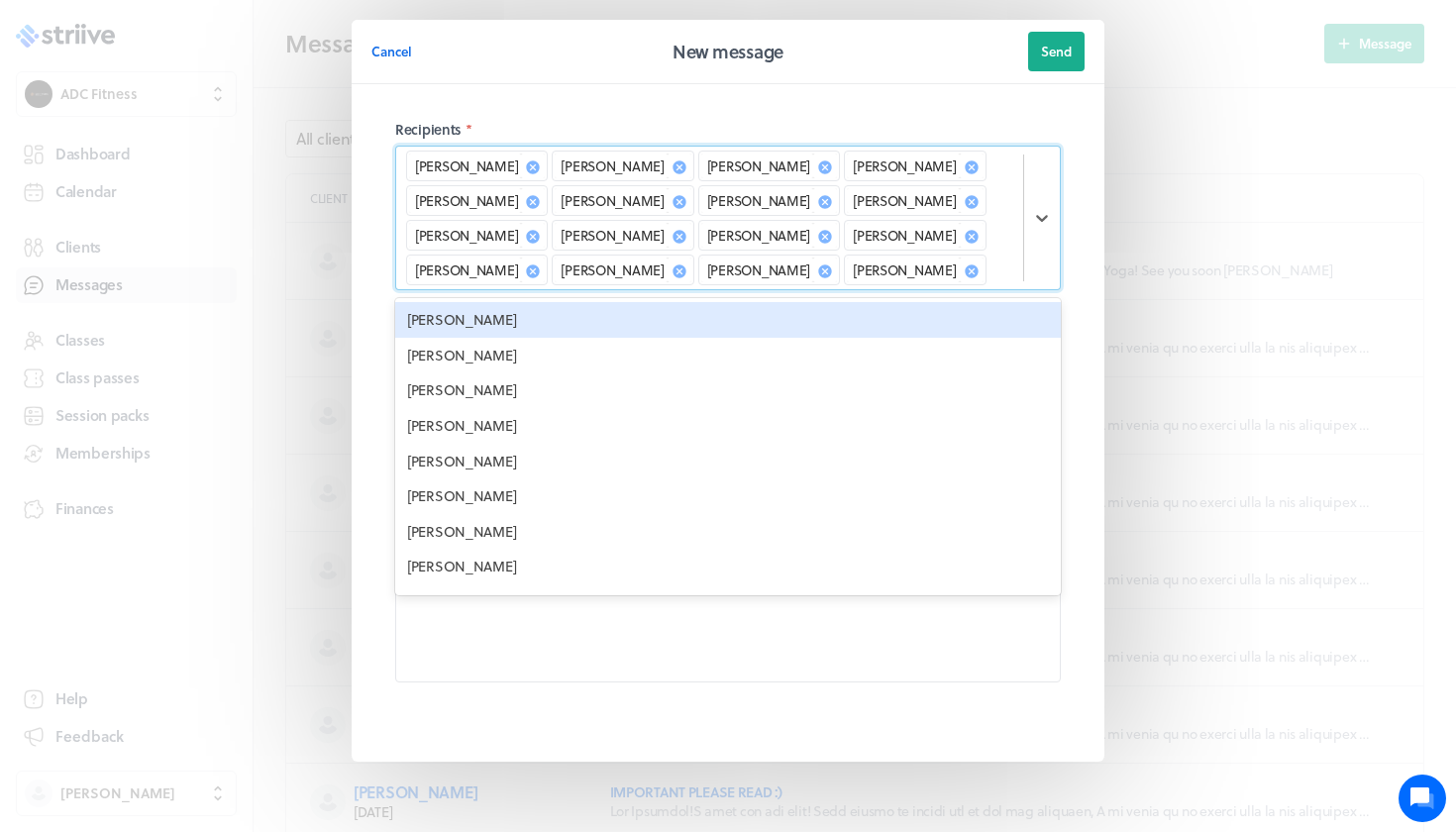 click on "[PERSON_NAME]" at bounding box center (728, 320) 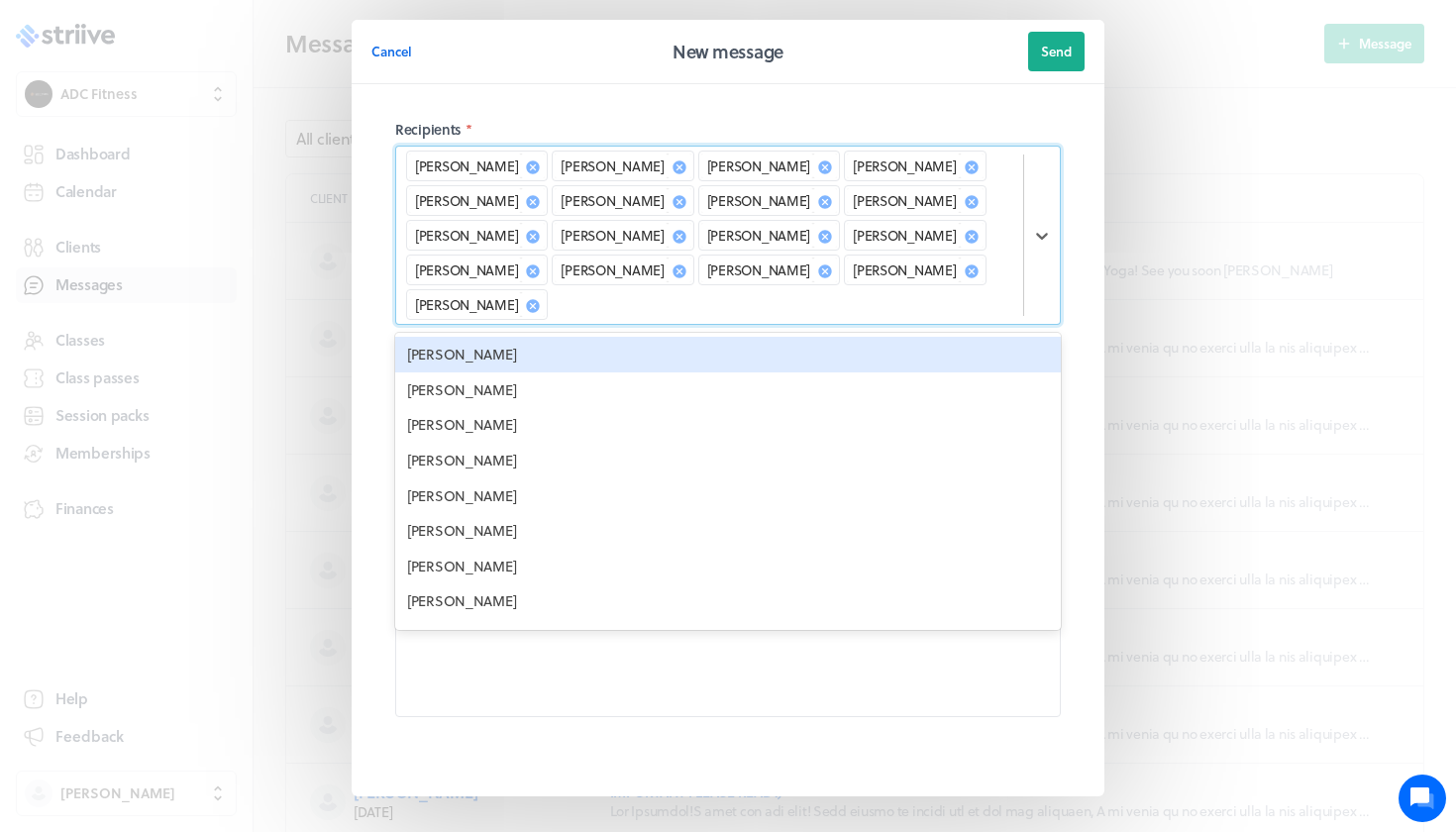 click on "[PERSON_NAME]" at bounding box center [728, 355] 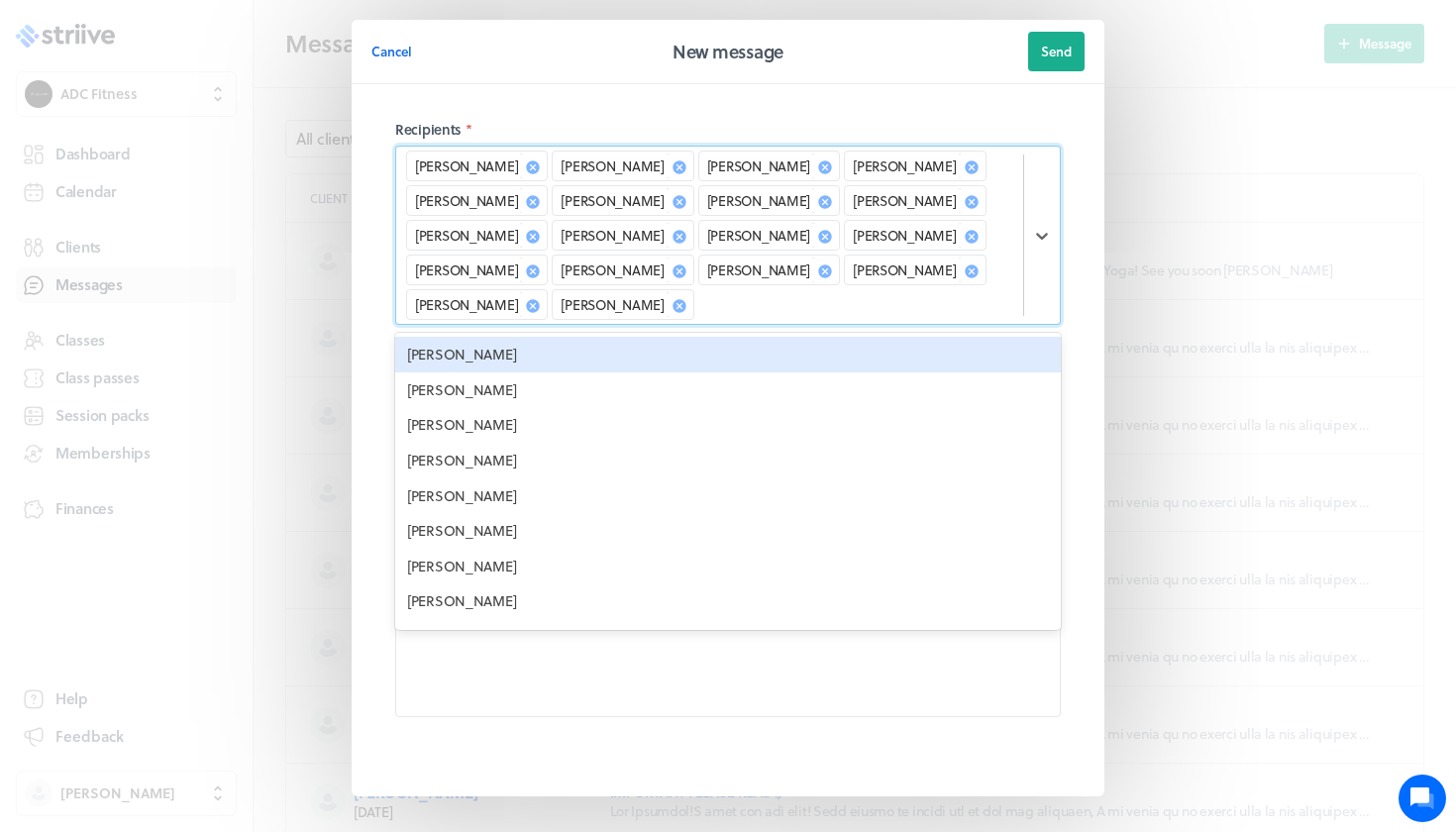 click on "[PERSON_NAME]" at bounding box center (728, 355) 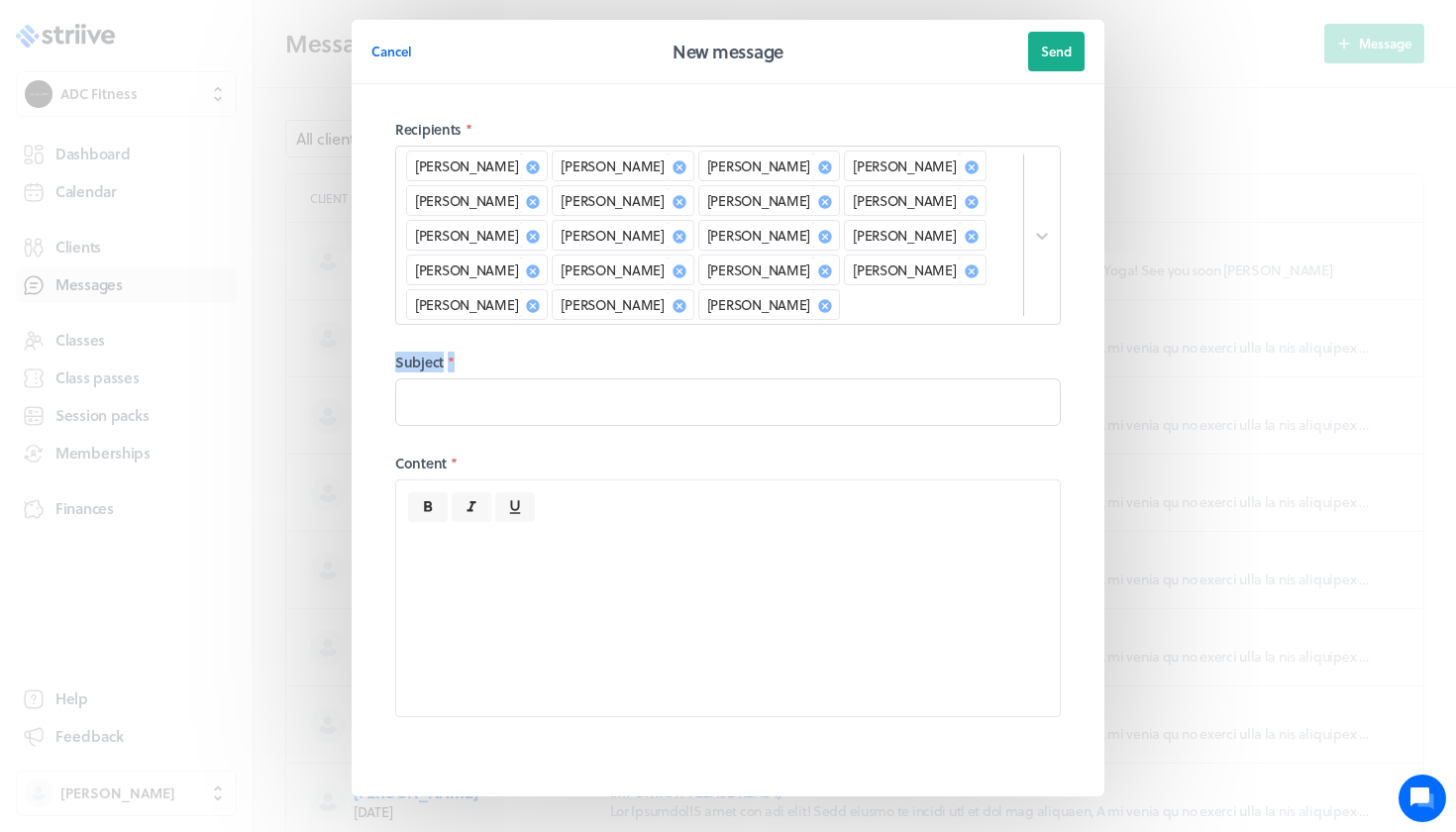click on "Recipients * [PERSON_NAME] [PERSON_NAME] [PERSON_NAME] [PERSON_NAME] [PERSON_NAME] [PERSON_NAME] [PERSON_NAME] [PERSON_NAME] [PERSON_NAME] [PERSON_NAME] [PERSON_NAME] [PERSON_NAME] [PERSON_NAME] [PERSON_NAME] [PERSON_NAME] [PERSON_NAME] [PERSON_NAME] [PERSON_NAME] [PERSON_NAME] Subject * Content *" at bounding box center [728, 440] 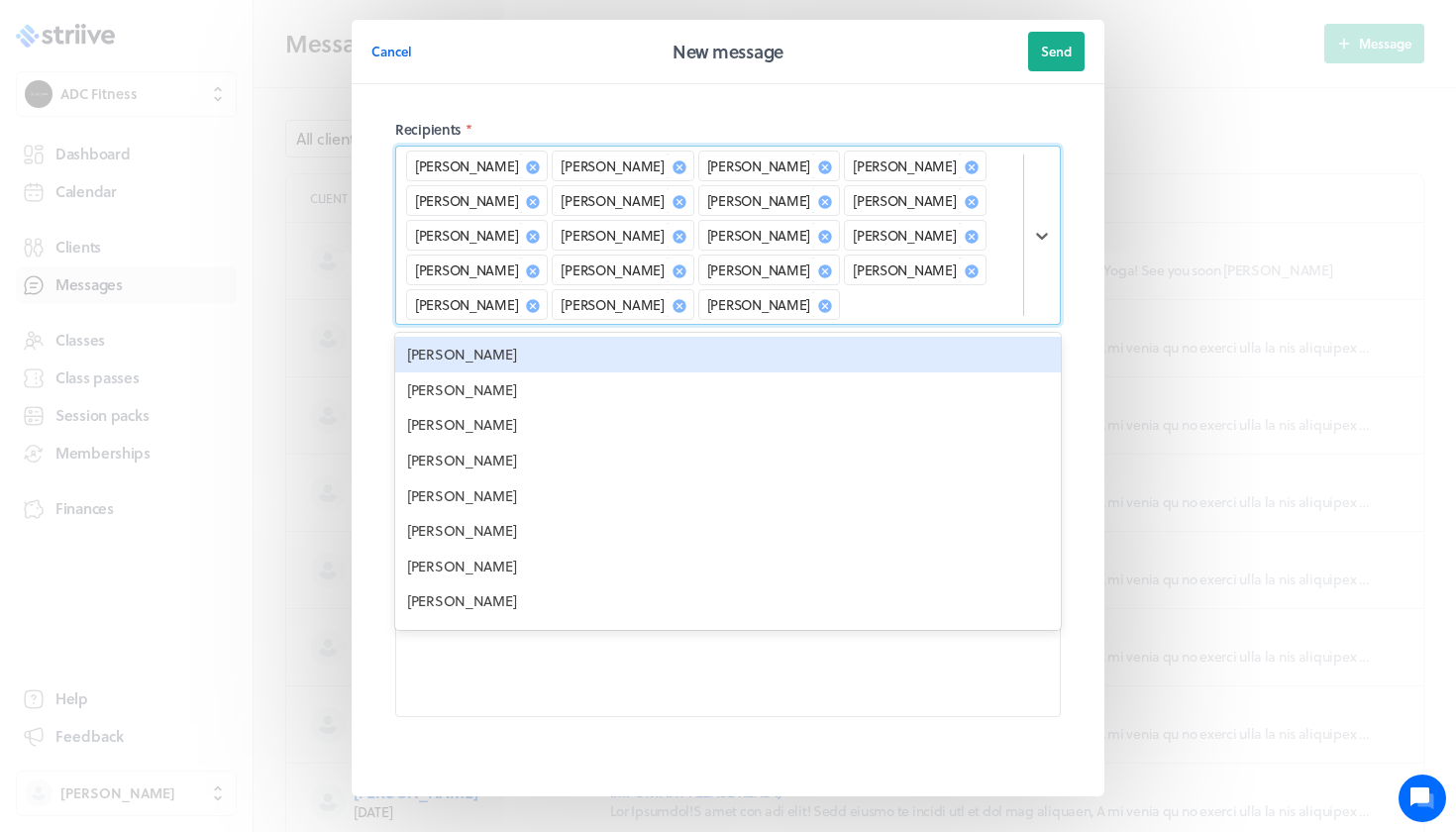 click on "[PERSON_NAME] [PERSON_NAME] [PERSON_NAME] [PERSON_NAME] [PERSON_NAME] [PERSON_NAME] [PERSON_NAME] [PERSON_NAME] [PERSON_NAME] [PERSON_NAME] [PERSON_NAME] [PERSON_NAME] [PERSON_NAME] [PERSON_NAME] [PERSON_NAME] [PERSON_NAME] [PERSON_NAME] [PERSON_NAME] [PERSON_NAME]" at bounding box center [709, 235] 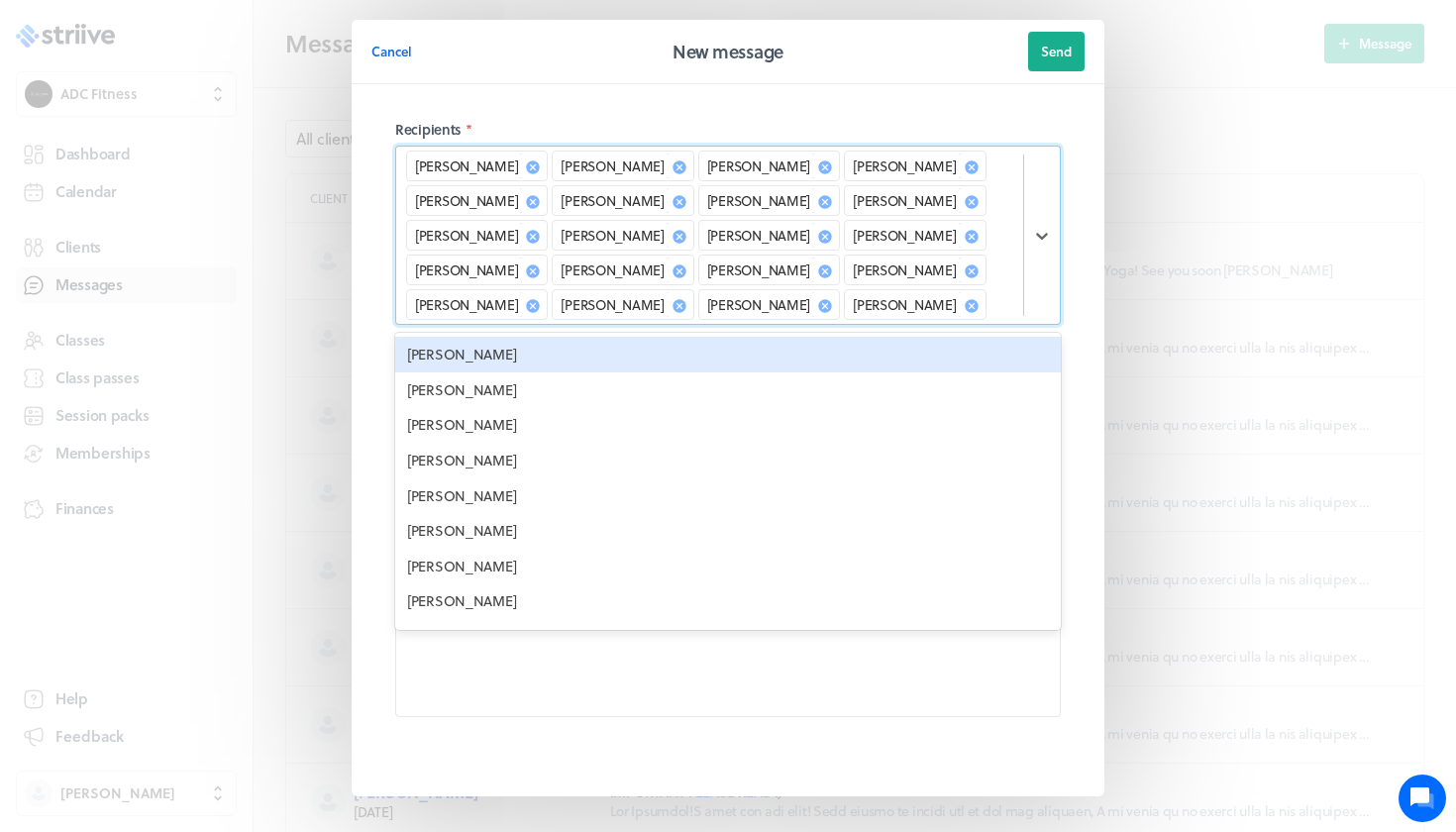 click on "[PERSON_NAME]" at bounding box center [728, 355] 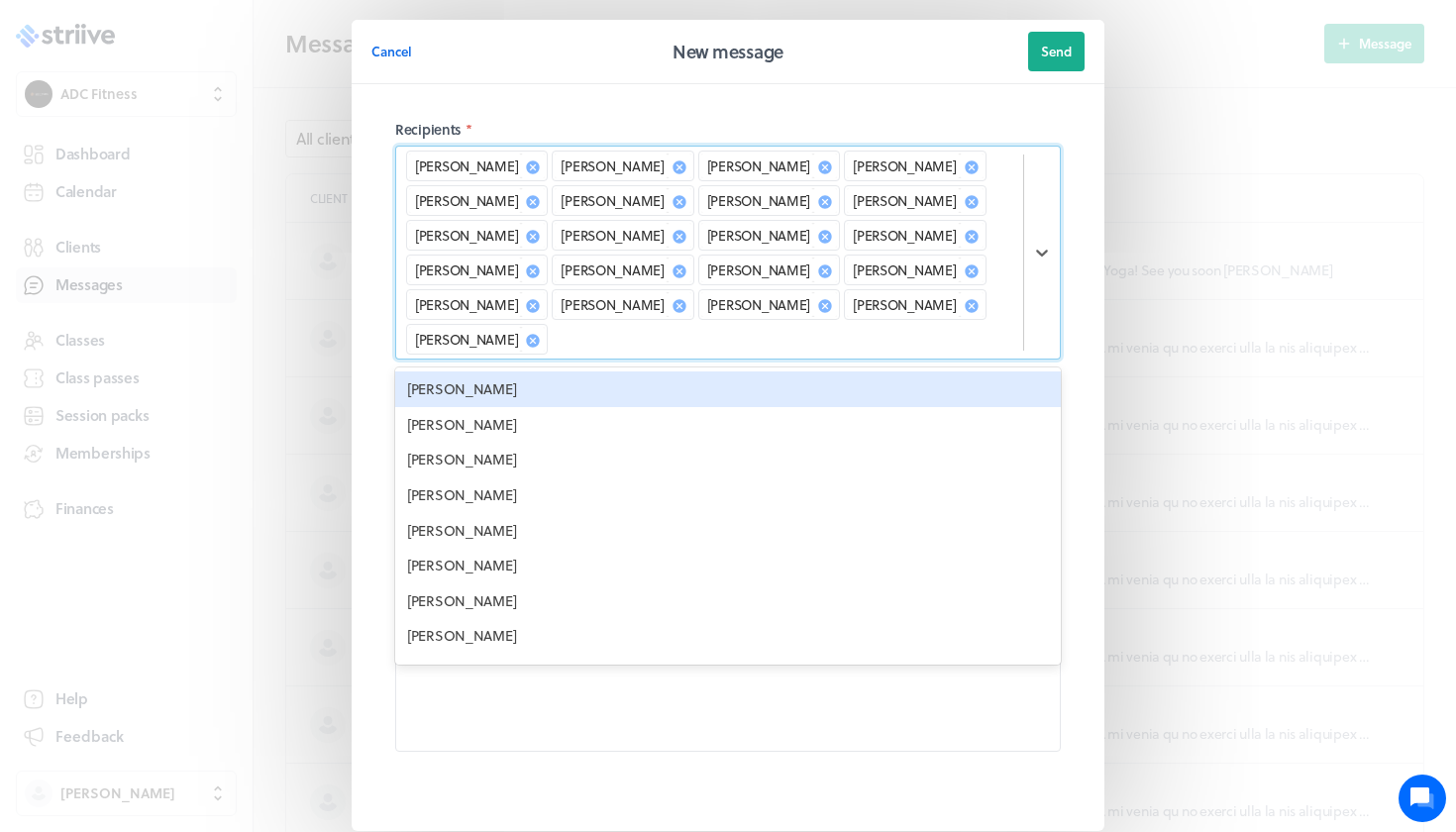 click on "[PERSON_NAME]" at bounding box center (728, 389) 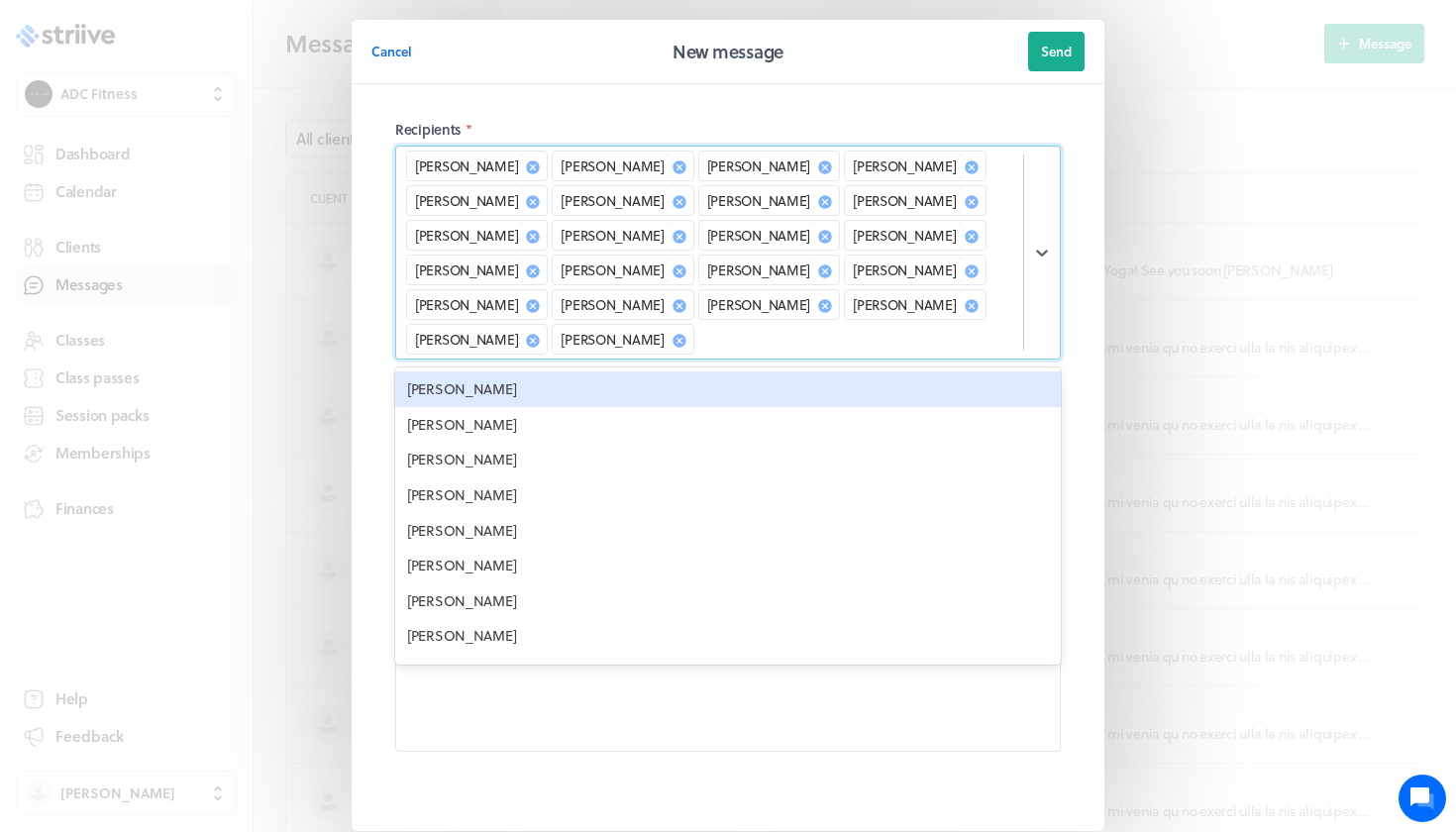 click on "[PERSON_NAME]" at bounding box center (728, 389) 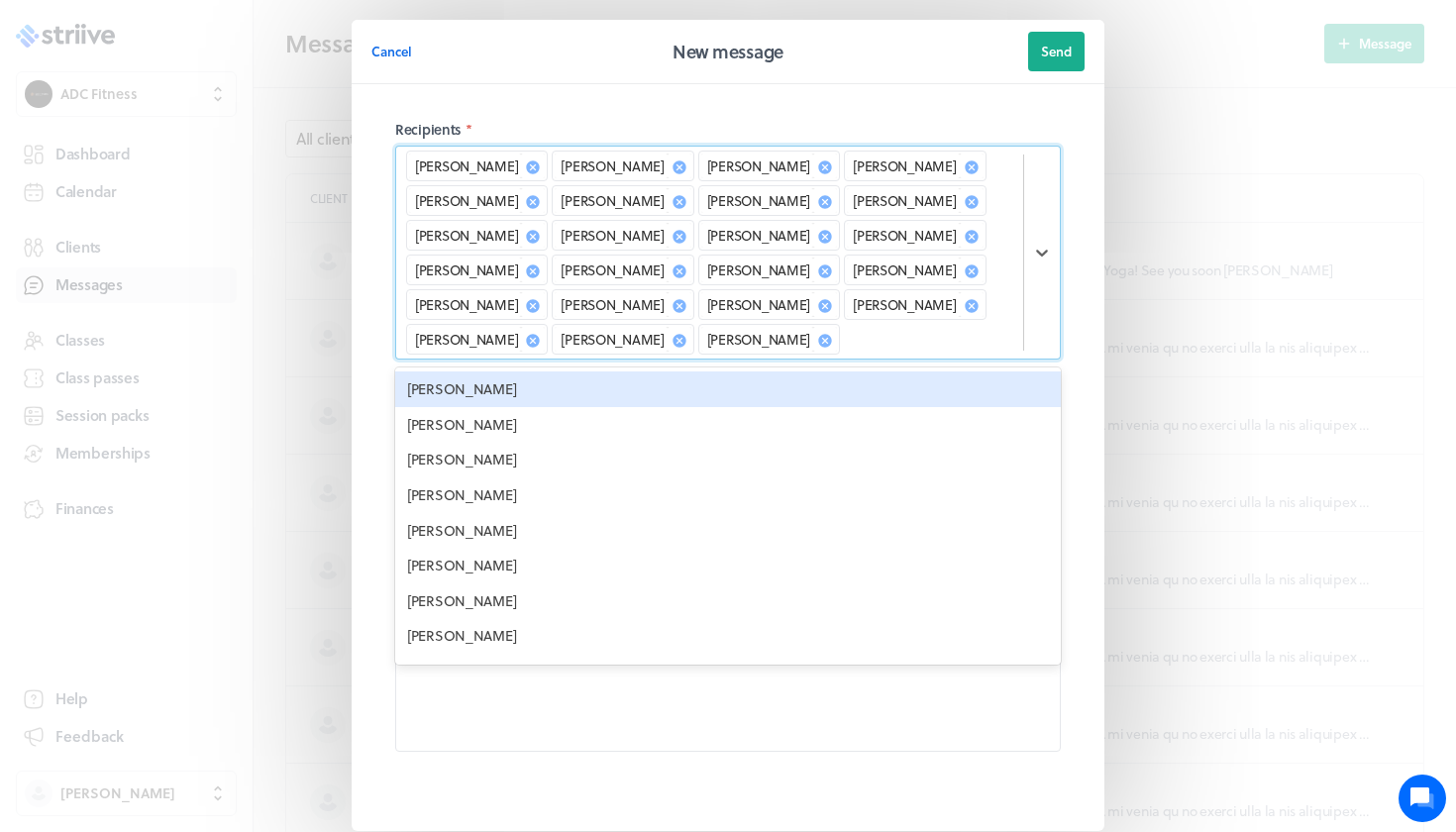 click on "[PERSON_NAME]" at bounding box center (728, 389) 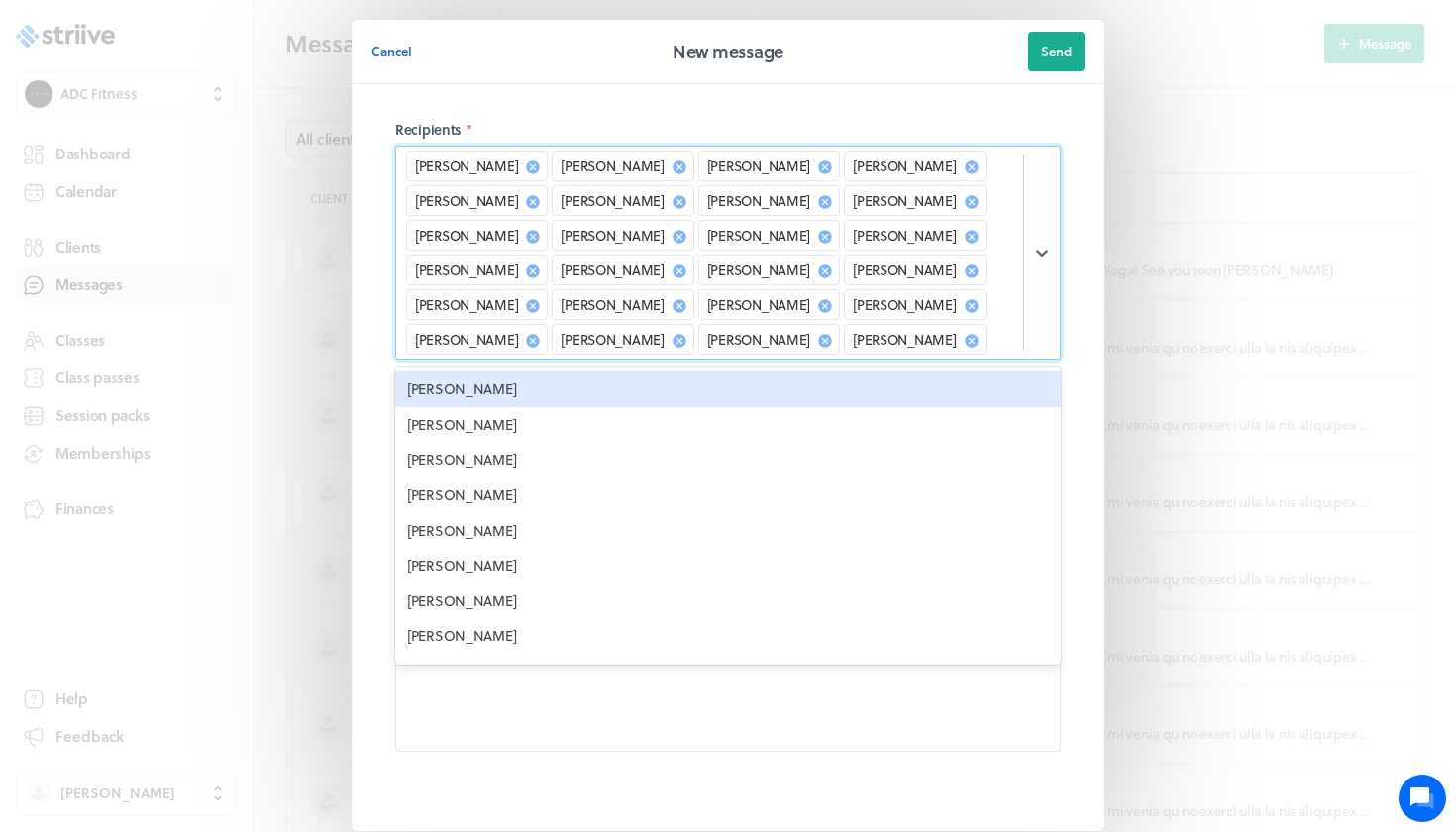 click at bounding box center (972, 339) 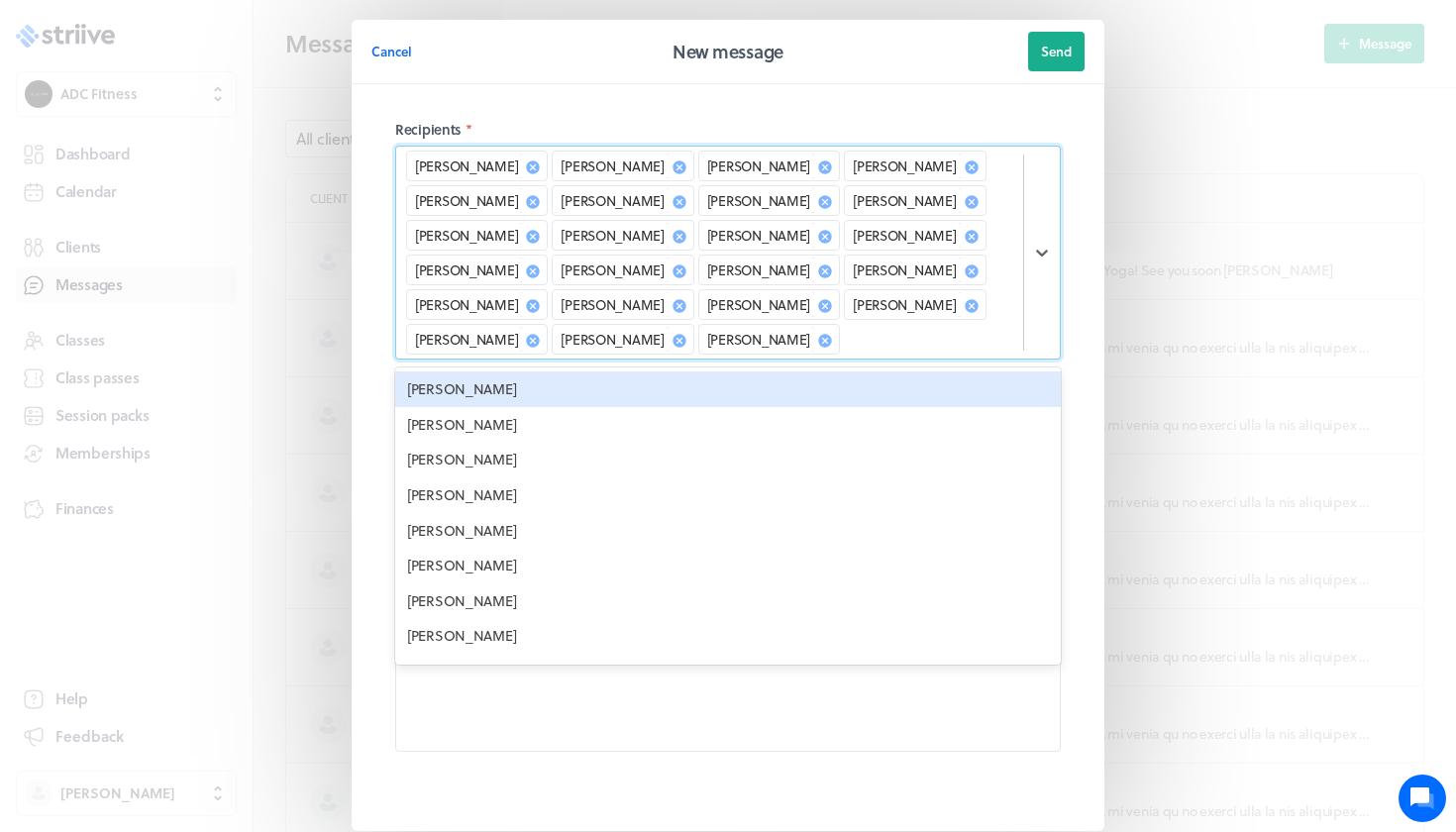 click on "[PERSON_NAME]" at bounding box center [728, 389] 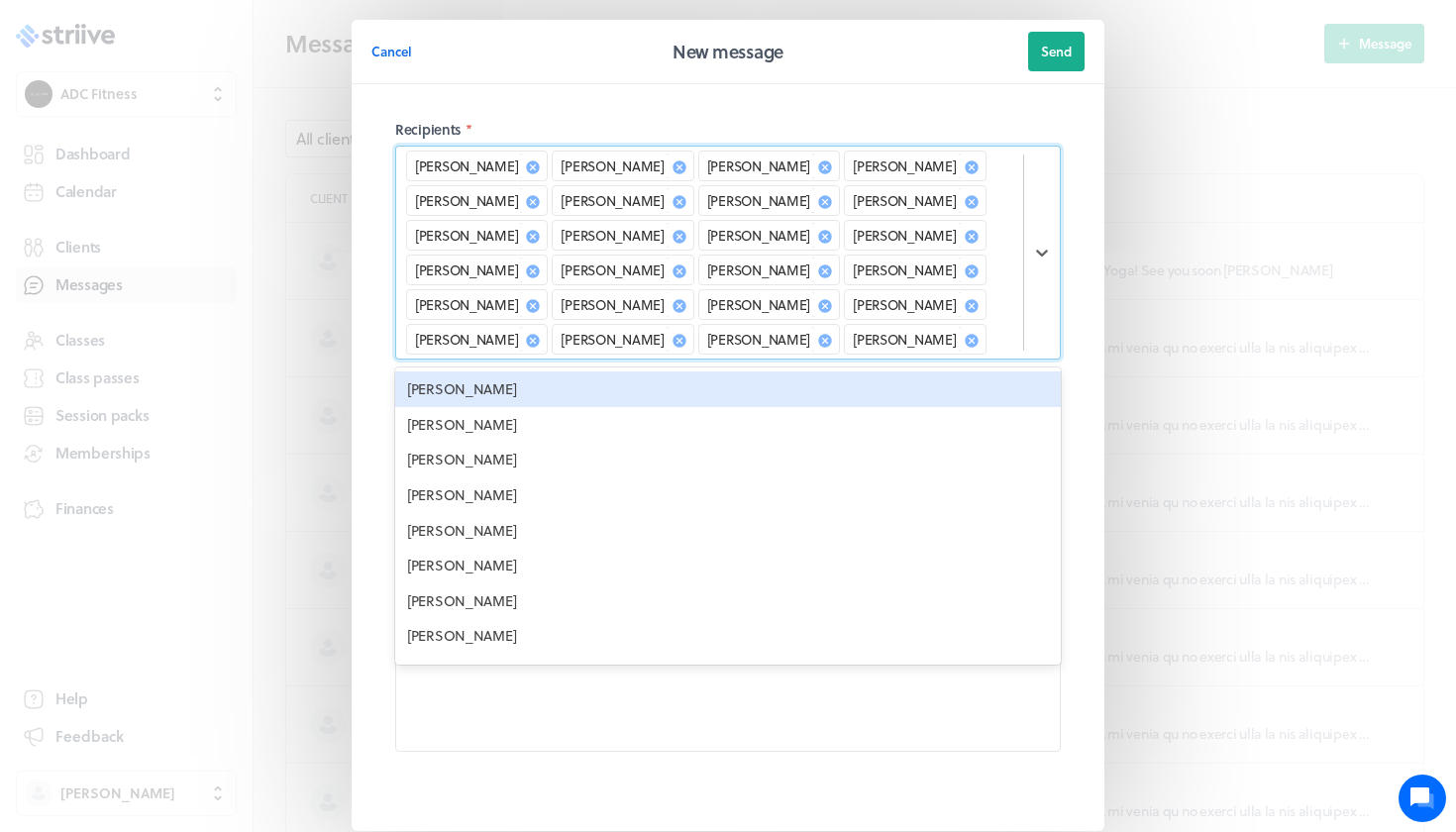 click on "[PERSON_NAME]" at bounding box center [728, 389] 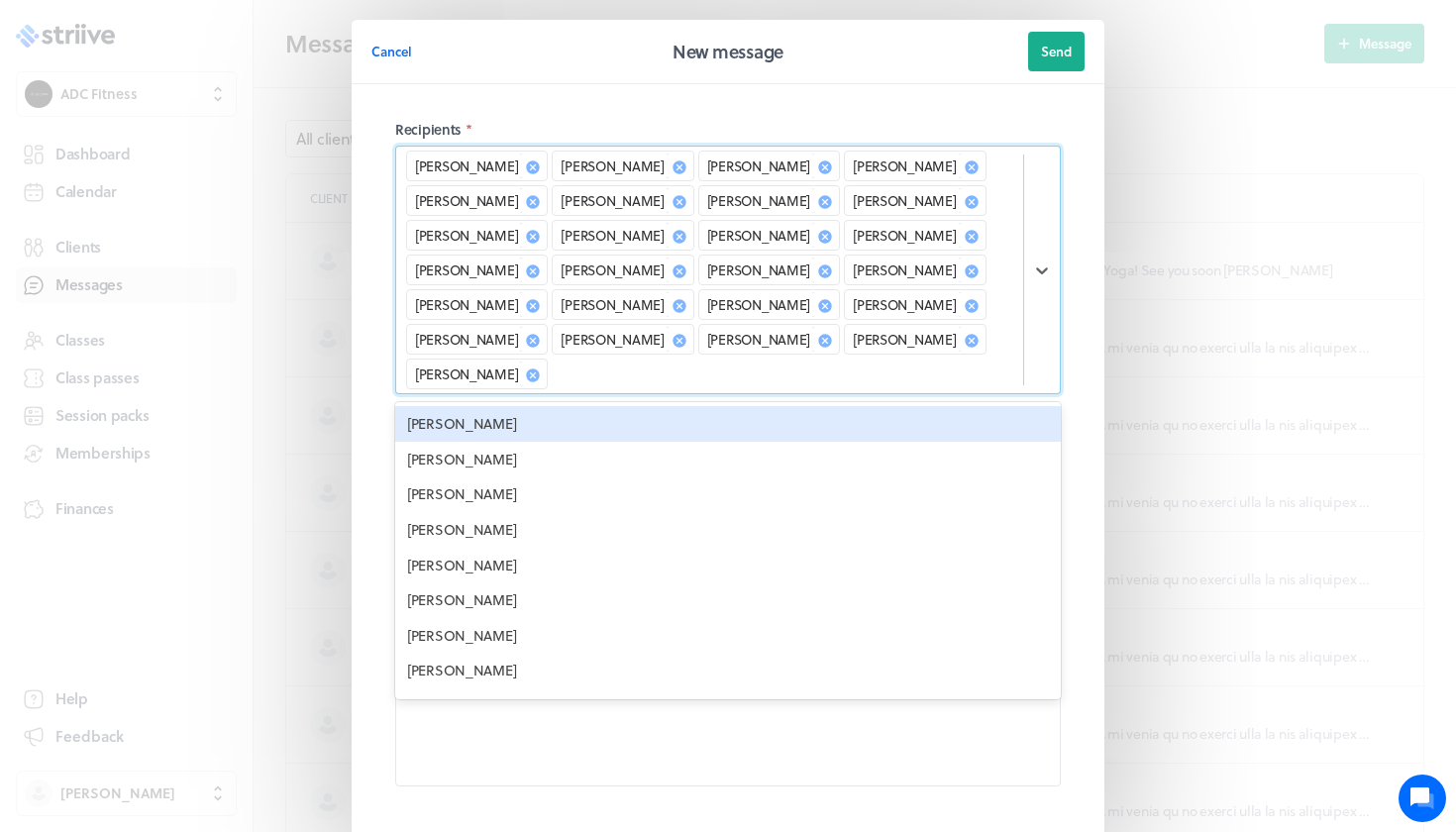 click on "[PERSON_NAME]" at bounding box center [728, 424] 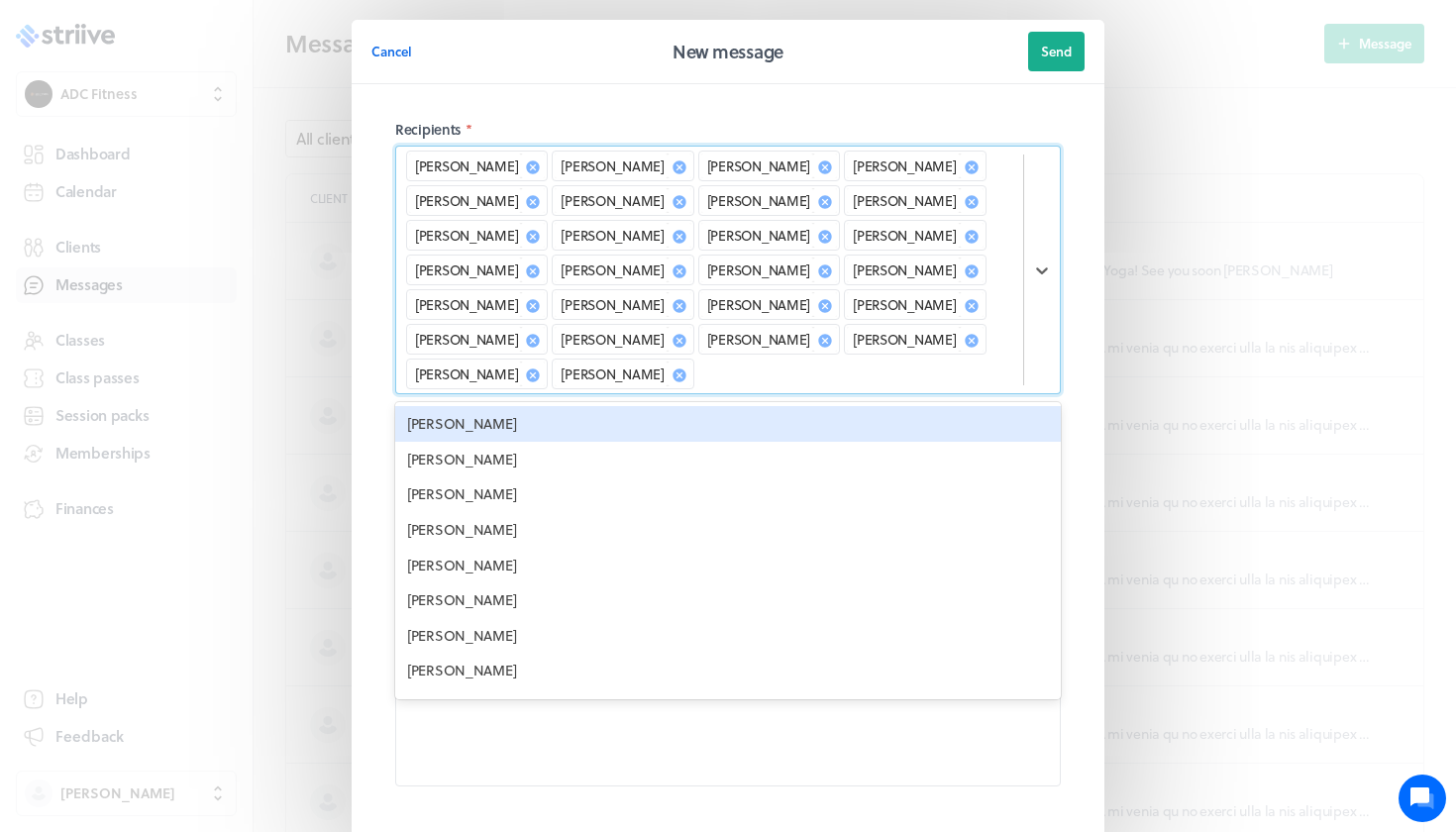 click on "[PERSON_NAME]" at bounding box center (728, 424) 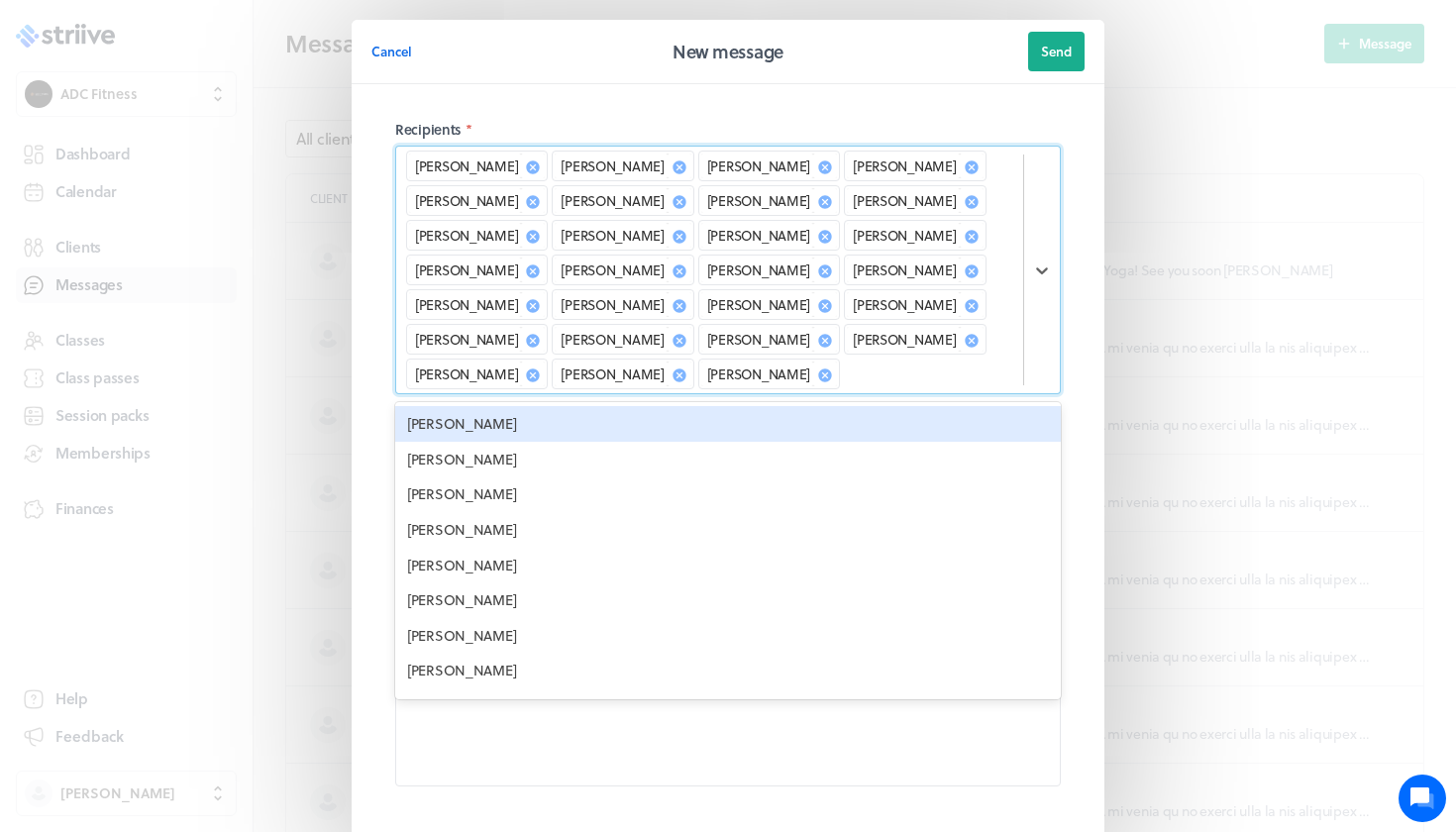 click on "[PERSON_NAME]" at bounding box center [728, 424] 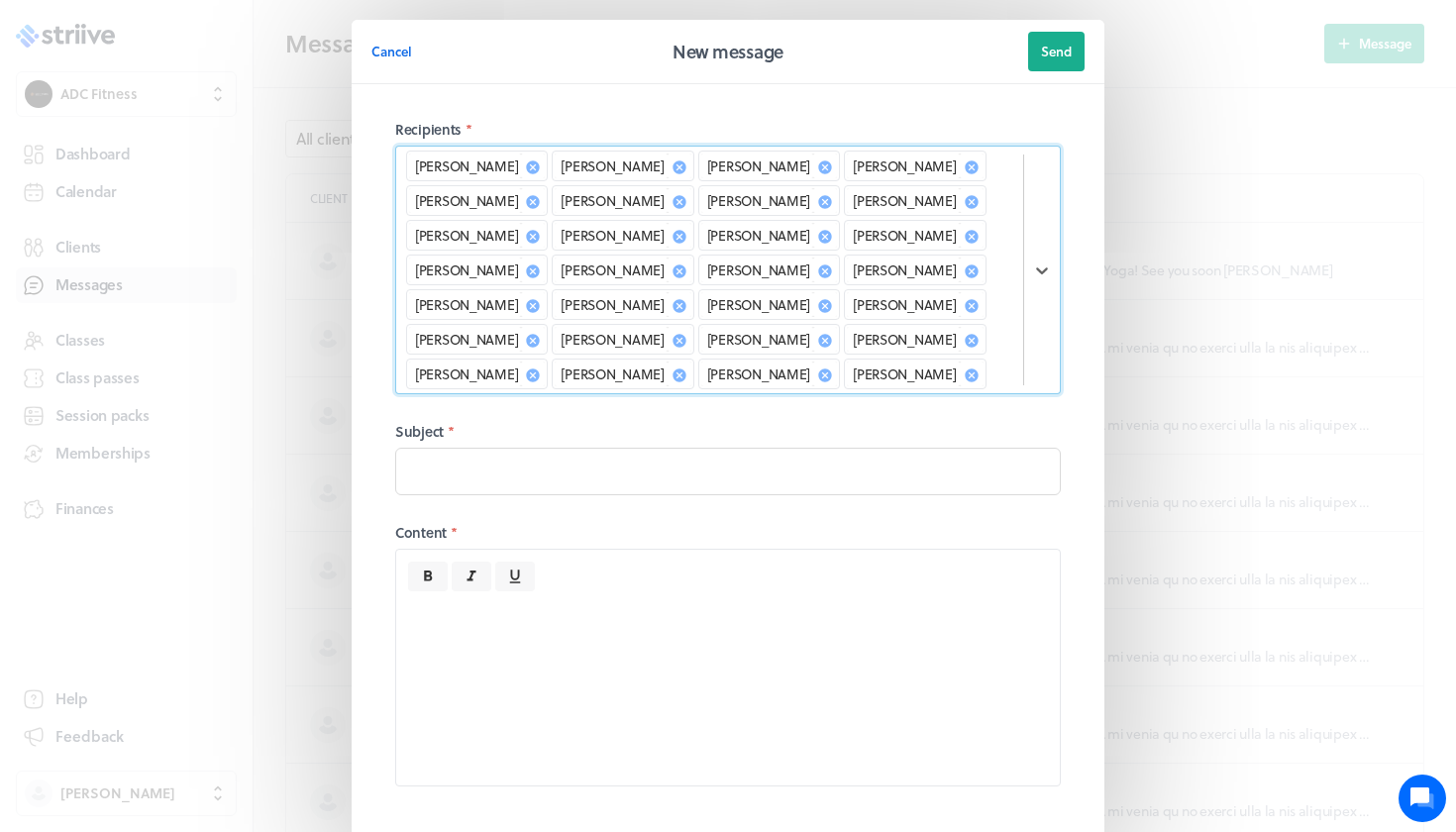 click on "[PERSON_NAME] [PERSON_NAME] [PERSON_NAME] [PERSON_NAME] [PERSON_NAME] [PERSON_NAME] [PERSON_NAME] [PERSON_NAME] [PERSON_NAME] [PERSON_NAME] [PERSON_NAME] [PERSON_NAME] [PERSON_NAME] [PERSON_NAME] [PERSON_NAME] [PERSON_NAME] [PERSON_NAME] [PERSON_NAME] [PERSON_NAME] [PERSON_NAME] [PERSON_NAME] [PERSON_NAME] [PERSON_NAME] [PERSON_NAME] [PERSON_NAME] [PERSON_NAME] [PERSON_NAME] [PERSON_NAME]" at bounding box center [709, 269] 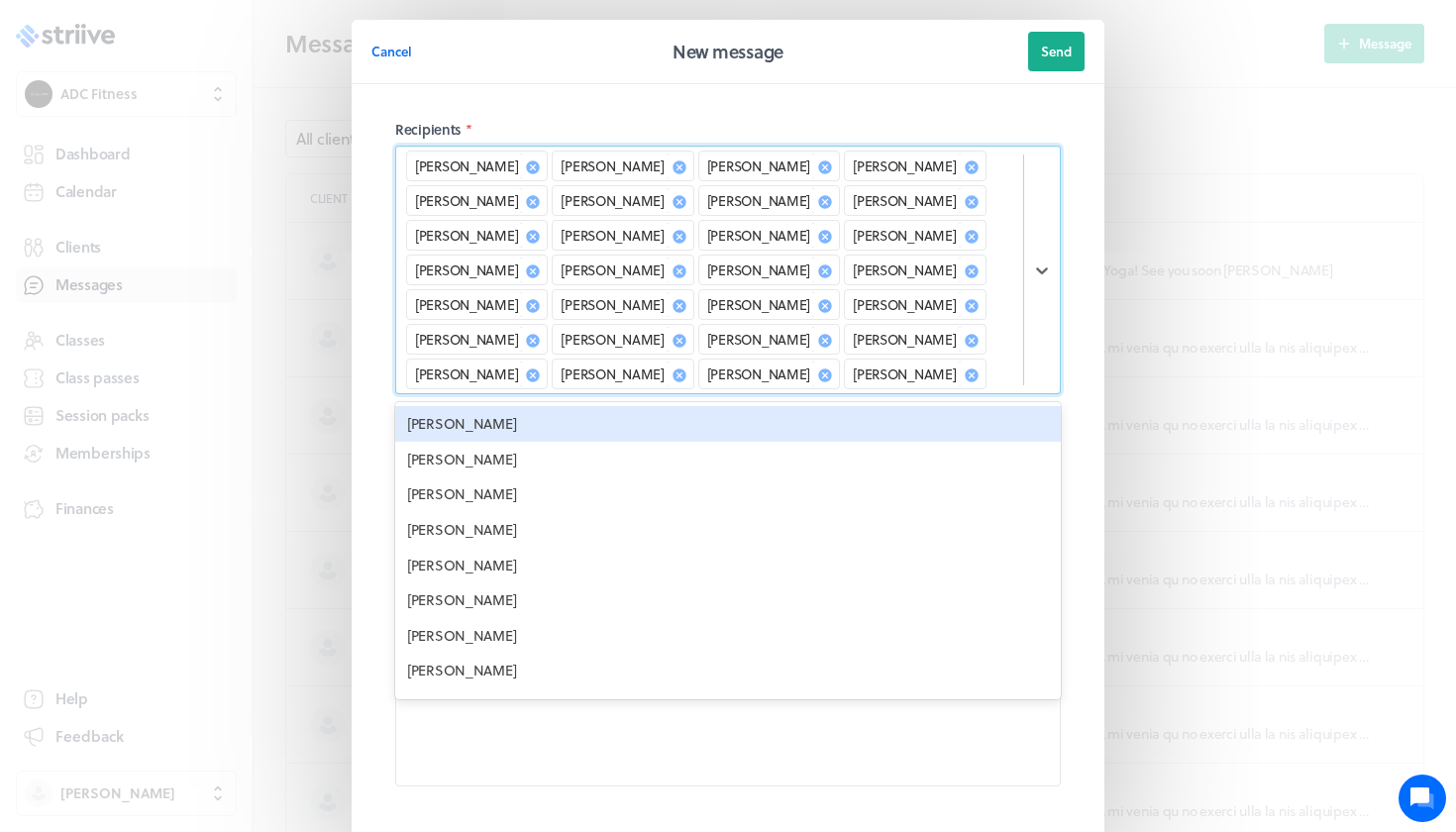 click on "[PERSON_NAME] [PERSON_NAME] [PERSON_NAME] [PERSON_NAME] [PERSON_NAME] [PERSON_NAME] [PERSON_NAME] [PERSON_NAME] [PERSON_NAME] [PERSON_NAME] [PERSON_NAME] [PERSON_NAME] [PERSON_NAME] [PERSON_NAME] [PERSON_NAME] [PERSON_NAME] [PERSON_NAME] [PERSON_NAME] [PERSON_NAME] [PERSON_NAME] [PERSON_NAME] [PERSON_NAME] [PERSON_NAME] [PERSON_NAME] [PERSON_NAME] [PERSON_NAME] [PERSON_NAME] [PERSON_NAME]" at bounding box center [709, 269] 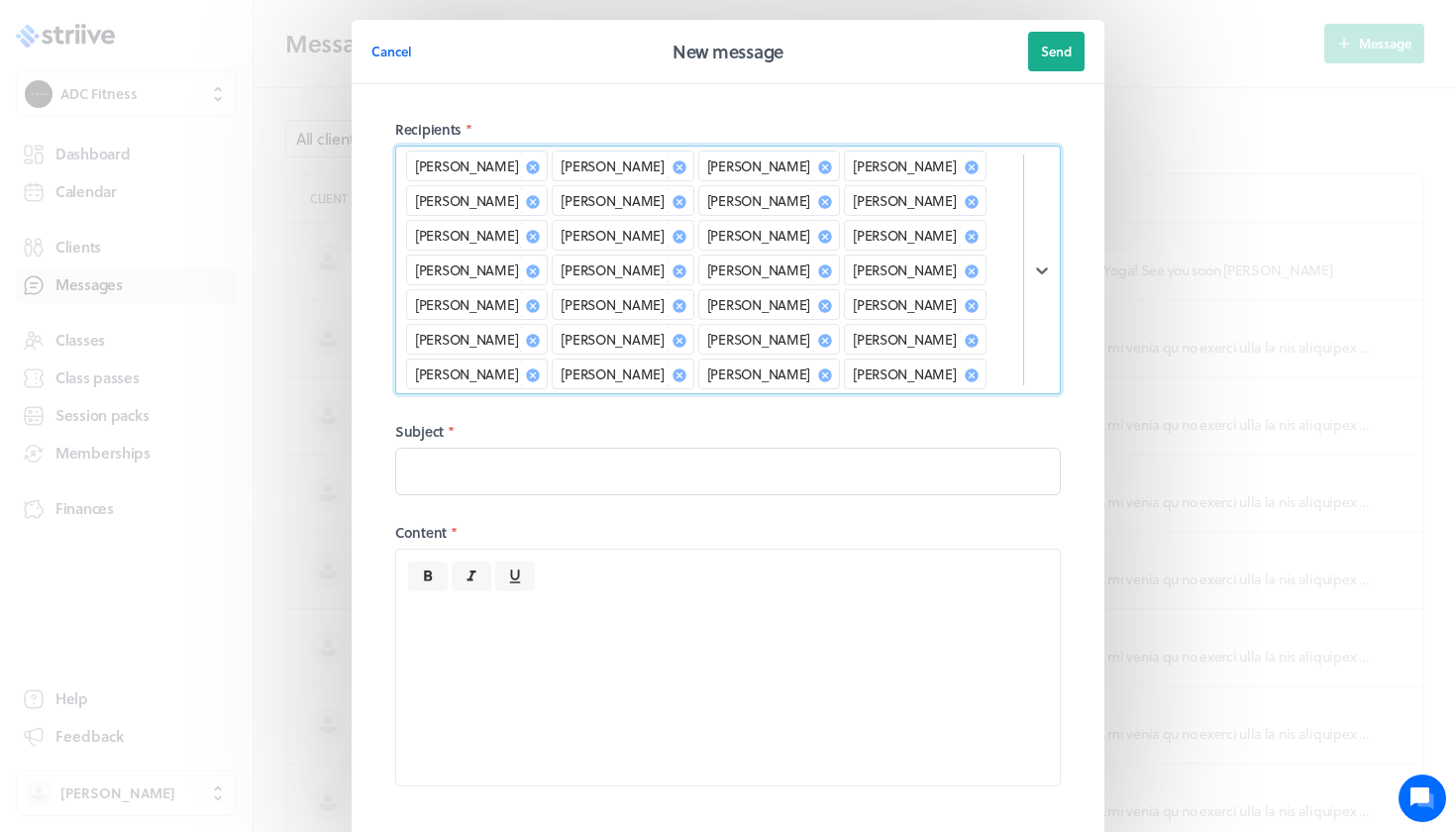 click on "[PERSON_NAME] [PERSON_NAME] [PERSON_NAME] [PERSON_NAME] [PERSON_NAME] [PERSON_NAME] [PERSON_NAME] [PERSON_NAME] [PERSON_NAME] [PERSON_NAME] [PERSON_NAME] [PERSON_NAME] [PERSON_NAME] [PERSON_NAME] [PERSON_NAME] [PERSON_NAME] [PERSON_NAME] [PERSON_NAME] [PERSON_NAME] [PERSON_NAME] [PERSON_NAME] [PERSON_NAME] [PERSON_NAME] [PERSON_NAME] [PERSON_NAME] [PERSON_NAME] [PERSON_NAME] [PERSON_NAME]" at bounding box center (709, 269) 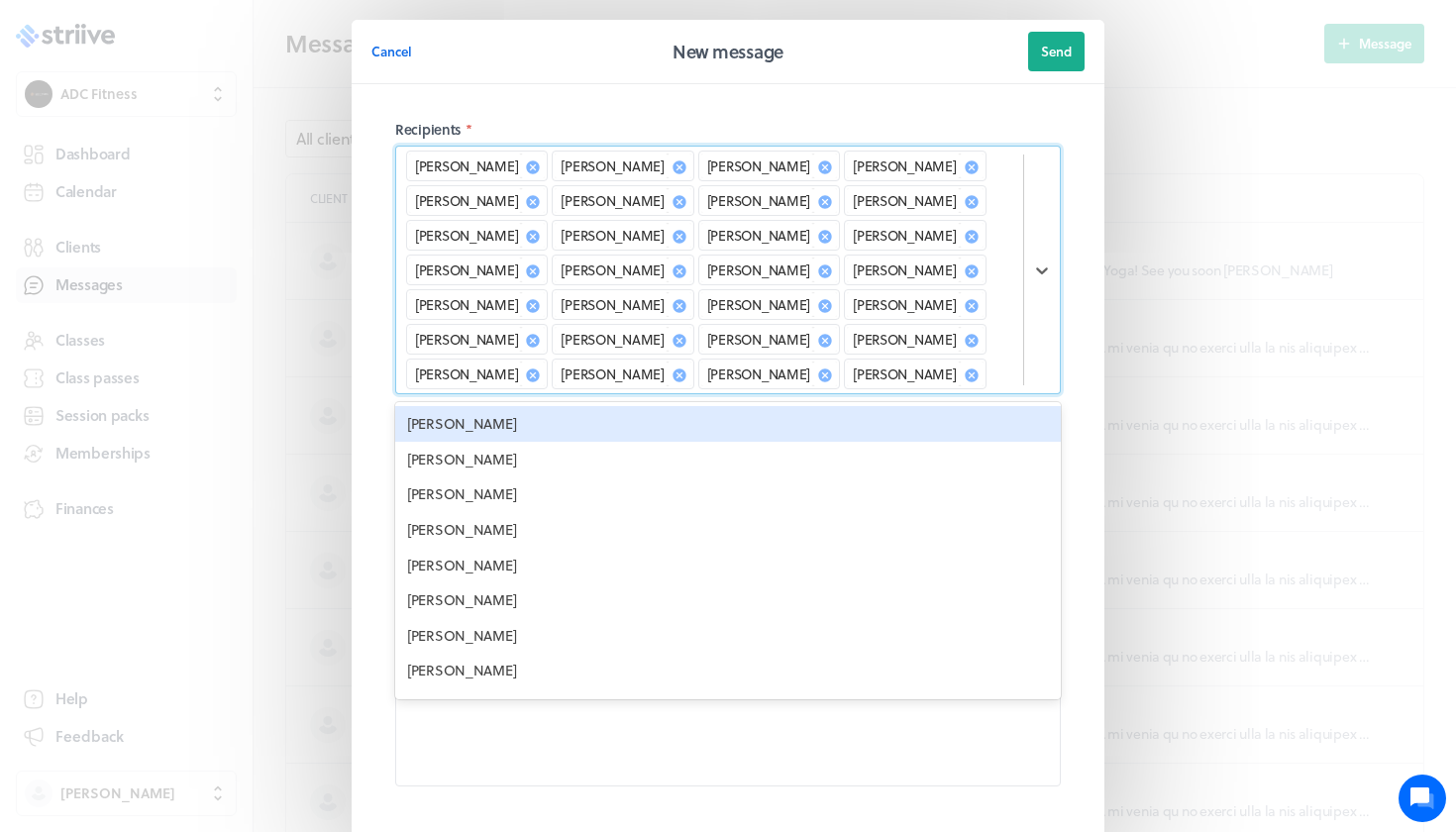 click on "[PERSON_NAME]" at bounding box center (728, 424) 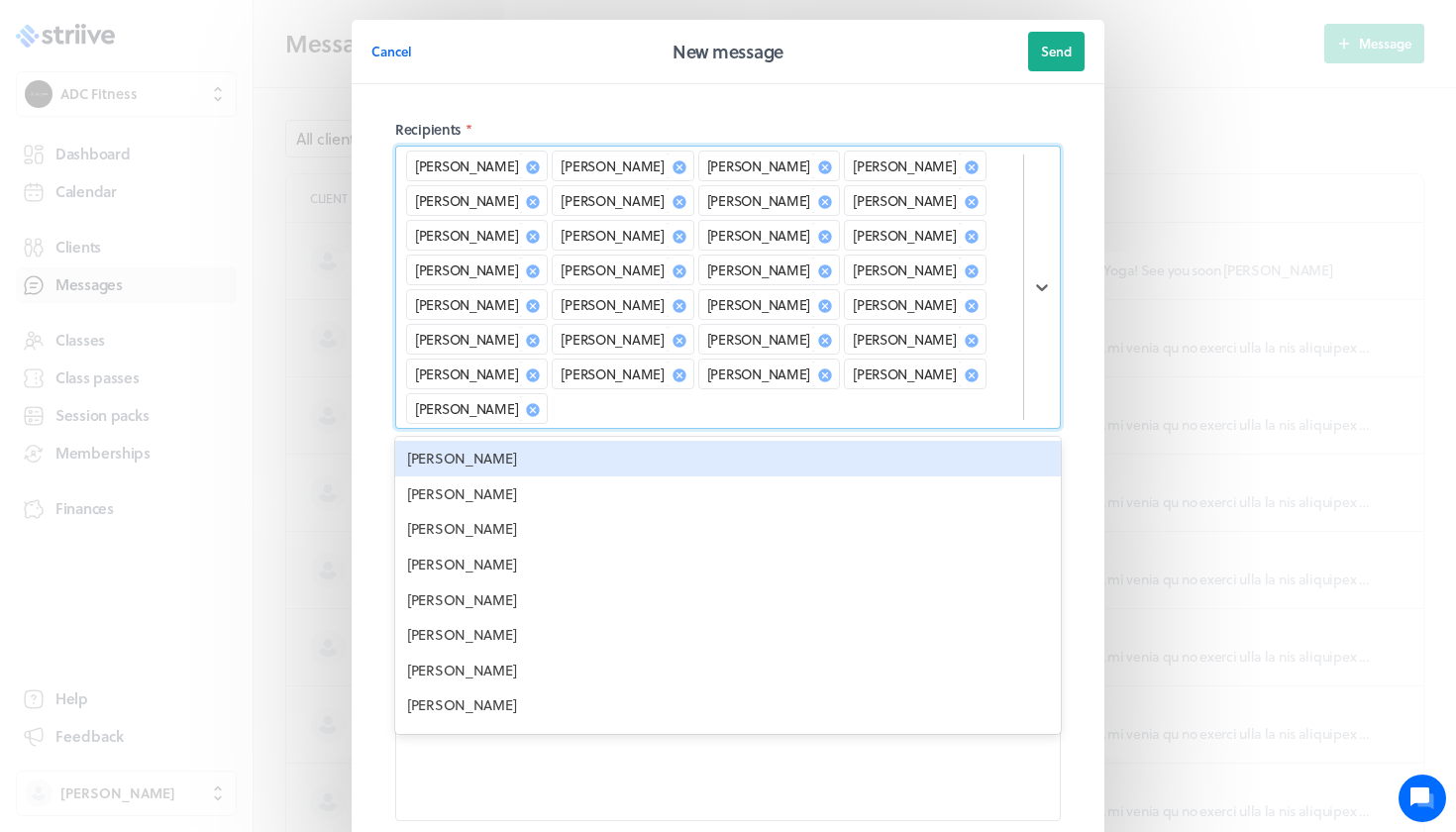 click on "[PERSON_NAME]" at bounding box center (728, 459) 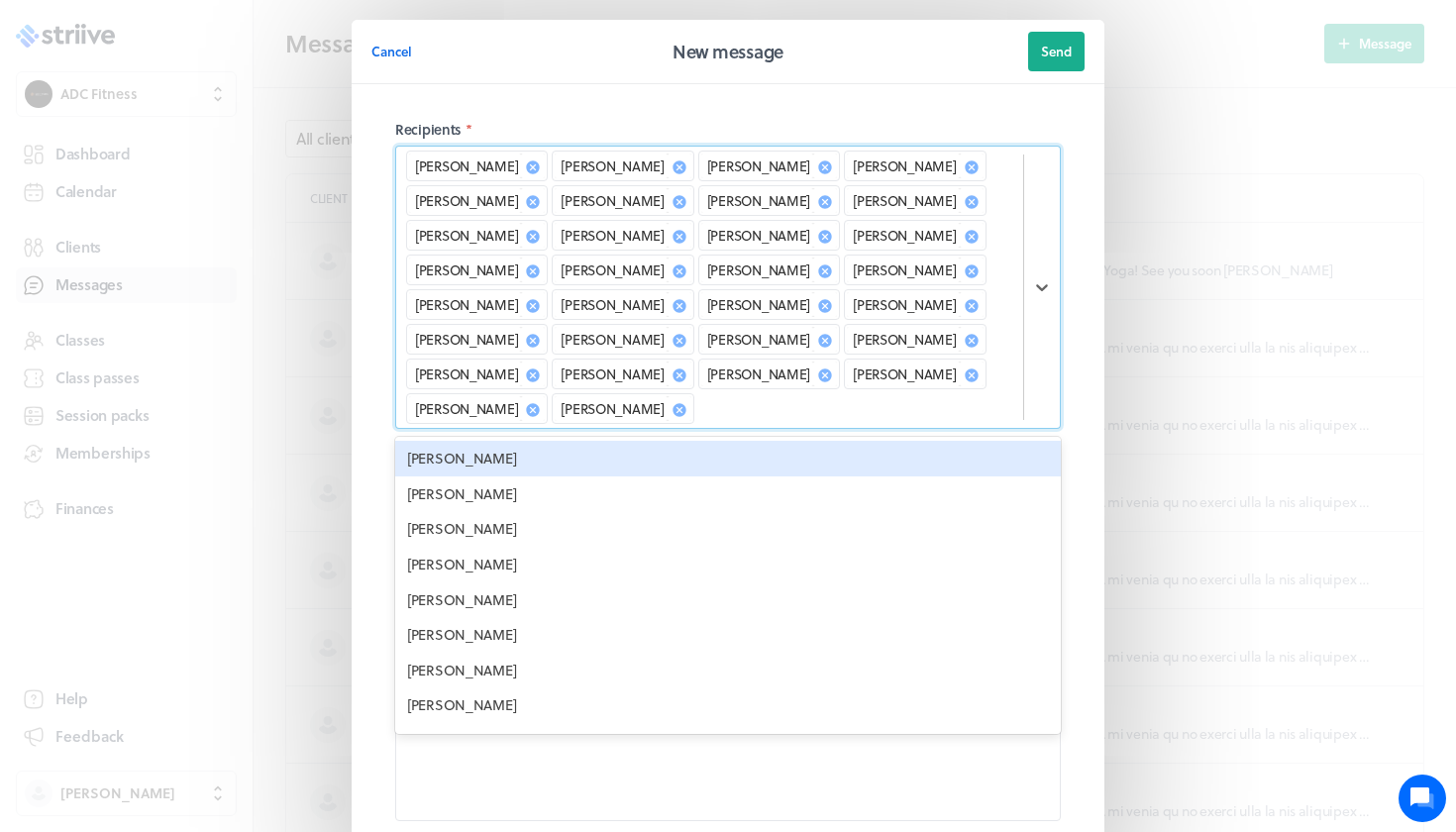 click on "[PERSON_NAME]" at bounding box center [728, 459] 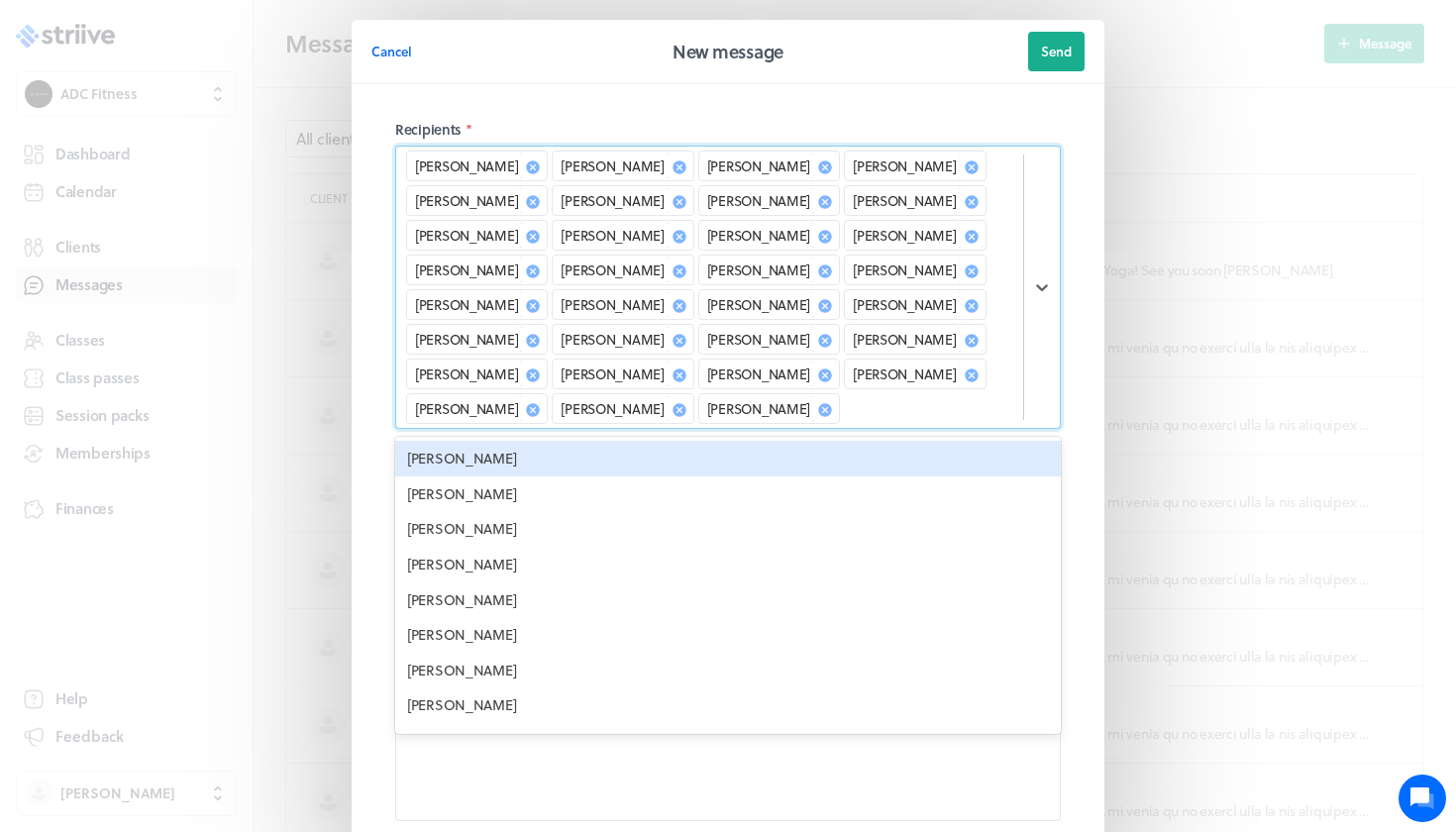 click on "[PERSON_NAME]" at bounding box center (728, 459) 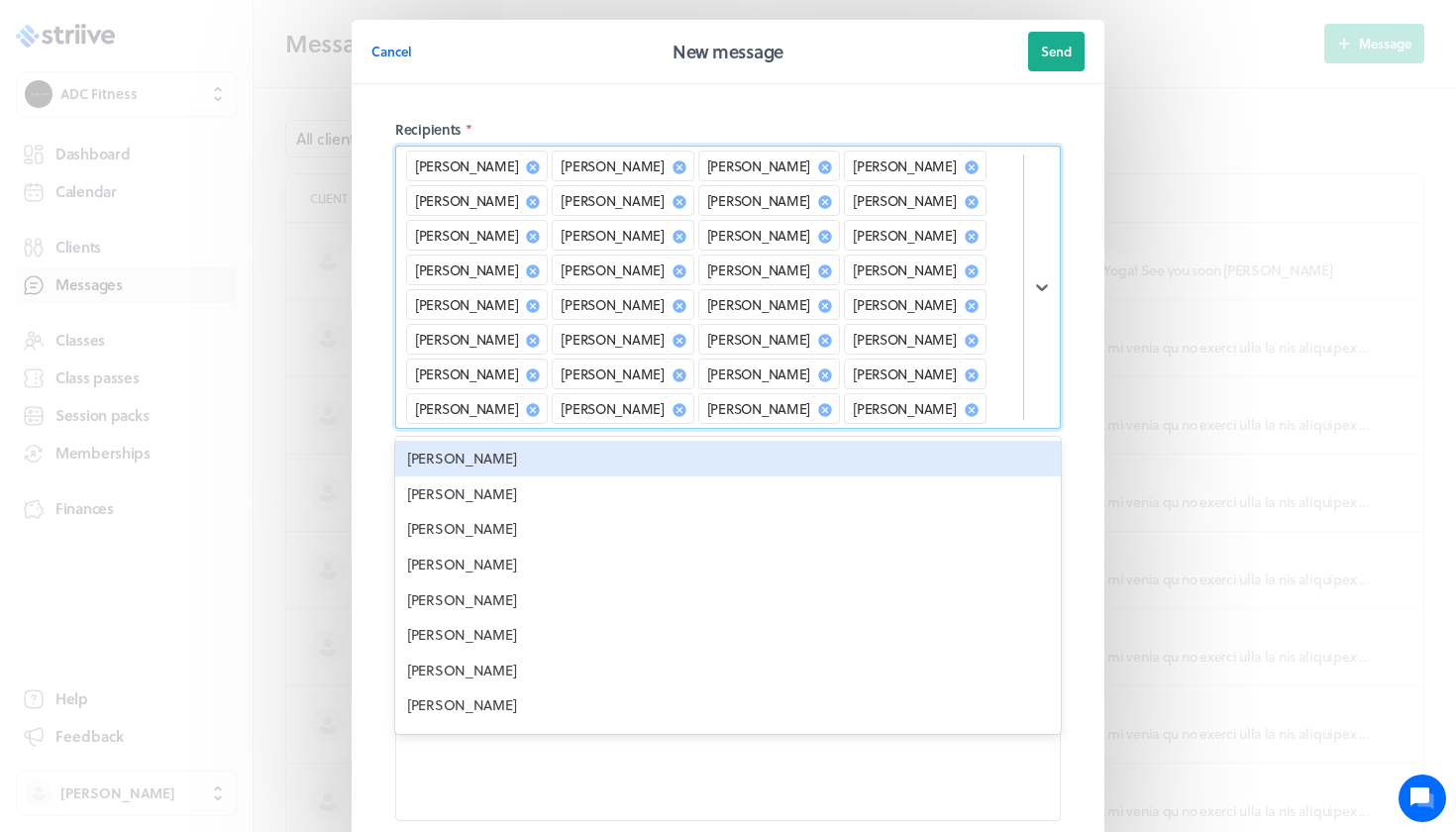 click on "Recipients * option [PERSON_NAME], selected. option [PERSON_NAME] focused, 33 of 71. 39 results available. Use Up and Down to choose options, press Enter to select the currently focused option, press Escape to exit the menu, press Tab to select the option and exit the menu. [PERSON_NAME] [PERSON_NAME] [PERSON_NAME] [PERSON_NAME] [PERSON_NAME] [PERSON_NAME] [PERSON_NAME] [PERSON_NAME] [PERSON_NAME] [PERSON_NAME] [PERSON_NAME] [PERSON_NAME] [PERSON_NAME] [PERSON_NAME] [PERSON_NAME] [PERSON_NAME] [PERSON_NAME] [PERSON_NAME] [PERSON_NAME] [PERSON_NAME] [PERSON_NAME] [PERSON_NAME] [PERSON_NAME] [PERSON_NAME] [PERSON_NAME] [PERSON_NAME] [PERSON_NAME] [PERSON_NAME] [PERSON_NAME]-[PERSON_NAME] [PERSON_NAME] [PERSON_NAME] Assen [PERSON_NAME] [PERSON_NAME] [PERSON_NAME] [PERSON_NAME] [PERSON_NAME] [PERSON_NAME] [PERSON_NAME] [PERSON_NAME] [PERSON_NAME] [PERSON_NAME] [PERSON_NAME] [PERSON_NAME] [PERSON_NAME] [PERSON_NAME] [PERSON_NAME] [PERSON_NAME] [PERSON_NAME] [PERSON_NAME] [PERSON_NAME] [PERSON_NAME] [PERSON_NAME] Subject" at bounding box center (728, 492) 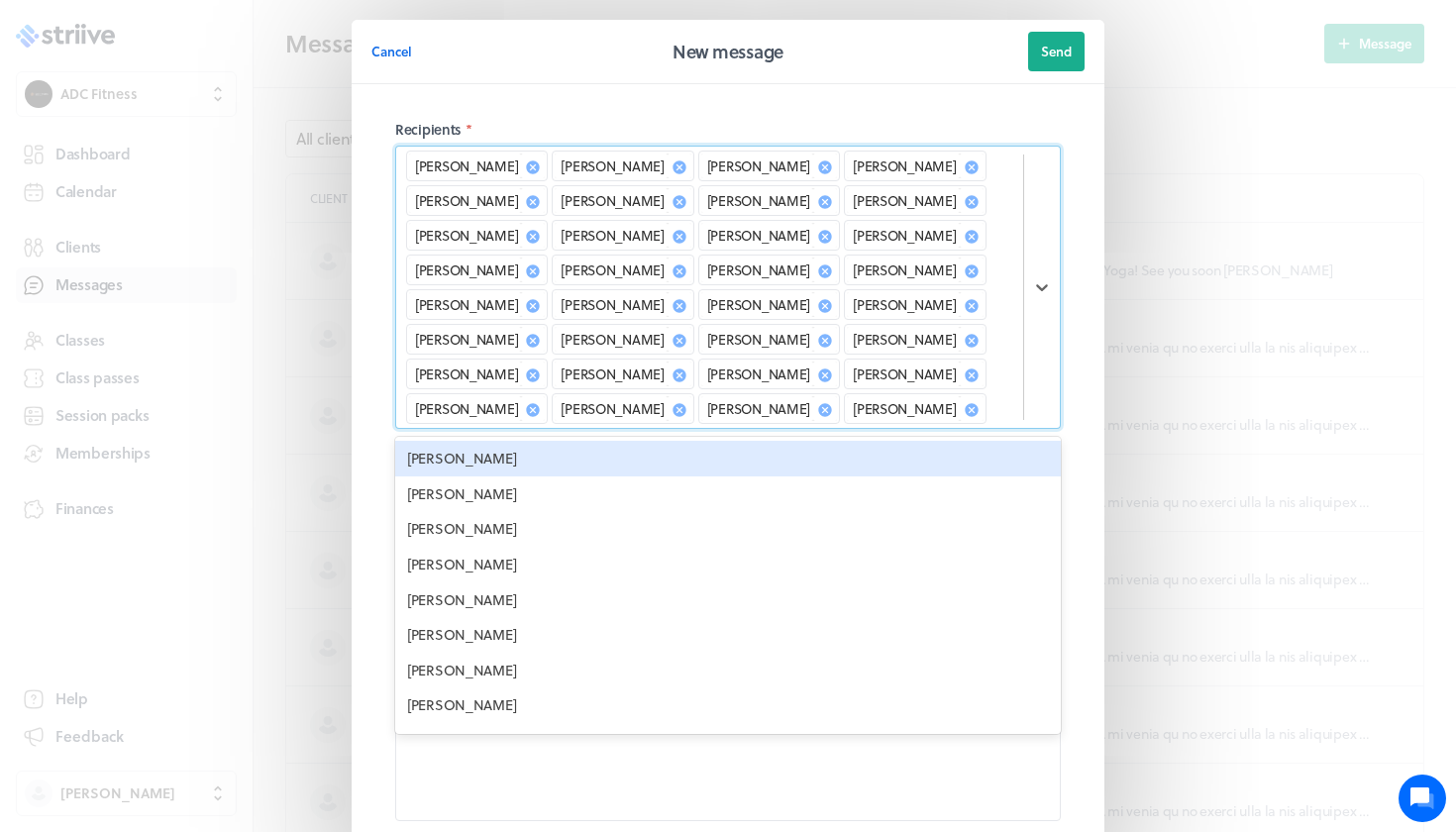 click on "[PERSON_NAME] [PERSON_NAME] [PERSON_NAME] [PERSON_NAME] [PERSON_NAME] [PERSON_NAME] [PERSON_NAME] [PERSON_NAME] [PERSON_NAME] [PERSON_NAME] [PERSON_NAME] [PERSON_NAME] [PERSON_NAME] [PERSON_NAME] [PERSON_NAME] [PERSON_NAME] [PERSON_NAME] [PERSON_NAME] [PERSON_NAME] [PERSON_NAME] [PERSON_NAME] [PERSON_NAME] [PERSON_NAME] [PERSON_NAME] [PERSON_NAME] [PERSON_NAME] [PERSON_NAME] [PERSON_NAME] [PERSON_NAME]-[PERSON_NAME] [PERSON_NAME] [PERSON_NAME]" at bounding box center [709, 287] 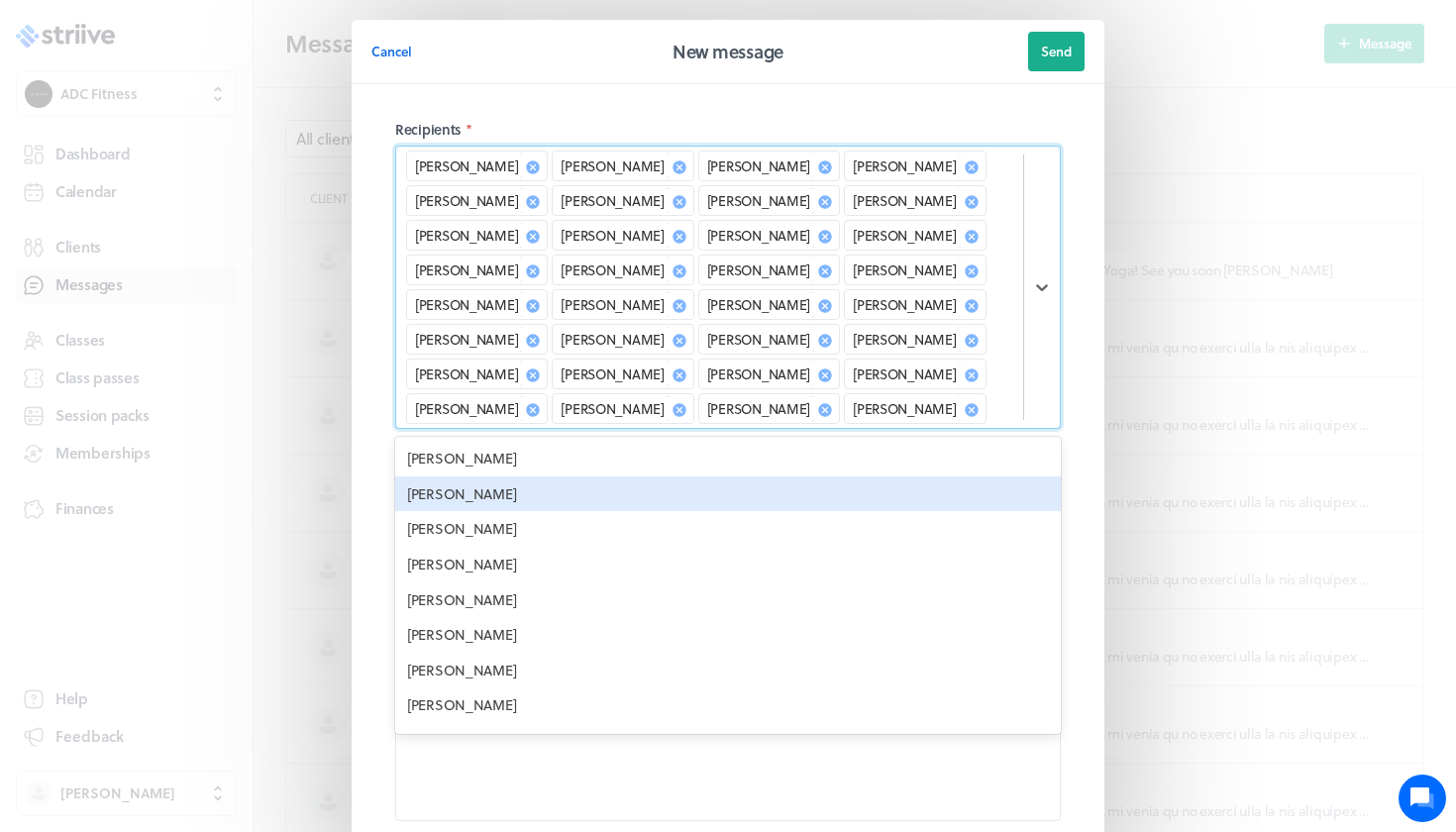 click on "[PERSON_NAME]" at bounding box center [728, 494] 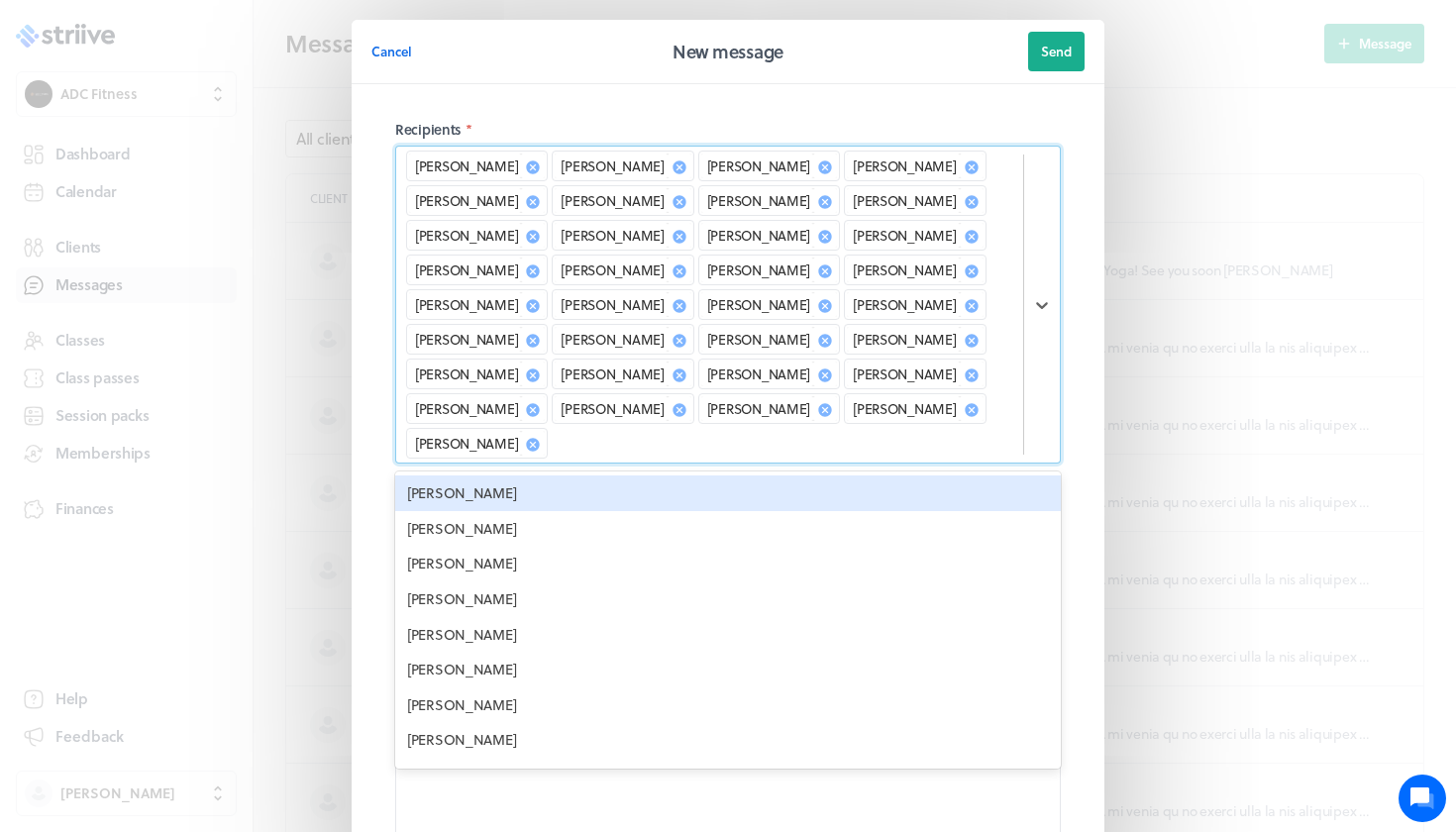 click on "[PERSON_NAME]" at bounding box center [728, 493] 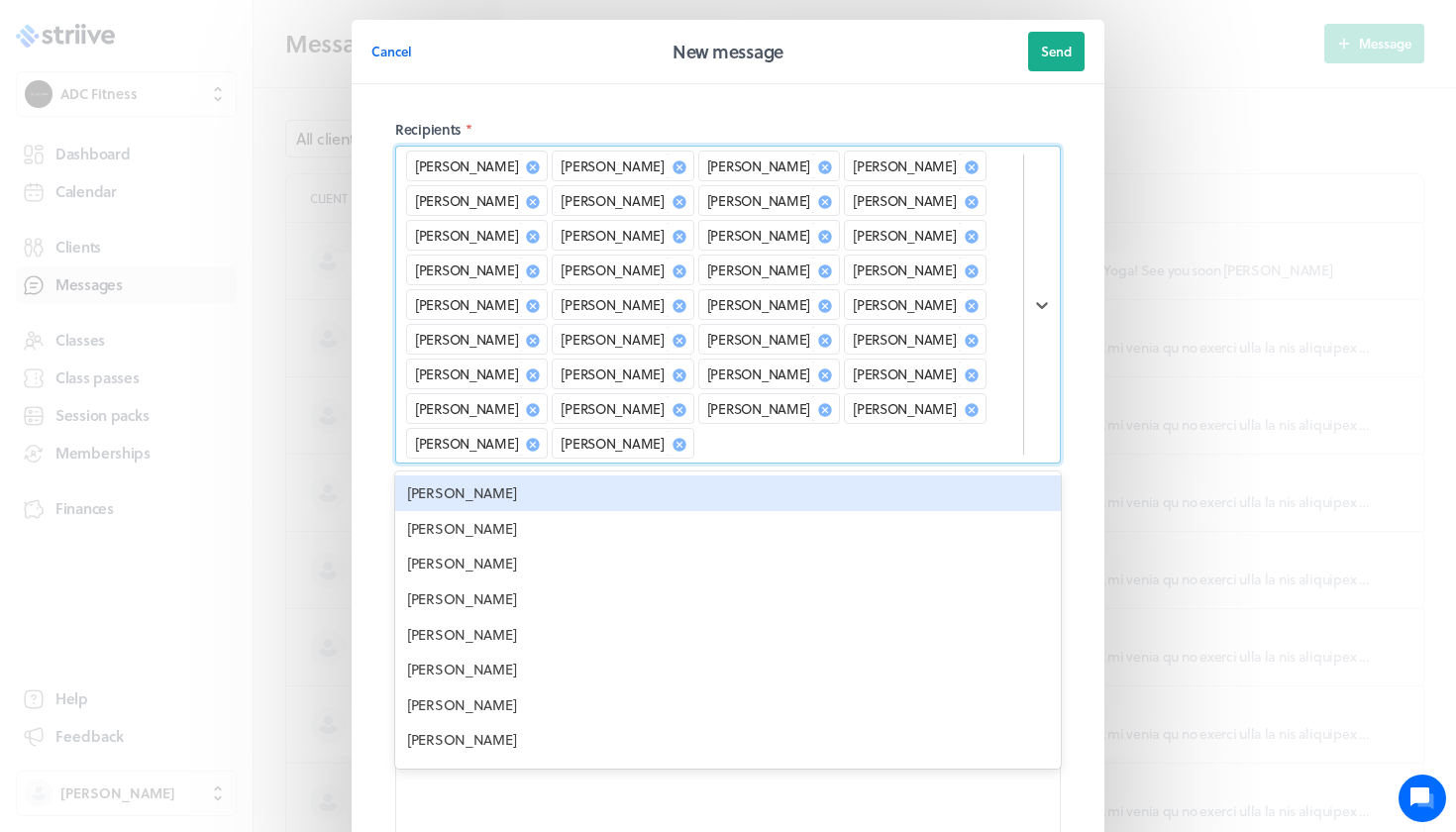 click on "[PERSON_NAME]" at bounding box center (728, 493) 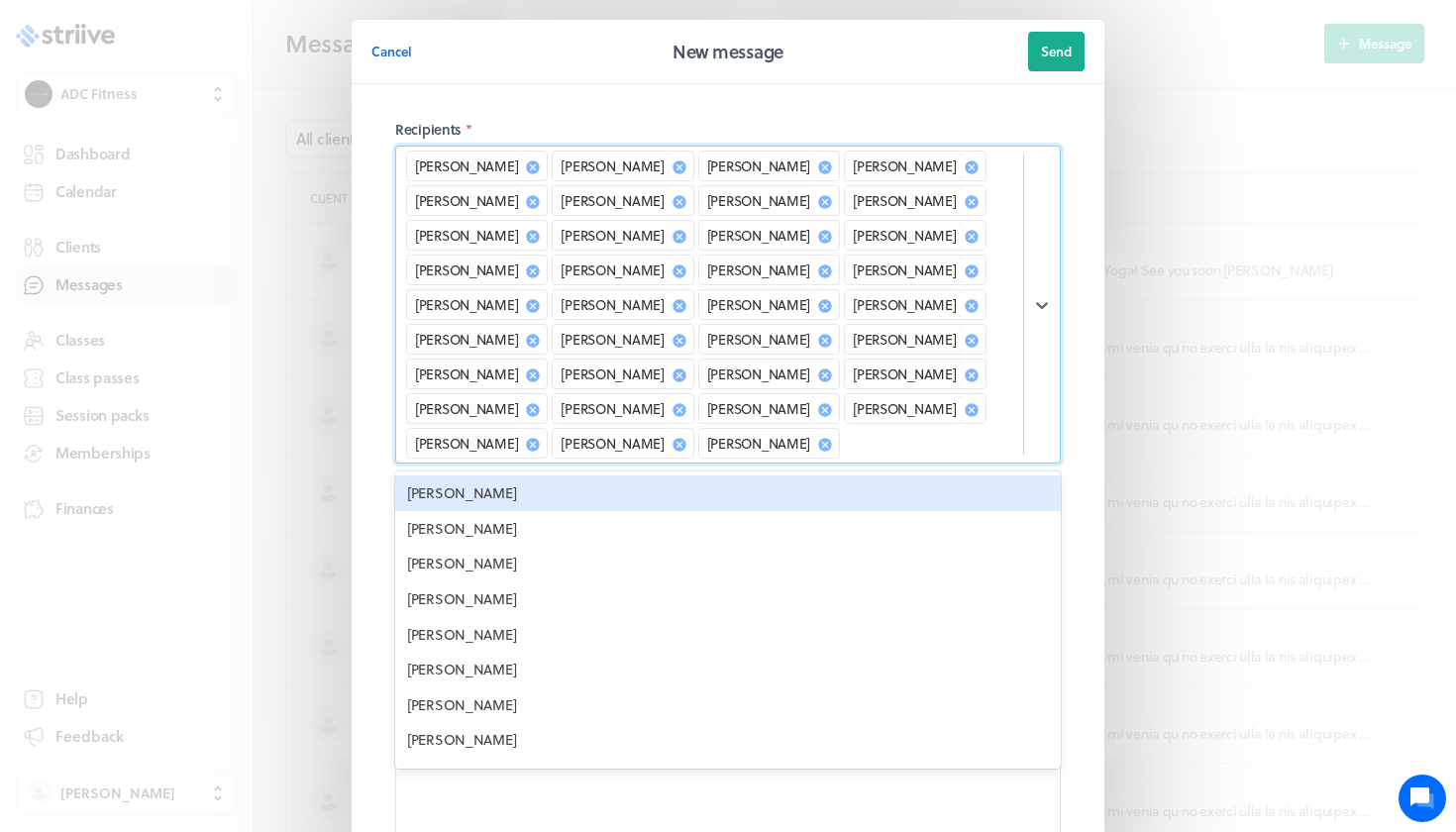 click on "[PERSON_NAME]" at bounding box center (728, 493) 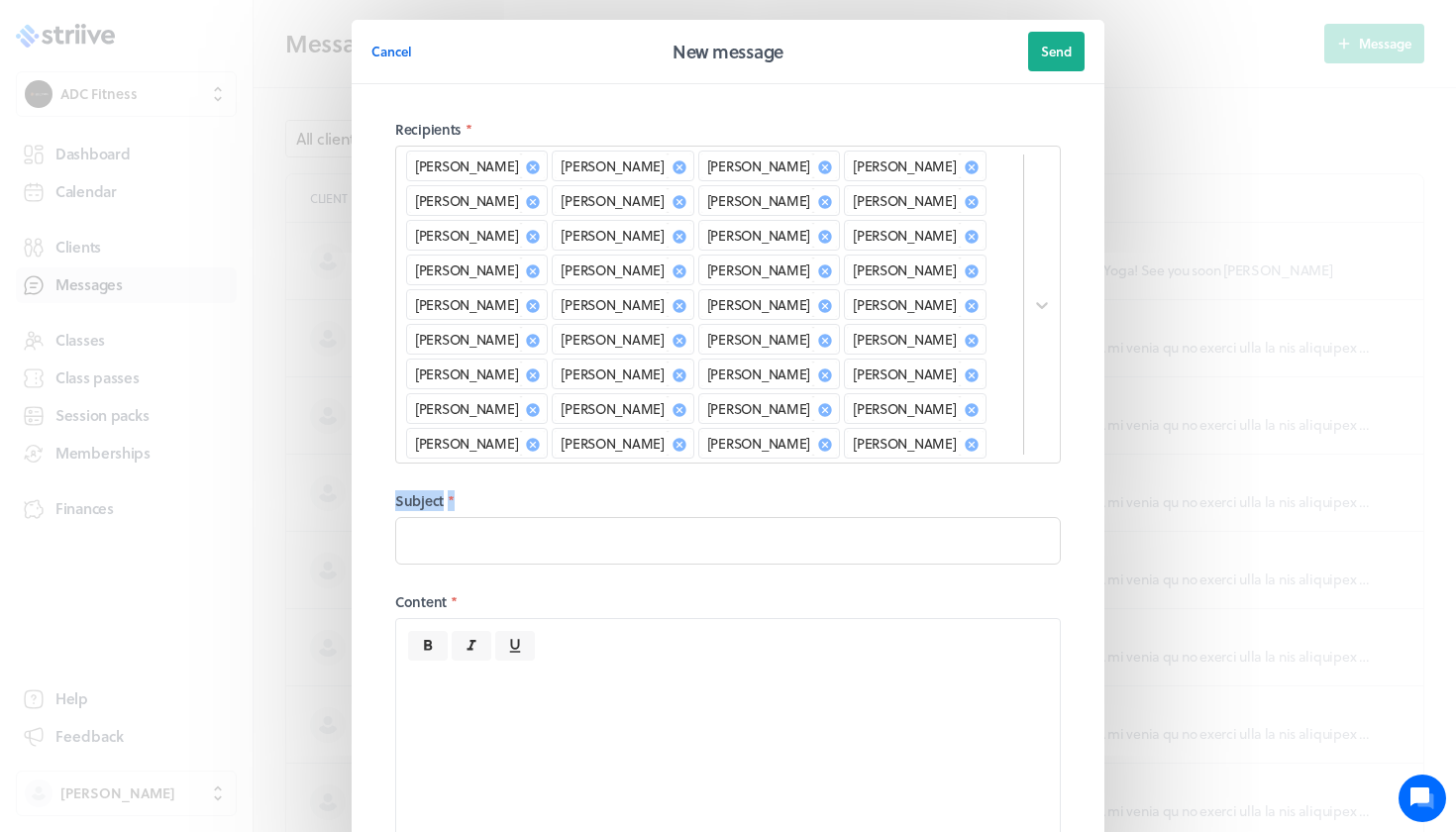 click on "Recipients * [PERSON_NAME] [PERSON_NAME] [PERSON_NAME] [PERSON_NAME] [PERSON_NAME] [PERSON_NAME] [PERSON_NAME] [PERSON_NAME] [PERSON_NAME] [PERSON_NAME] [PERSON_NAME] [PERSON_NAME] [PERSON_NAME] [PERSON_NAME] [PERSON_NAME] [PERSON_NAME] [PERSON_NAME] [PERSON_NAME] [PERSON_NAME] [PERSON_NAME] [PERSON_NAME] [PERSON_NAME] [PERSON_NAME] [PERSON_NAME] [PERSON_NAME] [PERSON_NAME] [PERSON_NAME] [PERSON_NAME] [PERSON_NAME]-[PERSON_NAME] [PERSON_NAME] [PERSON_NAME] [PERSON_NAME] [PERSON_NAME] [PERSON_NAME] Subject * Content *" at bounding box center (728, 509) 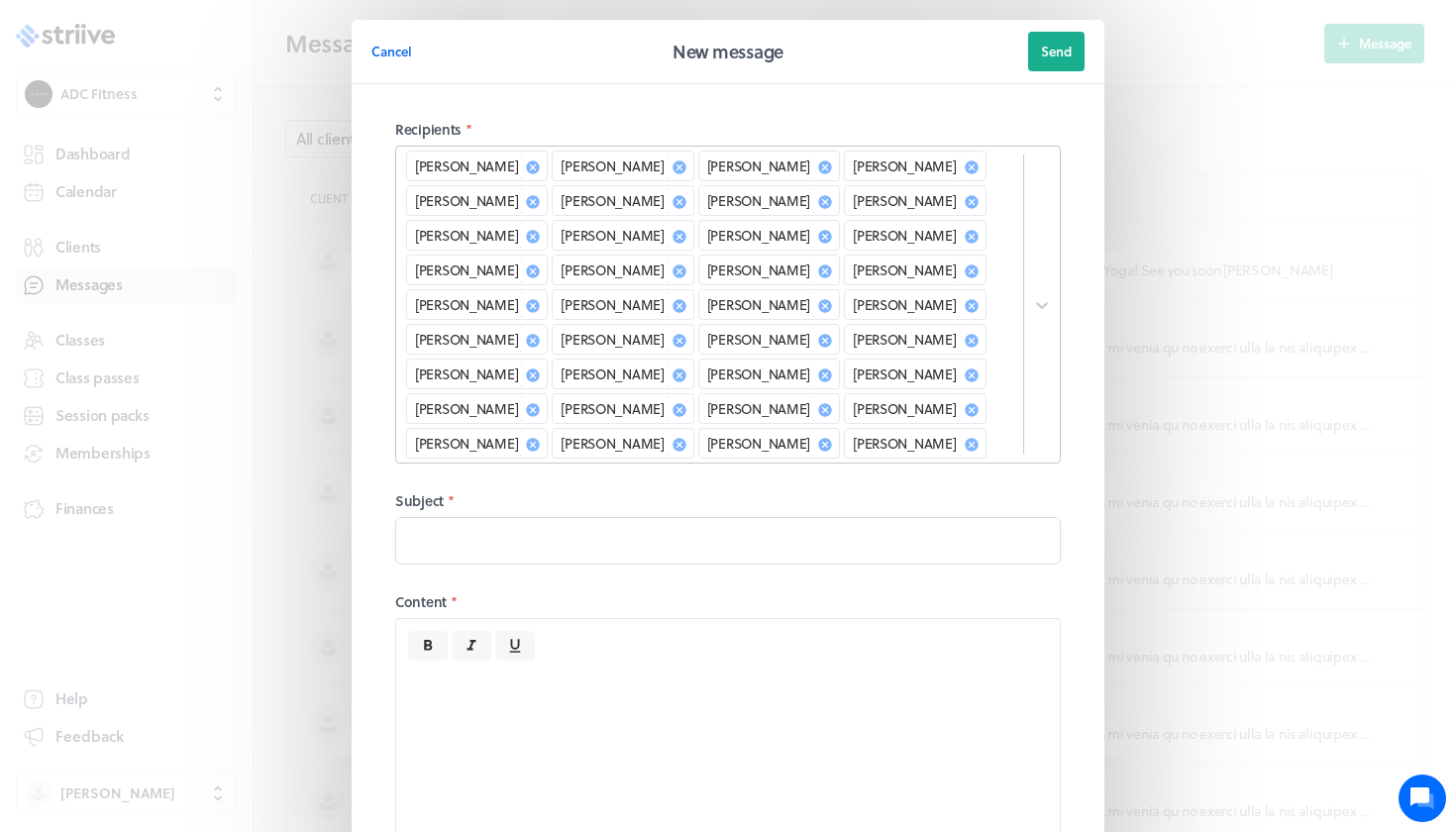 click on "[PERSON_NAME] [PERSON_NAME] [PERSON_NAME] [PERSON_NAME] [PERSON_NAME] [PERSON_NAME] [PERSON_NAME] [PERSON_NAME] [PERSON_NAME] [PERSON_NAME] [PERSON_NAME] [PERSON_NAME] [PERSON_NAME] [PERSON_NAME] [PERSON_NAME] [PERSON_NAME] [PERSON_NAME] [PERSON_NAME] [PERSON_NAME] [PERSON_NAME] [PERSON_NAME] [PERSON_NAME] [PERSON_NAME] [PERSON_NAME] [PERSON_NAME] [PERSON_NAME] [PERSON_NAME] [PERSON_NAME] [PERSON_NAME]-[PERSON_NAME] [PERSON_NAME] [PERSON_NAME] Assen [PERSON_NAME] [PERSON_NAME] [PERSON_NAME]" at bounding box center [709, 304] 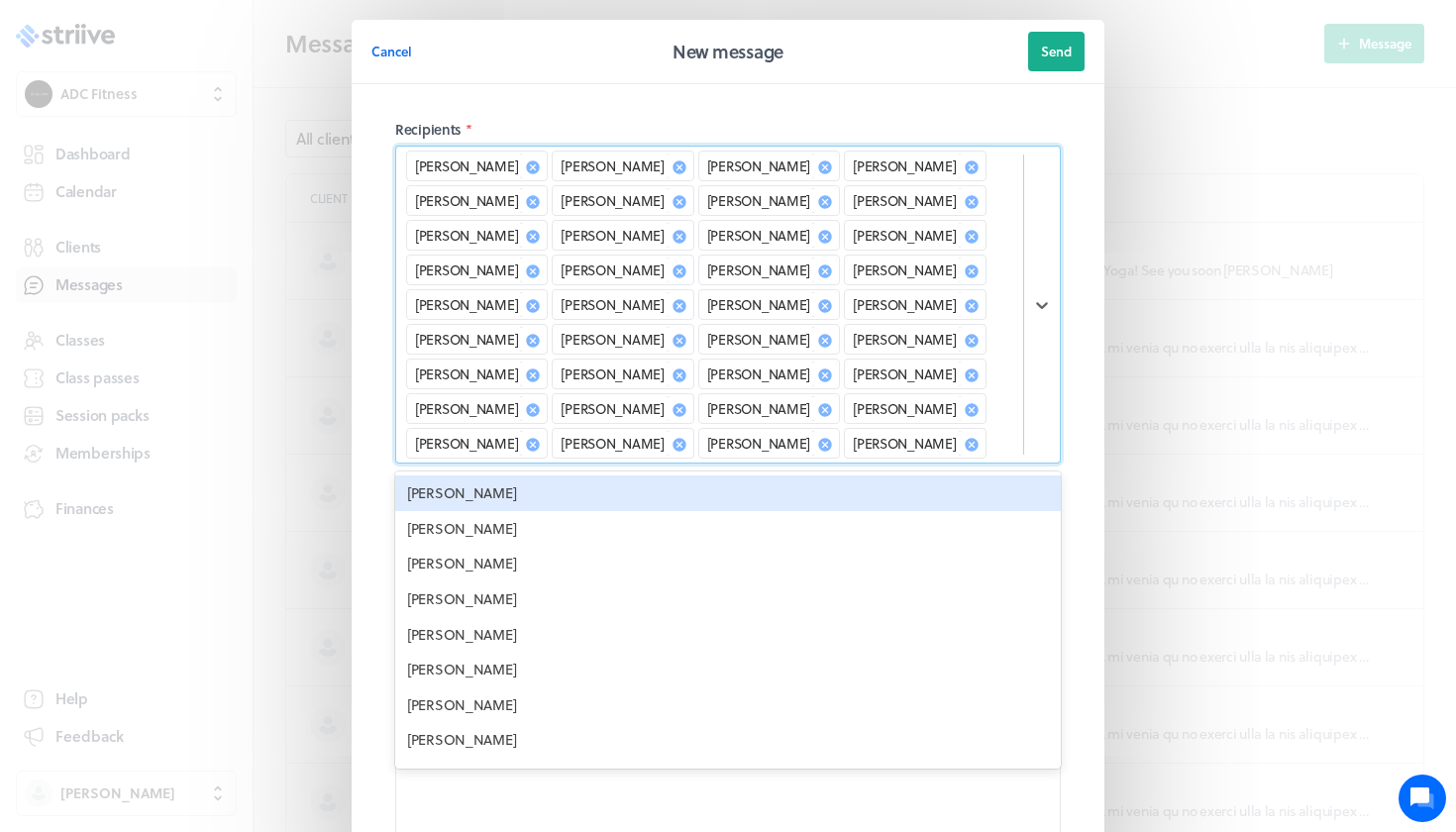 click on "[PERSON_NAME]" at bounding box center [728, 493] 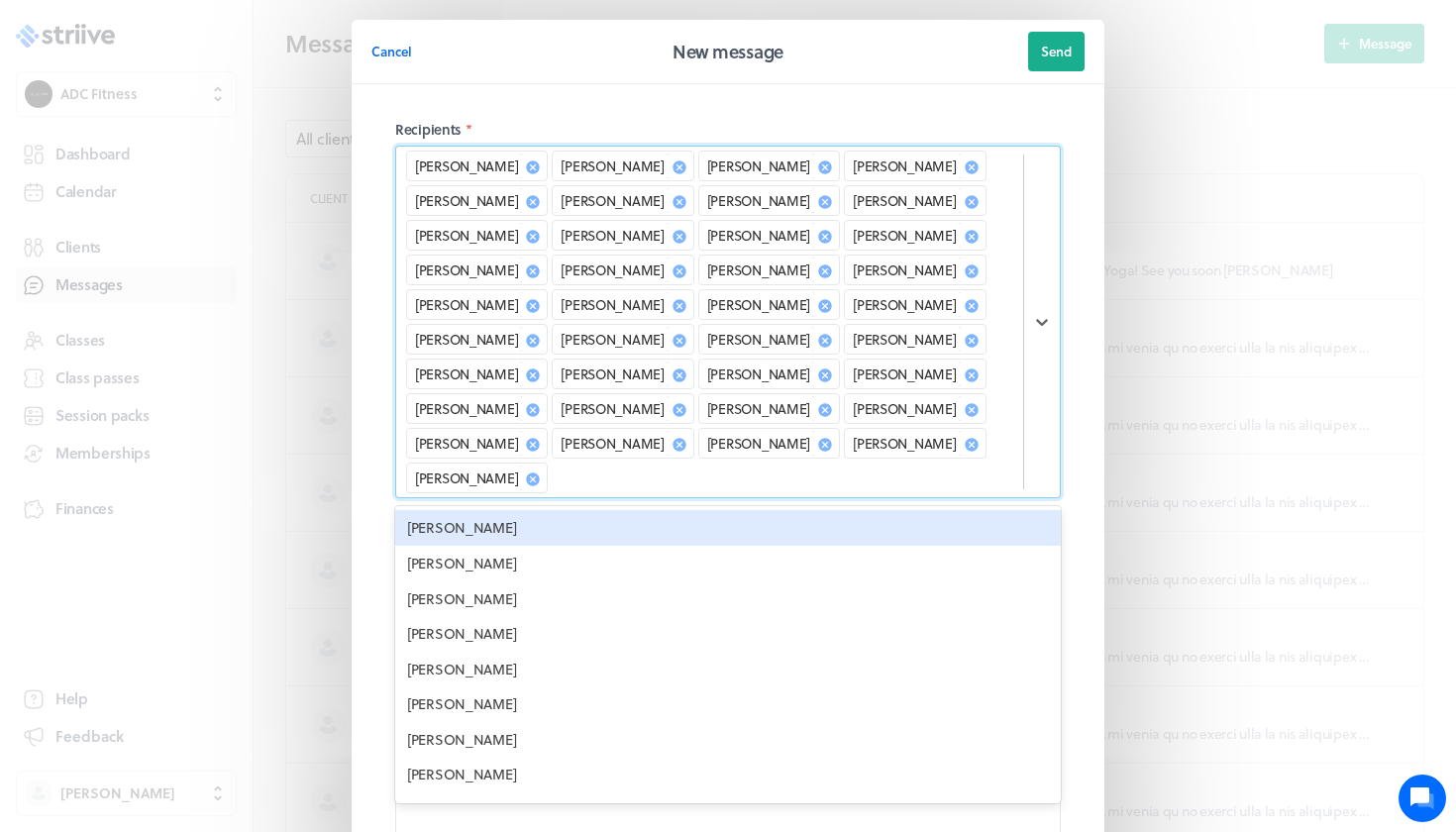 click on "[PERSON_NAME]" at bounding box center (728, 528) 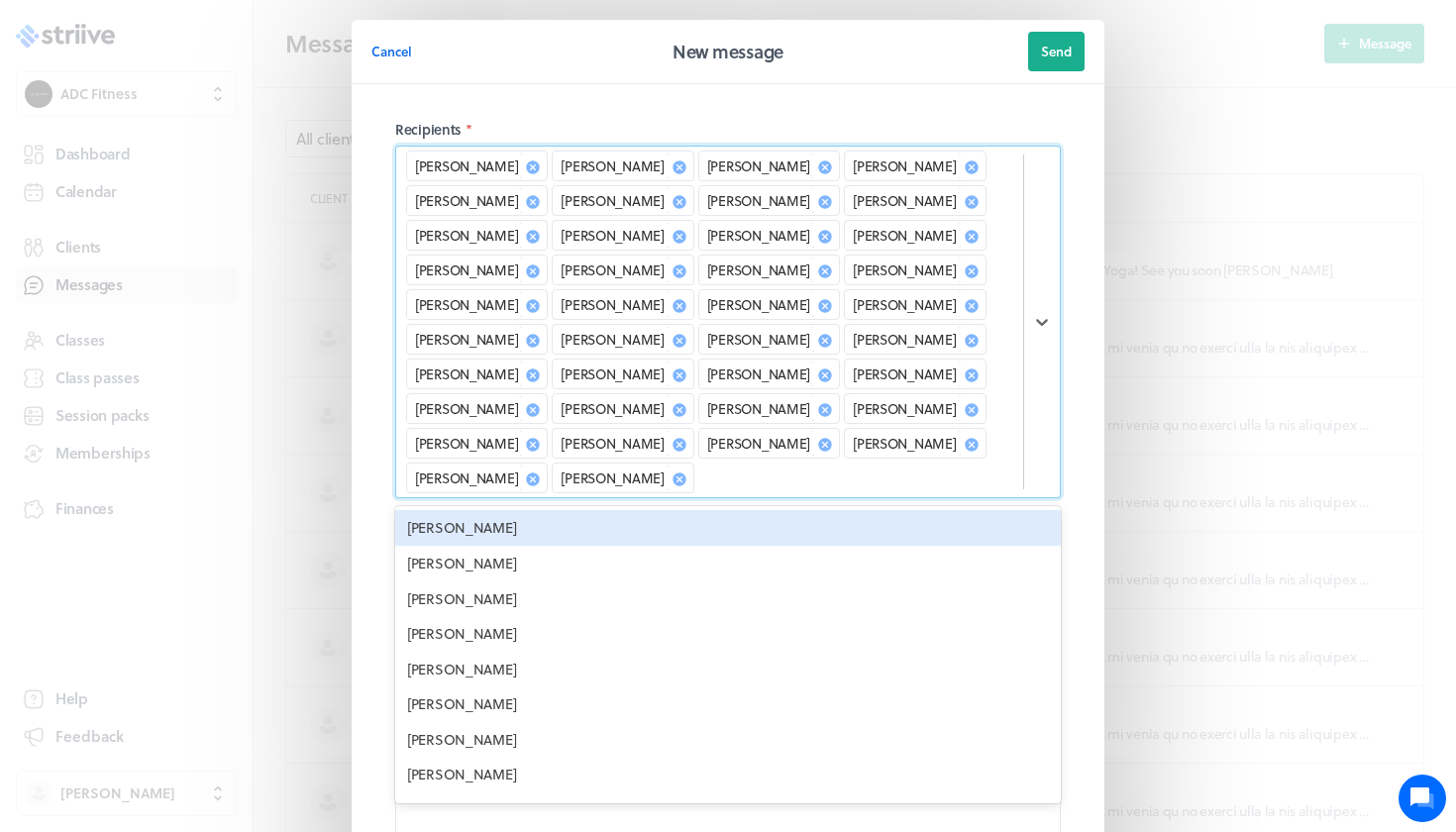 click on "[PERSON_NAME]" at bounding box center (728, 528) 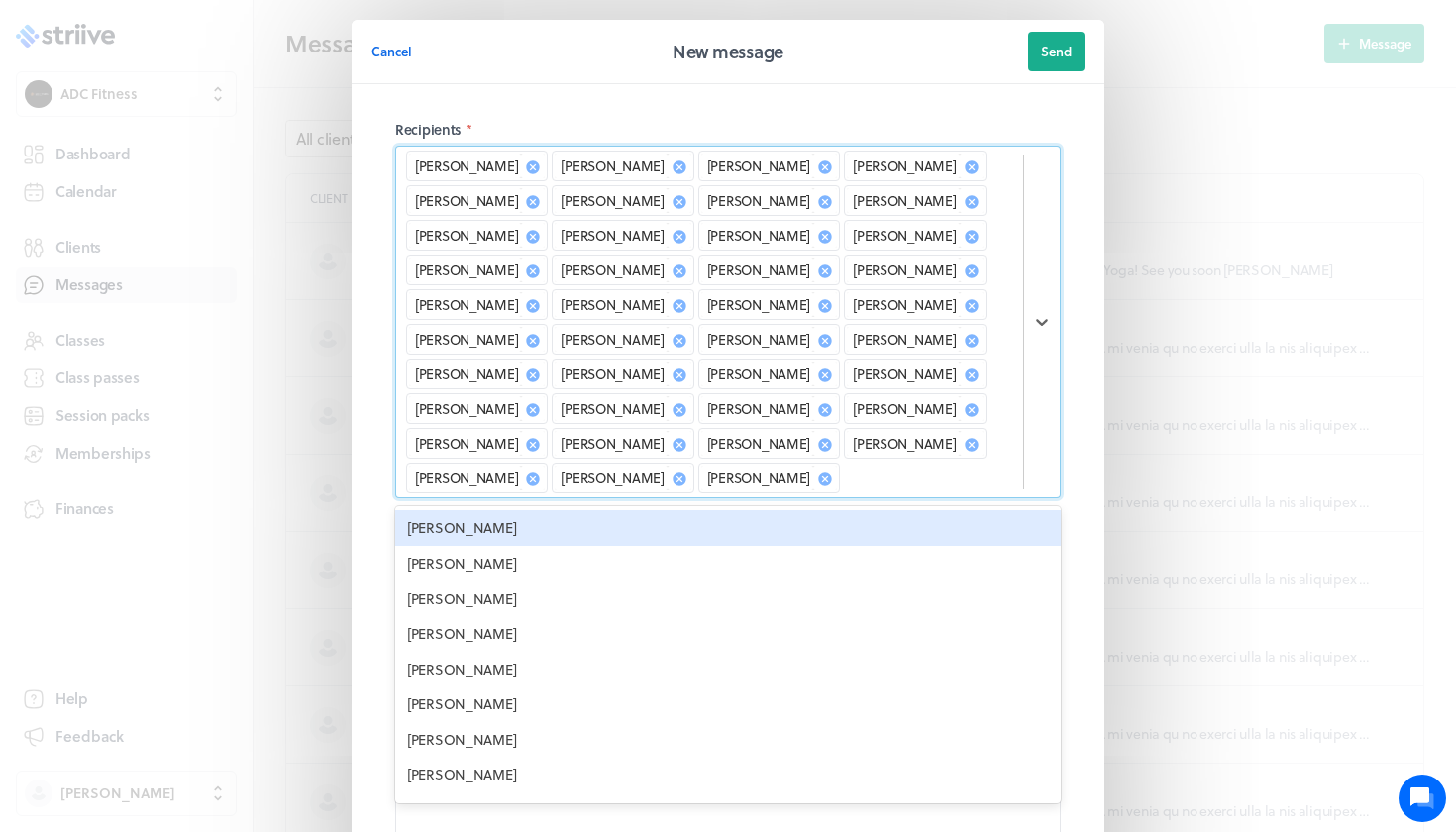 click on "[PERSON_NAME]" at bounding box center [728, 528] 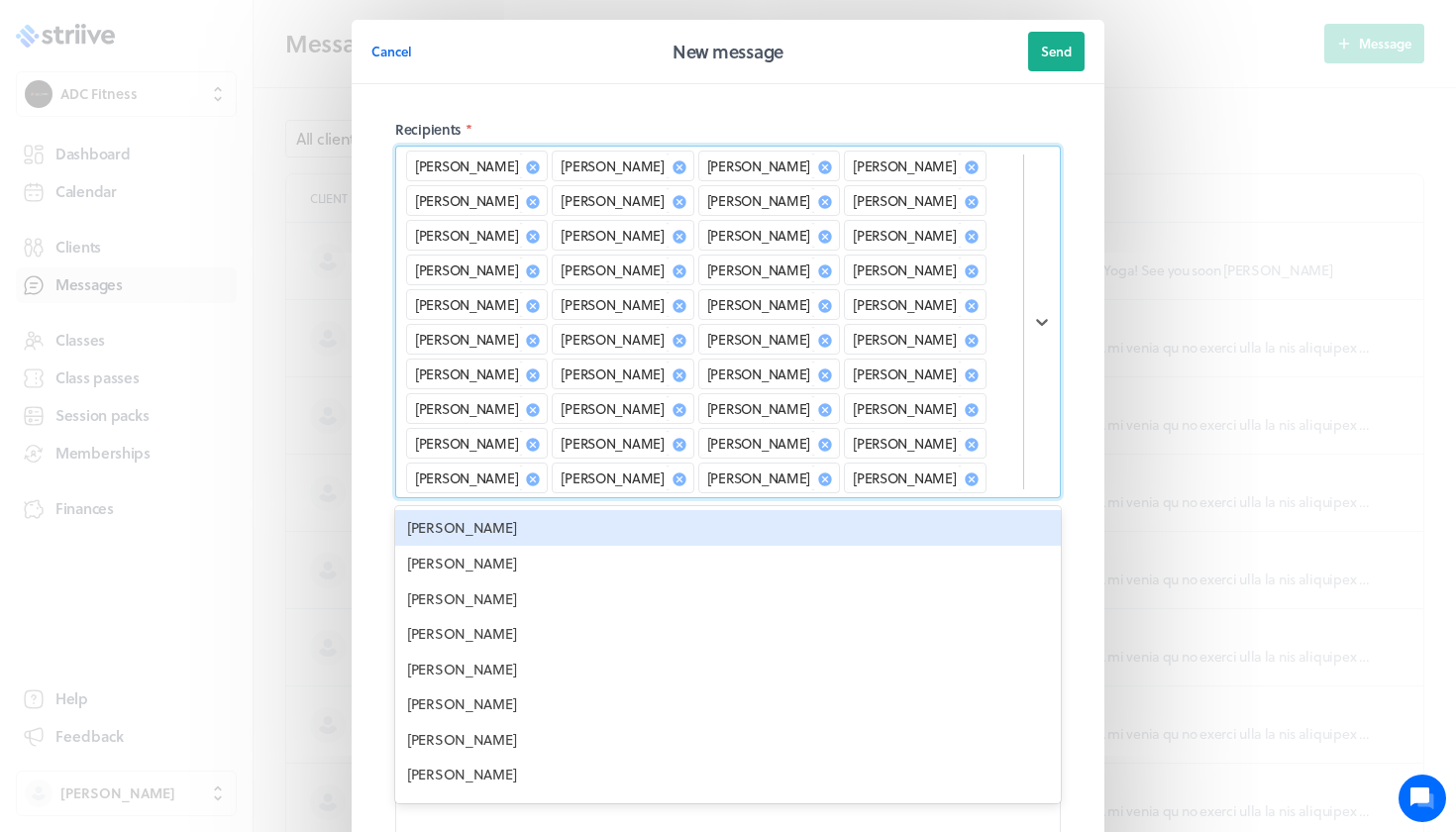 click on "[PERSON_NAME]" at bounding box center [914, 477] 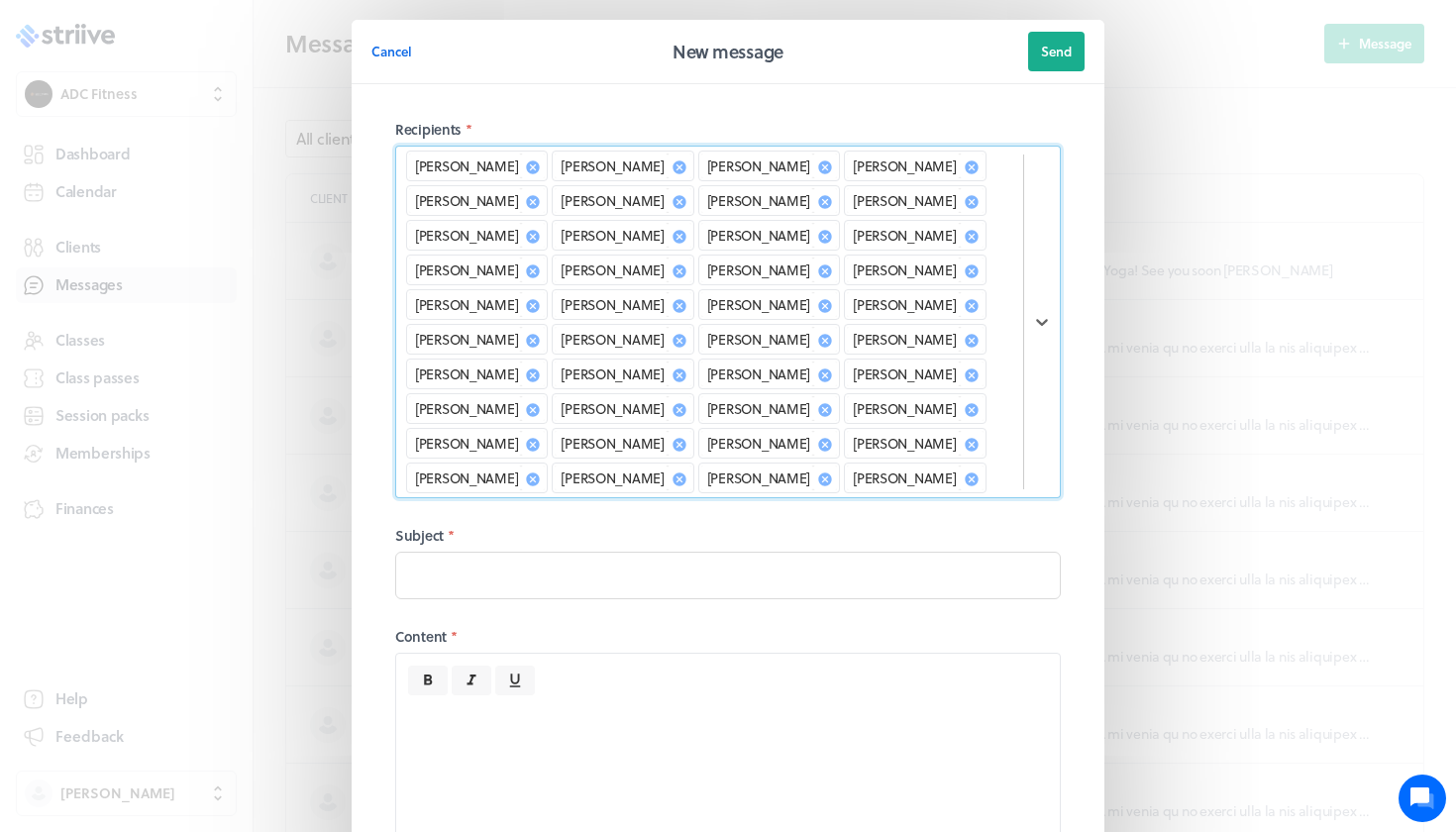 click on "[PERSON_NAME] [PERSON_NAME] [PERSON_NAME] [PERSON_NAME] [PERSON_NAME] [PERSON_NAME] [PERSON_NAME] [PERSON_NAME] [PERSON_NAME] [PERSON_NAME] [PERSON_NAME] [PERSON_NAME] [PERSON_NAME] [PERSON_NAME] [PERSON_NAME] [PERSON_NAME] [PERSON_NAME] [PERSON_NAME] [PERSON_NAME] [PERSON_NAME] [PERSON_NAME] [PERSON_NAME] [PERSON_NAME] [PERSON_NAME] [PERSON_NAME] [PERSON_NAME] [PERSON_NAME] [PERSON_NAME] [PERSON_NAME]-[PERSON_NAME] [PERSON_NAME] [PERSON_NAME] Assen [PERSON_NAME] [PERSON_NAME] [PERSON_NAME] [PERSON_NAME] [PERSON_NAME] [PERSON_NAME] [PERSON_NAME]" at bounding box center (709, 322) 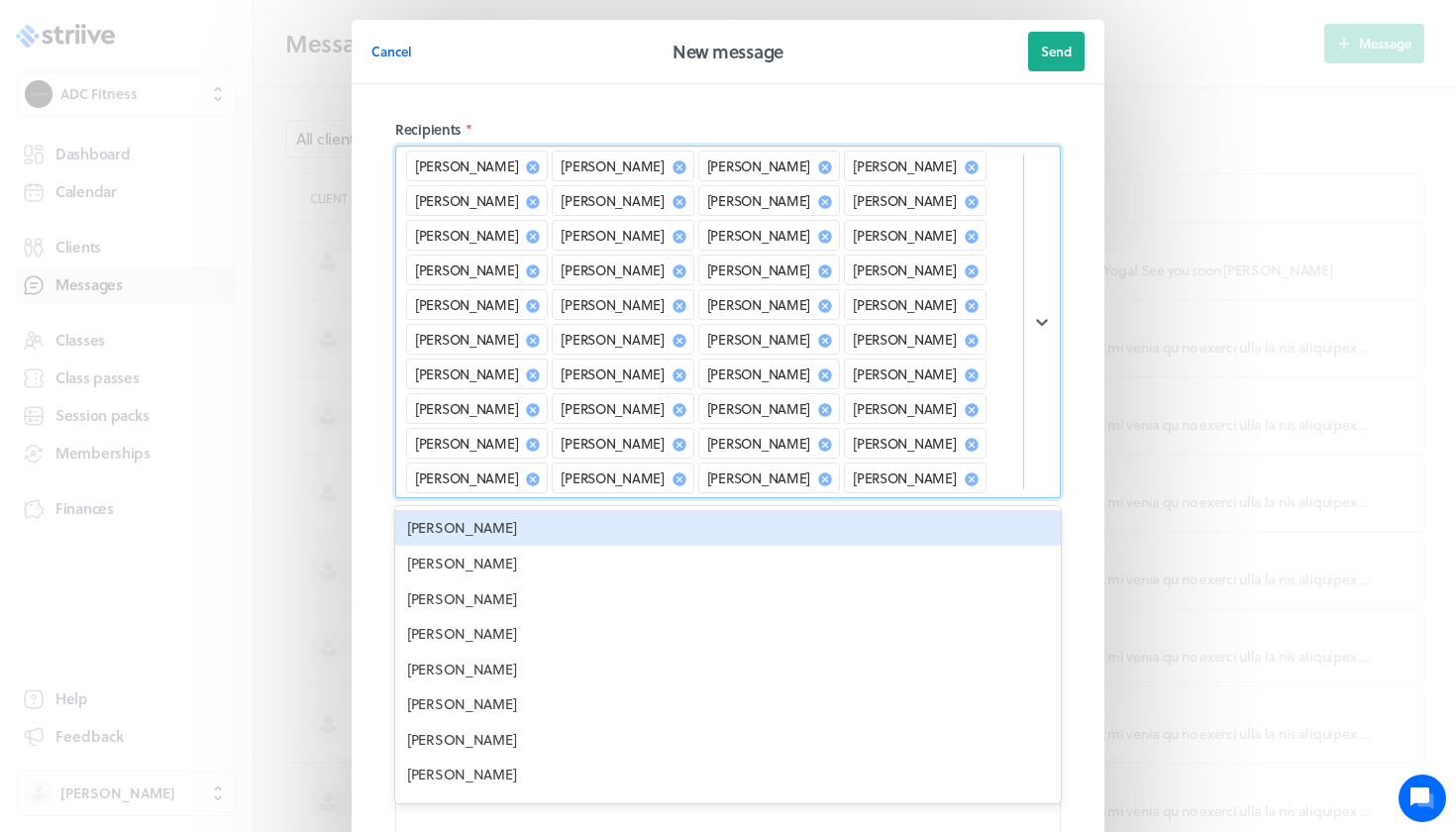 click on "[PERSON_NAME]" at bounding box center (728, 528) 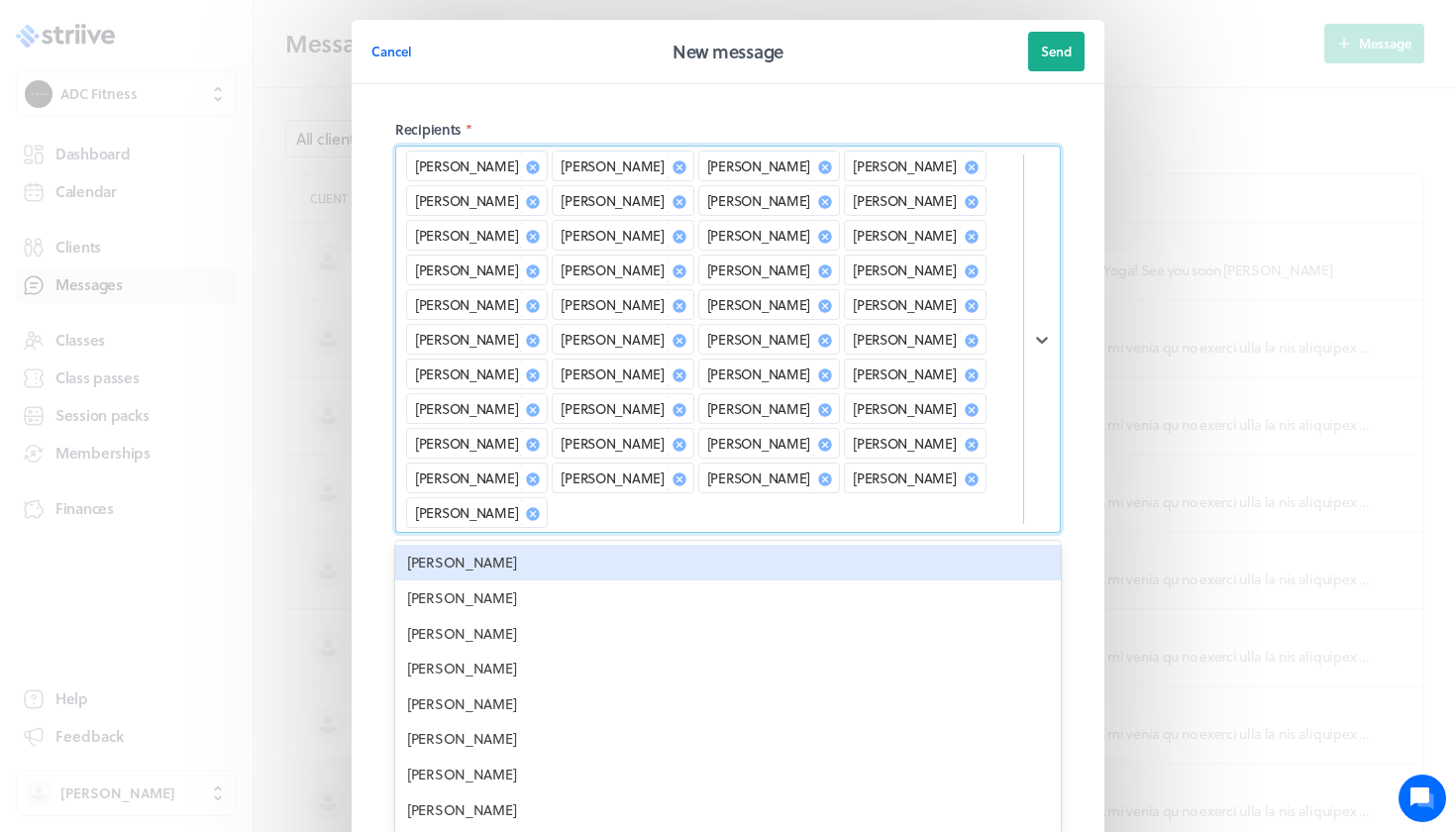 click on "[PERSON_NAME]" at bounding box center (728, 563) 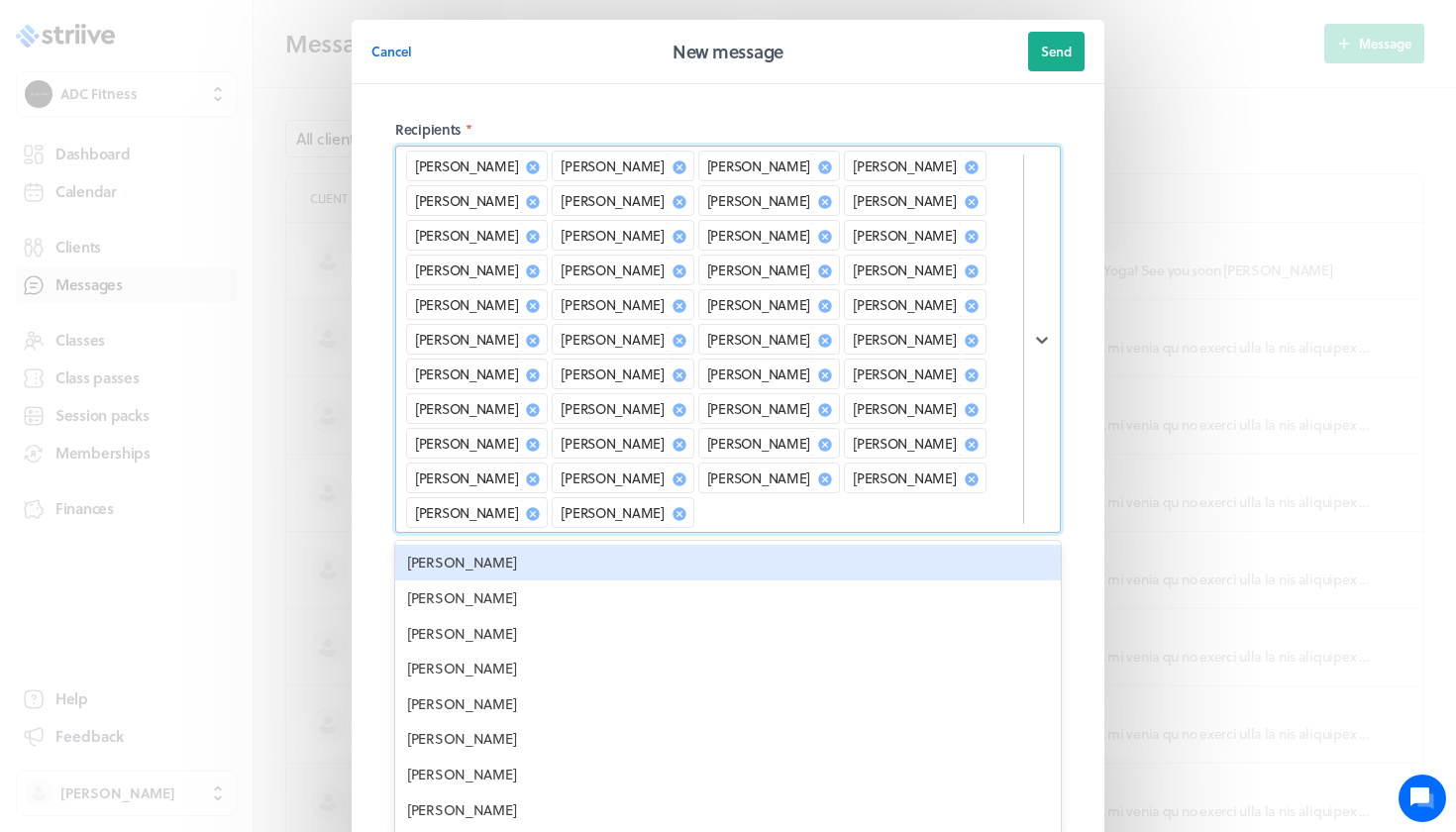 click on "[PERSON_NAME]" at bounding box center [728, 563] 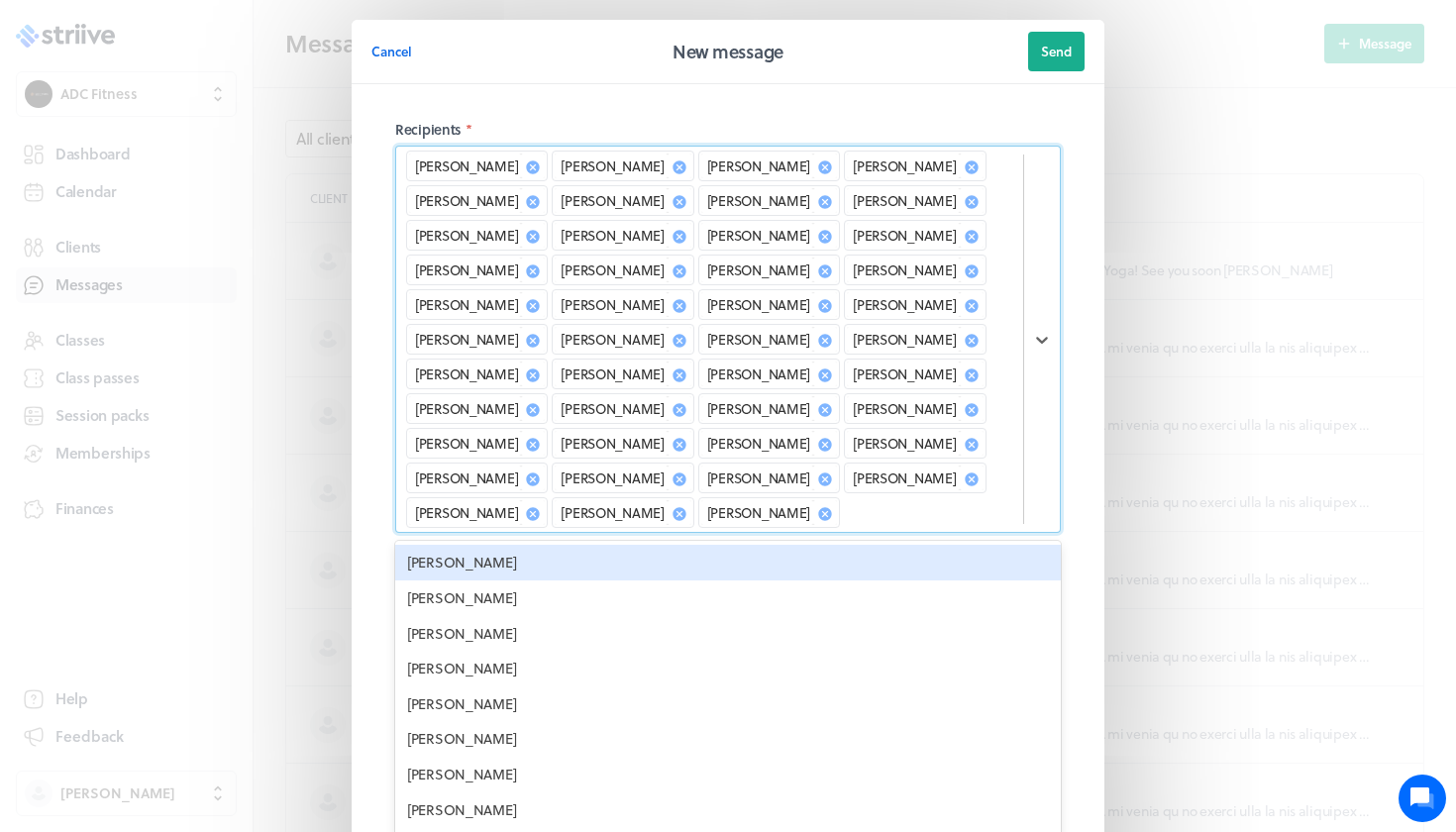 click on "[PERSON_NAME]" at bounding box center [728, 563] 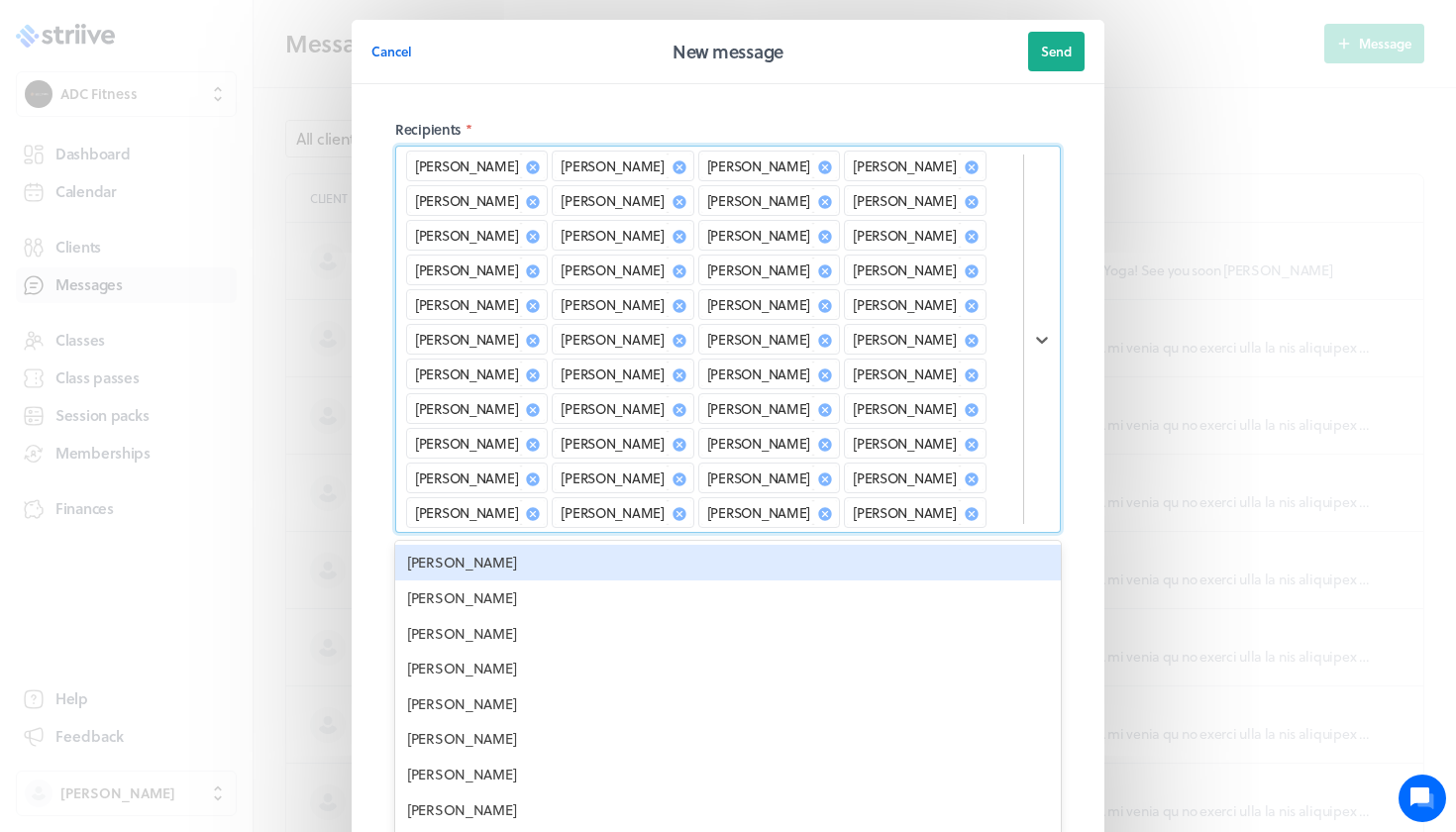 click on "[PERSON_NAME]" at bounding box center (728, 563) 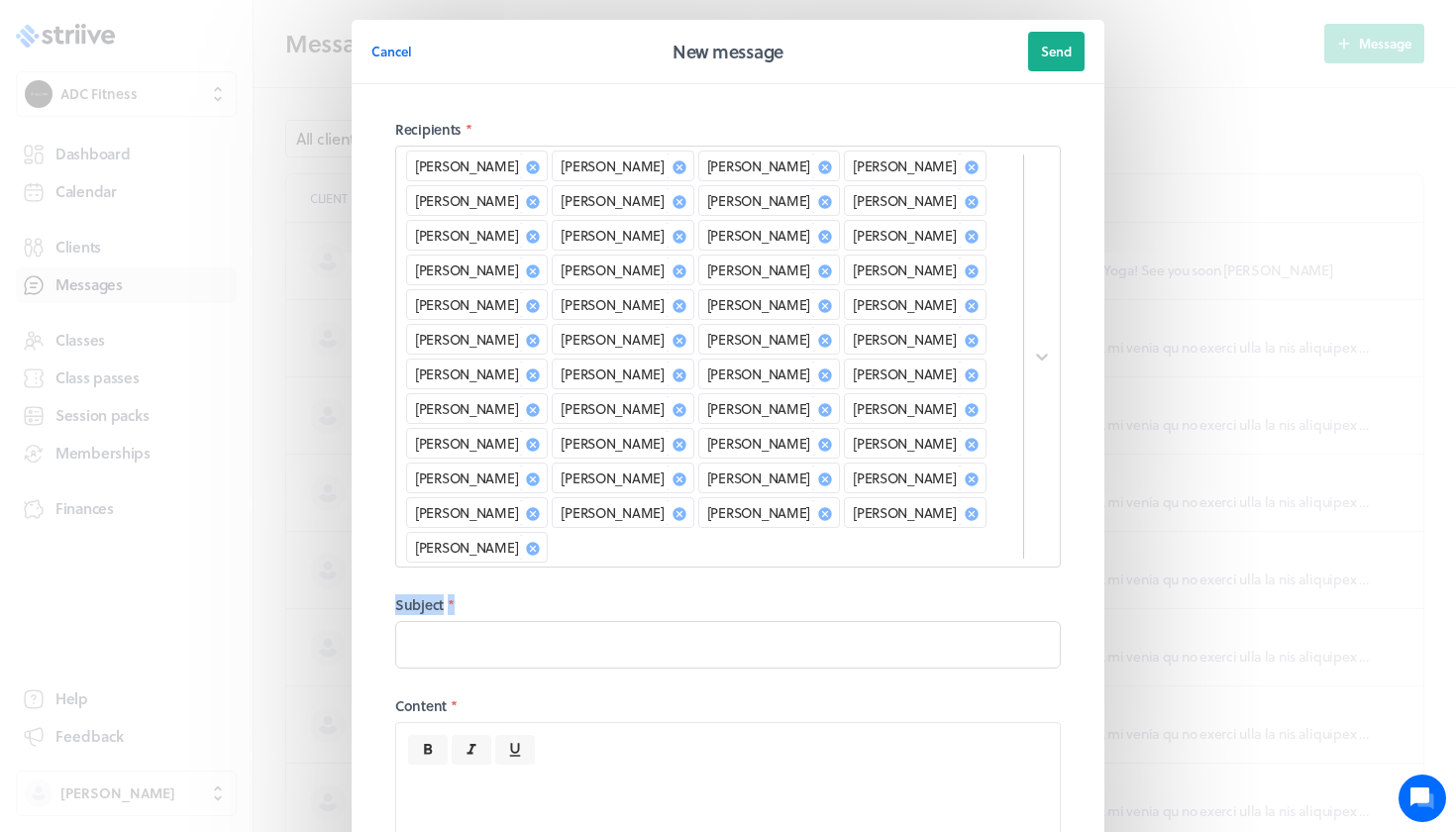 click on "Recipients * [PERSON_NAME] [PERSON_NAME] [PERSON_NAME] [PERSON_NAME] [PERSON_NAME] [PERSON_NAME] [PERSON_NAME] [PERSON_NAME] [PERSON_NAME] [PERSON_NAME] [PERSON_NAME] [PERSON_NAME] [PERSON_NAME] [PERSON_NAME] [PERSON_NAME] [PERSON_NAME] [PERSON_NAME] [PERSON_NAME] [PERSON_NAME] [PERSON_NAME] [PERSON_NAME] [PERSON_NAME] [PERSON_NAME] [PERSON_NAME] [PERSON_NAME] [PERSON_NAME] [PERSON_NAME] [PERSON_NAME] [PERSON_NAME]-[PERSON_NAME] [PERSON_NAME] [PERSON_NAME] [PERSON_NAME] [PERSON_NAME] [PERSON_NAME] [PERSON_NAME] [PERSON_NAME] [PERSON_NAME] [PERSON_NAME] [PERSON_NAME] [PERSON_NAME] [PERSON_NAME] [PERSON_NAME] [PERSON_NAME] Subject * Content *" at bounding box center (728, 562) 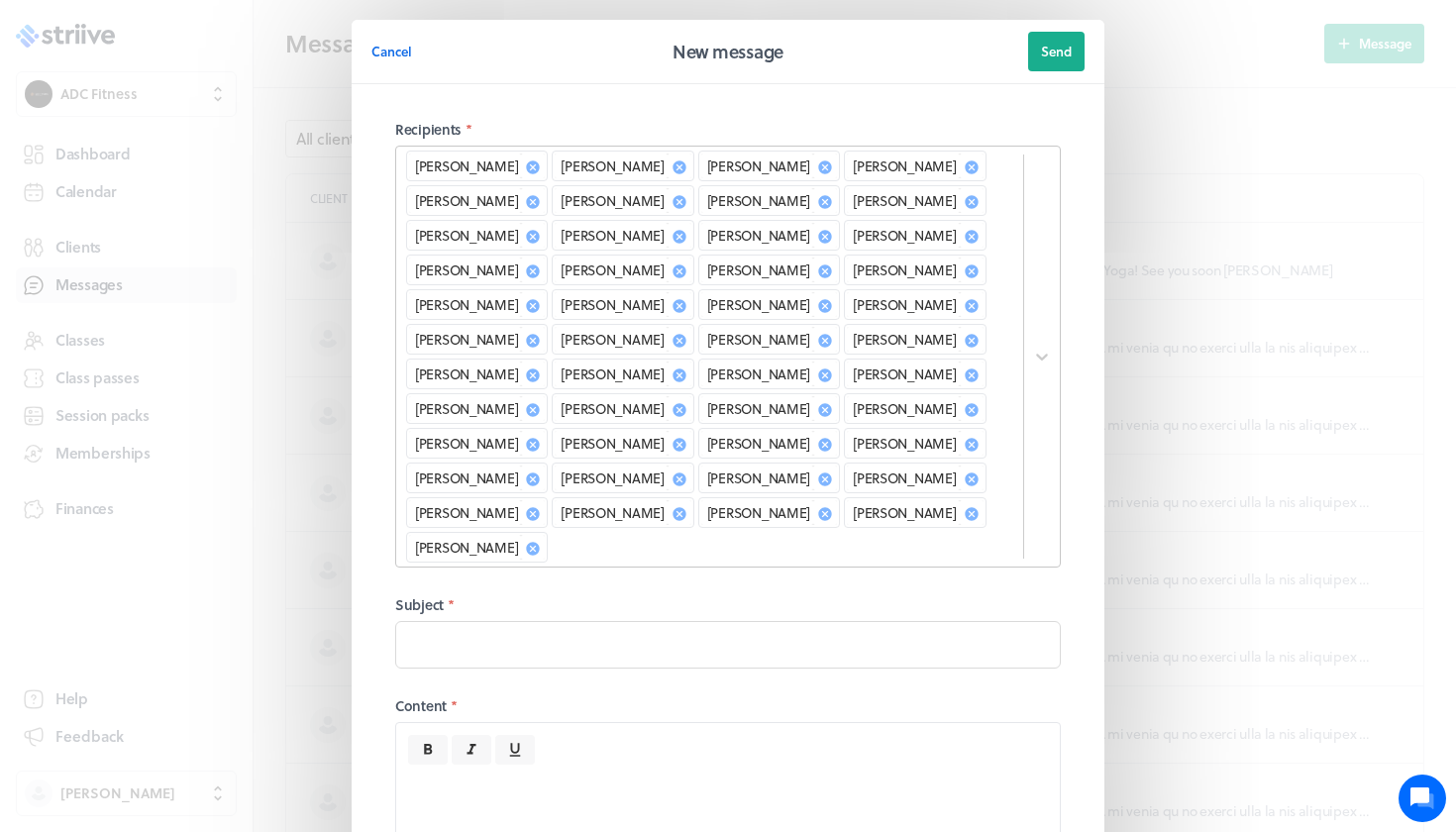 click on "[PERSON_NAME] [PERSON_NAME] [PERSON_NAME] [PERSON_NAME] [PERSON_NAME] [PERSON_NAME] [PERSON_NAME] [PERSON_NAME] [PERSON_NAME] [PERSON_NAME] [PERSON_NAME] [PERSON_NAME] [PERSON_NAME] [PERSON_NAME] [PERSON_NAME] [PERSON_NAME] [PERSON_NAME] [PERSON_NAME] [PERSON_NAME] [PERSON_NAME] [PERSON_NAME] [PERSON_NAME] [PERSON_NAME] [PERSON_NAME] [PERSON_NAME] [PERSON_NAME] [PERSON_NAME] [PERSON_NAME] [PERSON_NAME]-[PERSON_NAME] [PERSON_NAME] [PERSON_NAME] Assen [PERSON_NAME] [PERSON_NAME] [PERSON_NAME] [PERSON_NAME] [PERSON_NAME] [PERSON_NAME] [PERSON_NAME] [PERSON_NAME] [PERSON_NAME] [PERSON_NAME] [PERSON_NAME] [PERSON_NAME]" at bounding box center (709, 357) 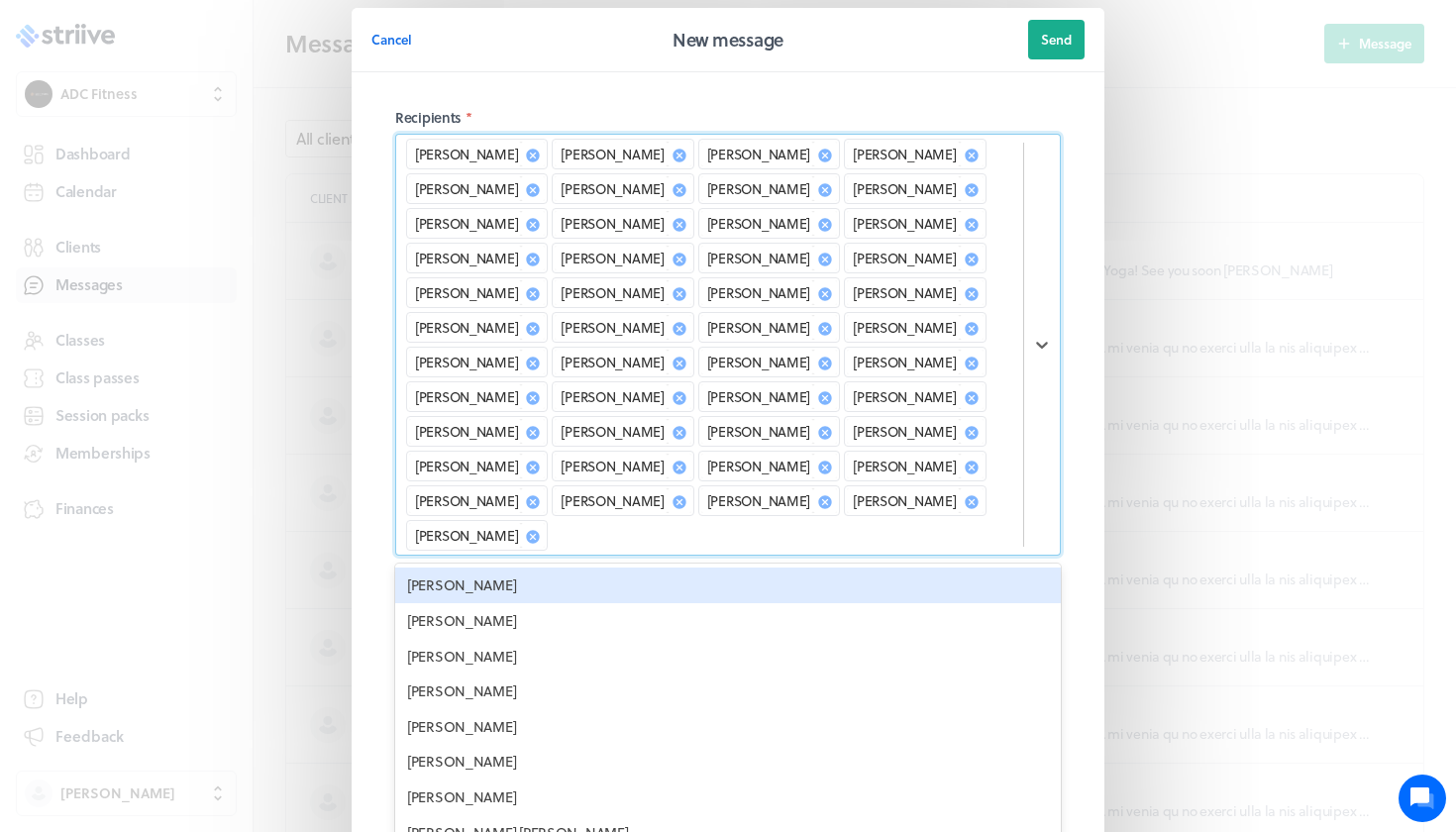 scroll, scrollTop: 14, scrollLeft: 0, axis: vertical 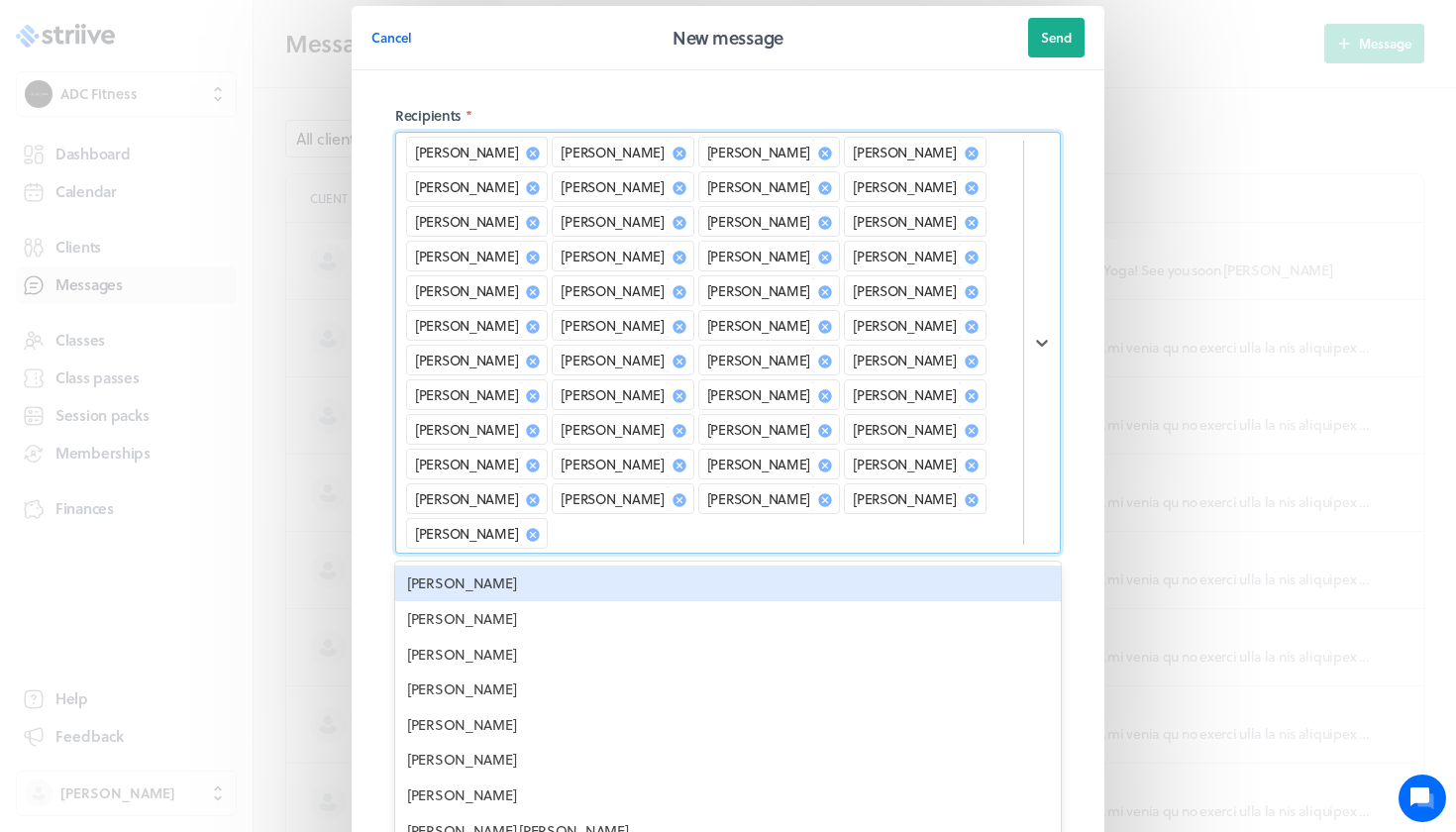 click on "[PERSON_NAME]" at bounding box center (728, 583) 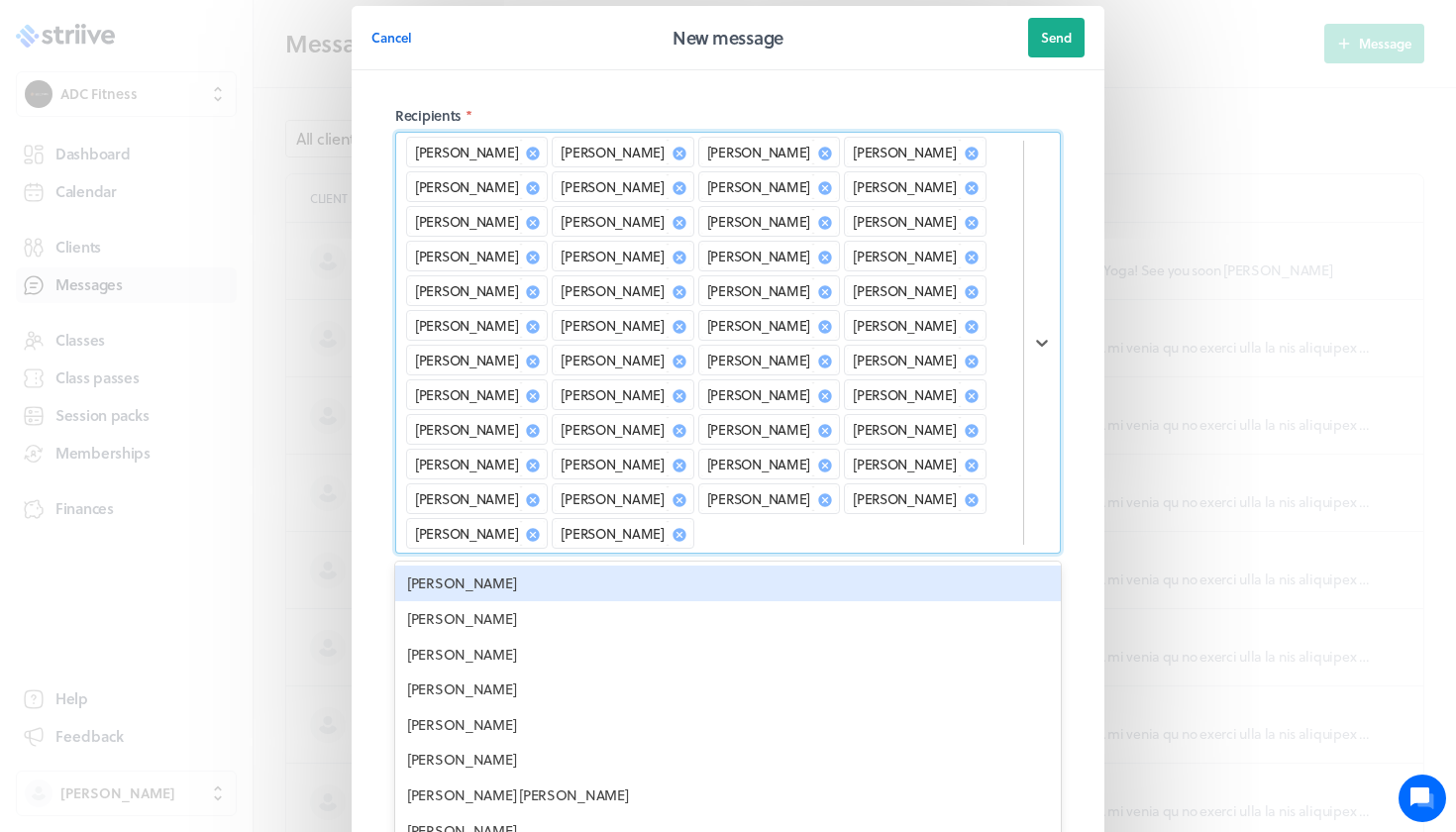 click on "[PERSON_NAME]" at bounding box center (728, 583) 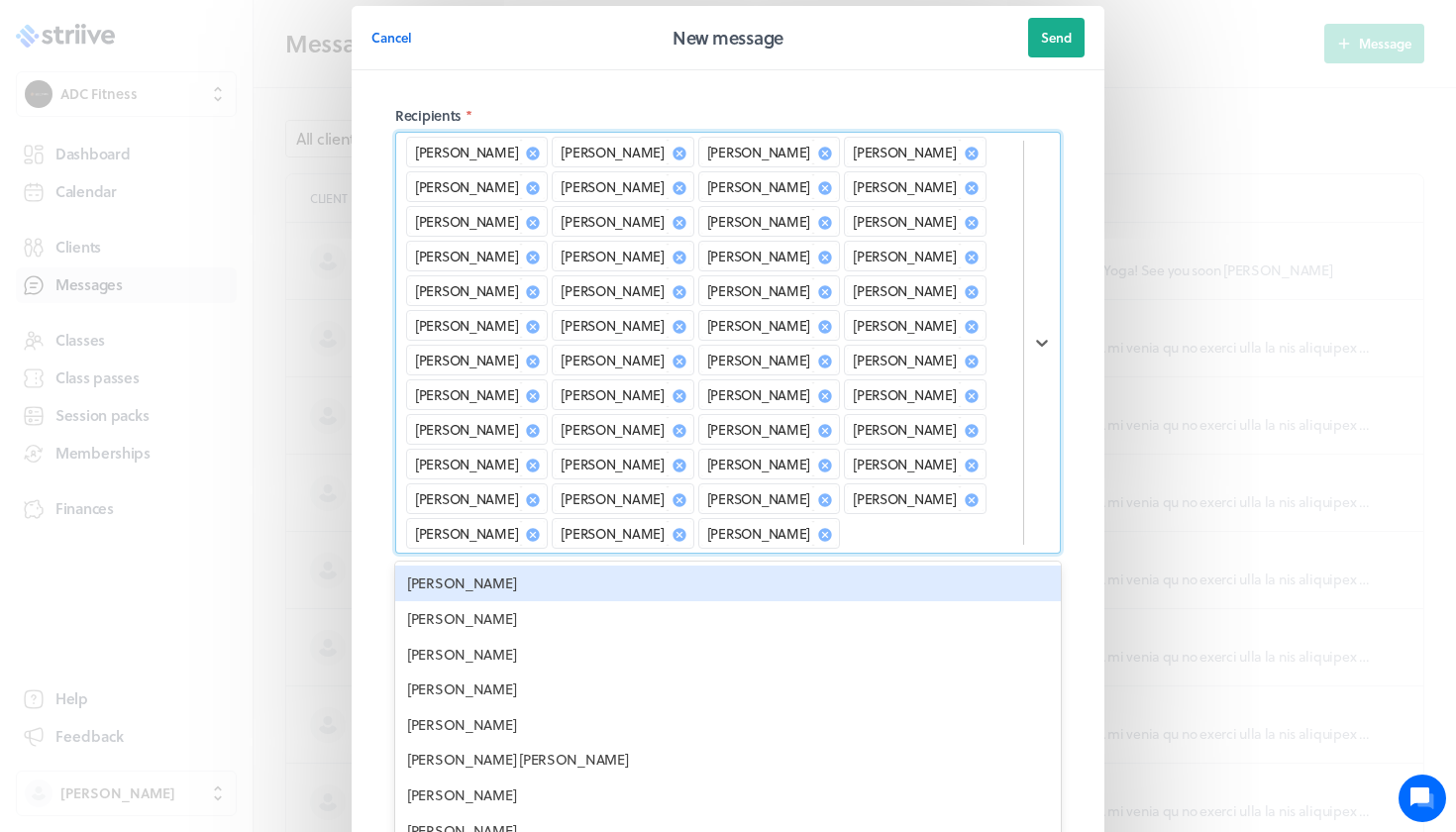 click on "[PERSON_NAME]" at bounding box center (728, 583) 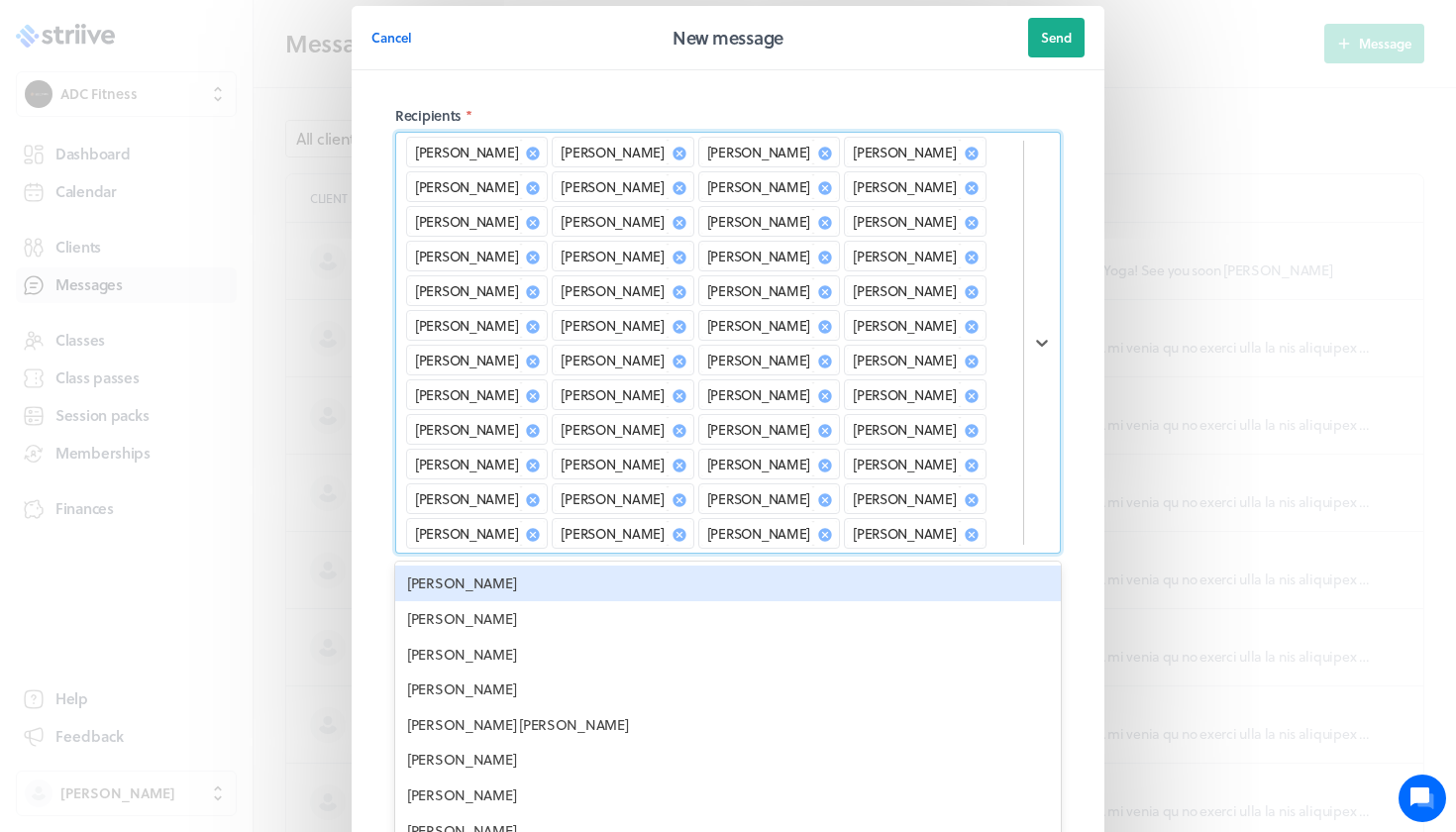 click on "[PERSON_NAME]" at bounding box center (728, 583) 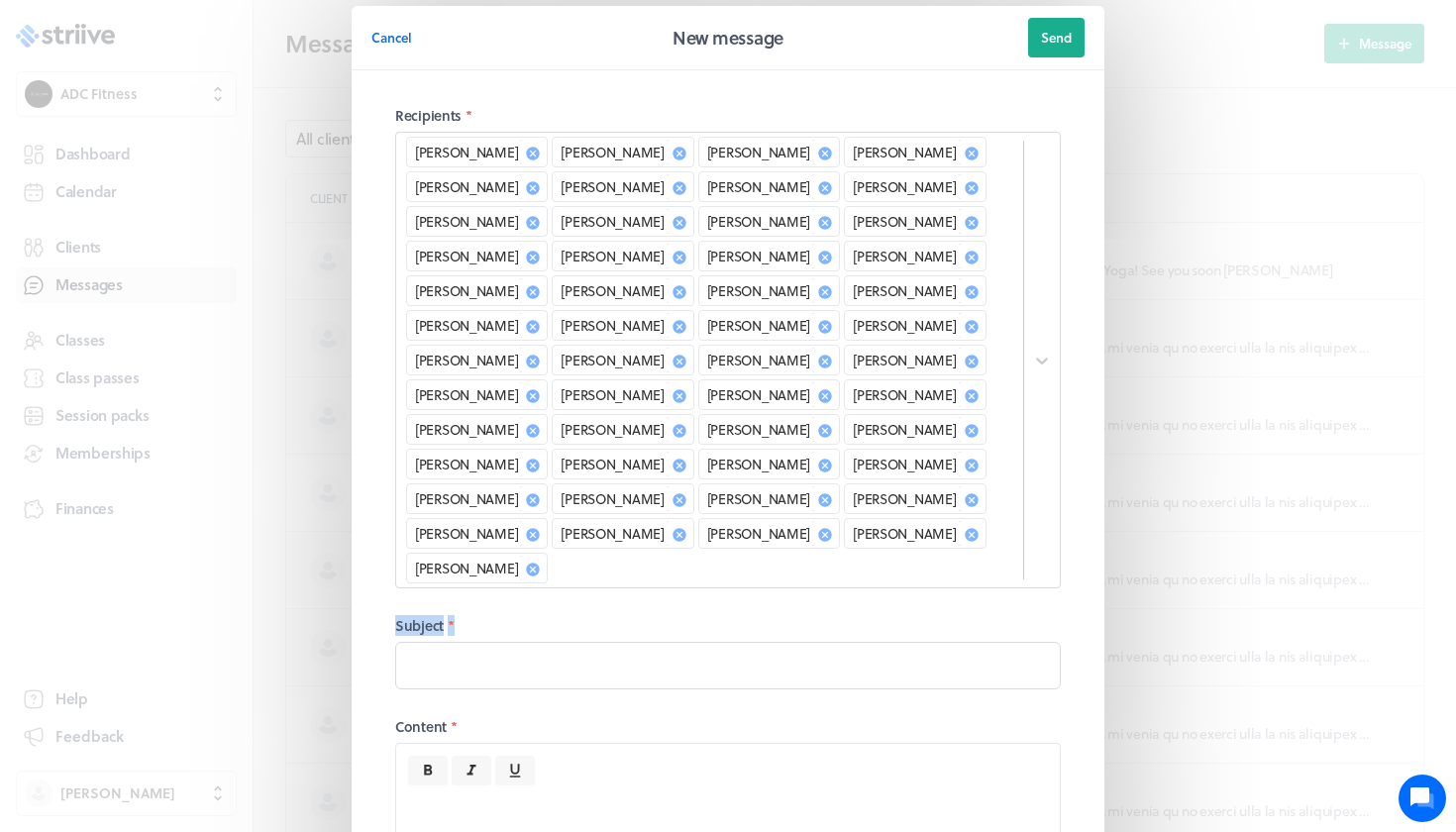 click on "Recipients * [PERSON_NAME] [PERSON_NAME] [PERSON_NAME] [PERSON_NAME] [PERSON_NAME] [PERSON_NAME] [PERSON_NAME] [PERSON_NAME] [PERSON_NAME] [PERSON_NAME] [PERSON_NAME] [PERSON_NAME] [PERSON_NAME] [PERSON_NAME] [PERSON_NAME] [PERSON_NAME] [PERSON_NAME] [PERSON_NAME] [PERSON_NAME] [PERSON_NAME] [PERSON_NAME] [PERSON_NAME] [PERSON_NAME] [PERSON_NAME] [PERSON_NAME] [PERSON_NAME] [PERSON_NAME] [PERSON_NAME] [PERSON_NAME]-[PERSON_NAME] [PERSON_NAME] [PERSON_NAME] [PERSON_NAME] [PERSON_NAME] [PERSON_NAME] [PERSON_NAME] [PERSON_NAME] [PERSON_NAME] [PERSON_NAME] [PERSON_NAME] [PERSON_NAME] [PERSON_NAME] [PERSON_NAME] [PERSON_NAME] [PERSON_NAME] [PERSON_NAME] [PERSON_NAME] [PERSON_NAME] Subject * Content *" at bounding box center [728, 565] 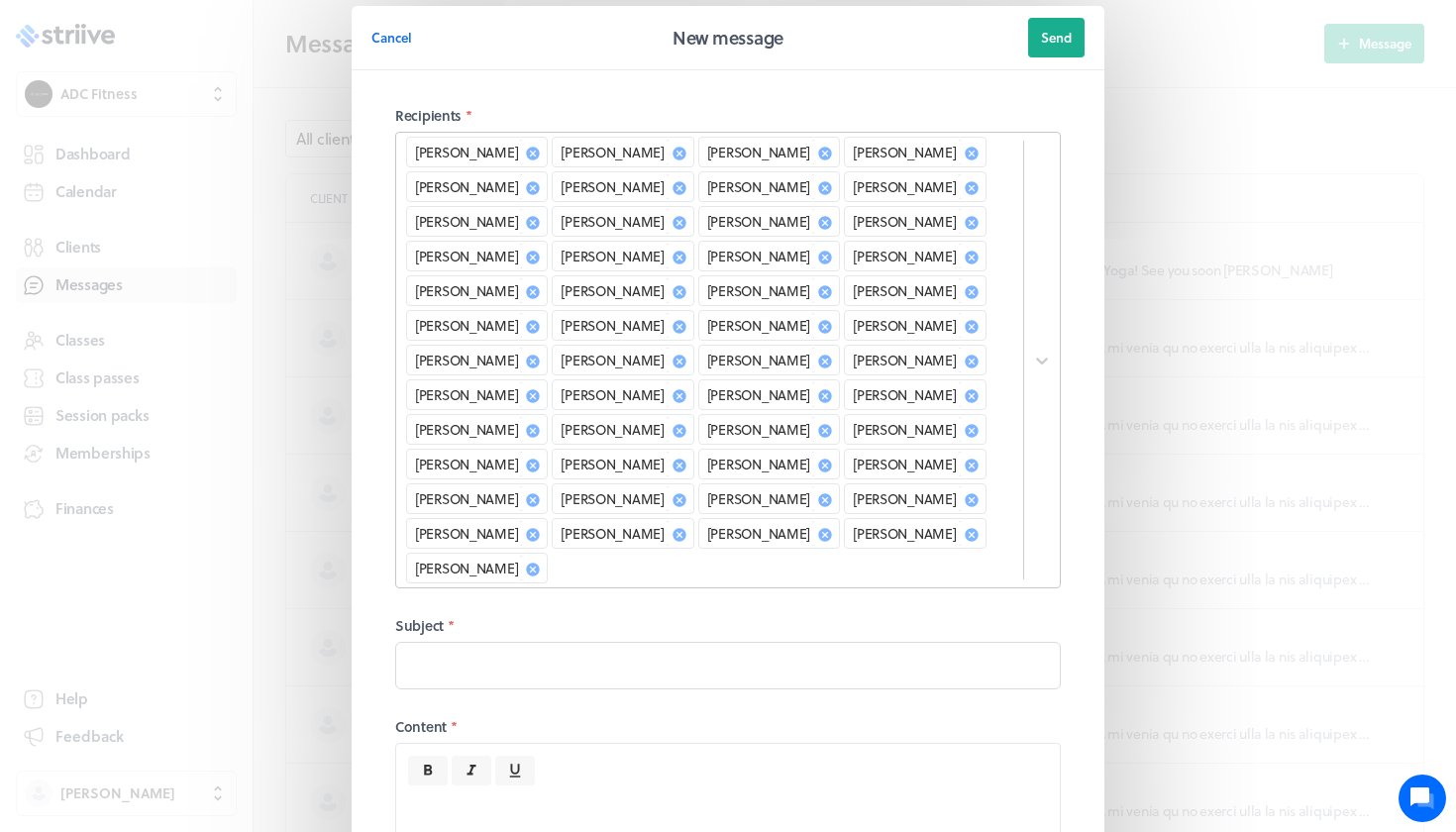 click on "Recipients * [PERSON_NAME] [PERSON_NAME] [PERSON_NAME] [PERSON_NAME] [PERSON_NAME] [PERSON_NAME] [PERSON_NAME] [PERSON_NAME] [PERSON_NAME] [PERSON_NAME] [PERSON_NAME] [PERSON_NAME] [PERSON_NAME] [PERSON_NAME] [PERSON_NAME] [PERSON_NAME] [PERSON_NAME] [PERSON_NAME] [PERSON_NAME] [PERSON_NAME] [PERSON_NAME] [PERSON_NAME] [PERSON_NAME] [PERSON_NAME] [PERSON_NAME] [PERSON_NAME] [PERSON_NAME] [PERSON_NAME] [PERSON_NAME]-[PERSON_NAME] [PERSON_NAME] [PERSON_NAME] [PERSON_NAME] [PERSON_NAME] [PERSON_NAME] [PERSON_NAME] [PERSON_NAME] [PERSON_NAME] [PERSON_NAME] [PERSON_NAME] [PERSON_NAME] [PERSON_NAME] [PERSON_NAME] [PERSON_NAME] [PERSON_NAME] [PERSON_NAME] [PERSON_NAME] [PERSON_NAME] Subject * Content *" at bounding box center [728, 565] 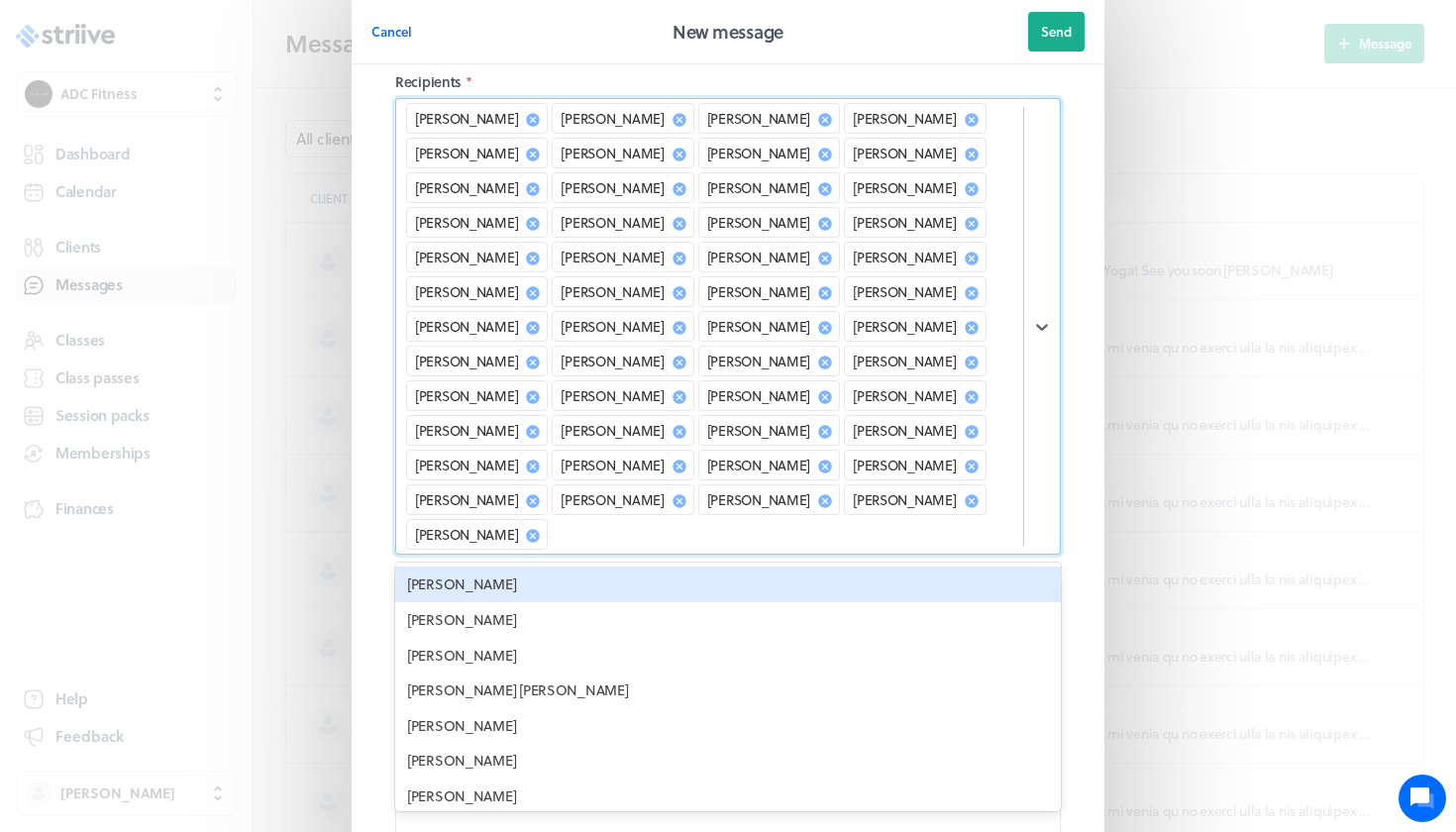scroll, scrollTop: 49, scrollLeft: 0, axis: vertical 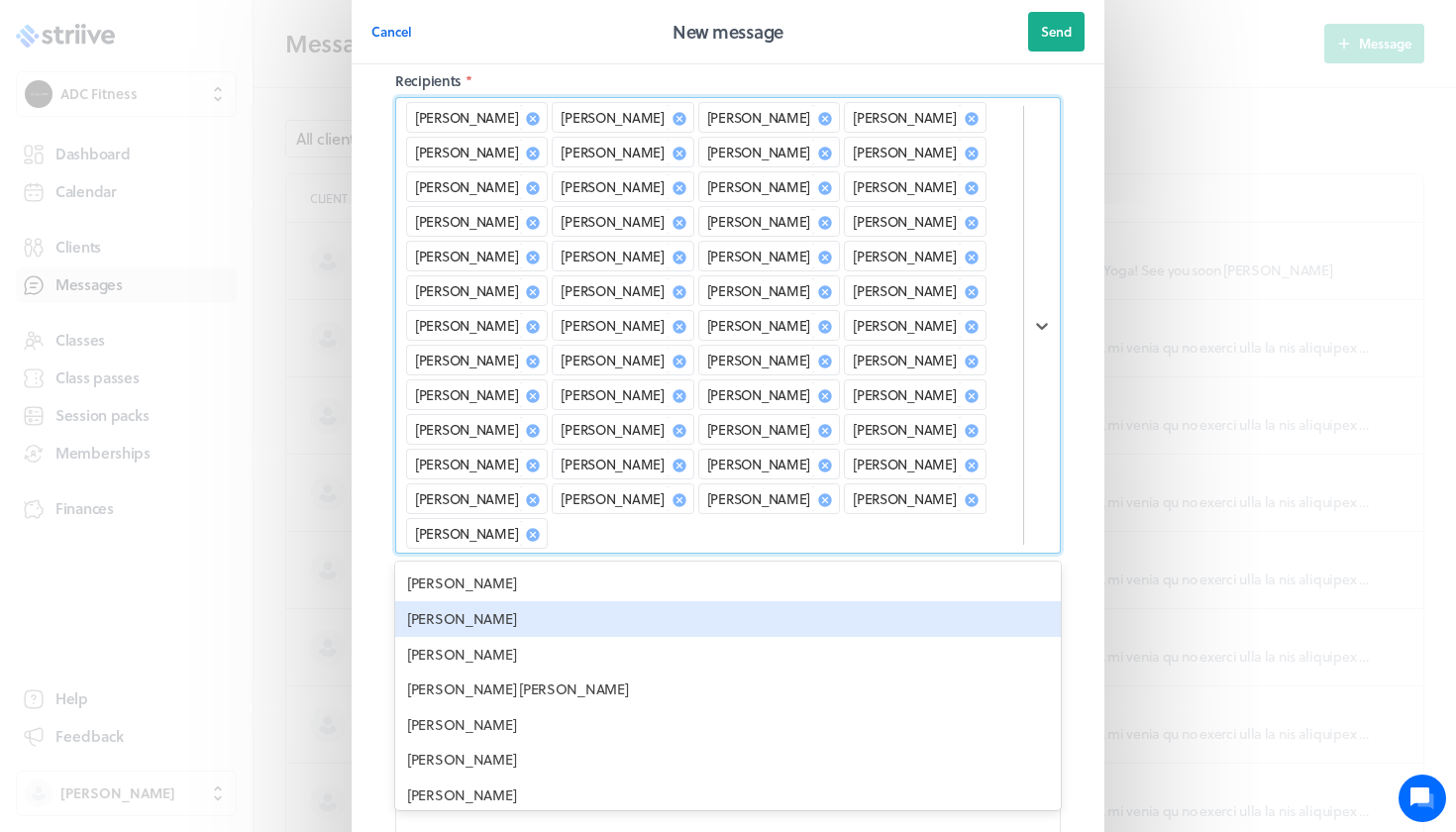 click on "[PERSON_NAME]" at bounding box center [728, 619] 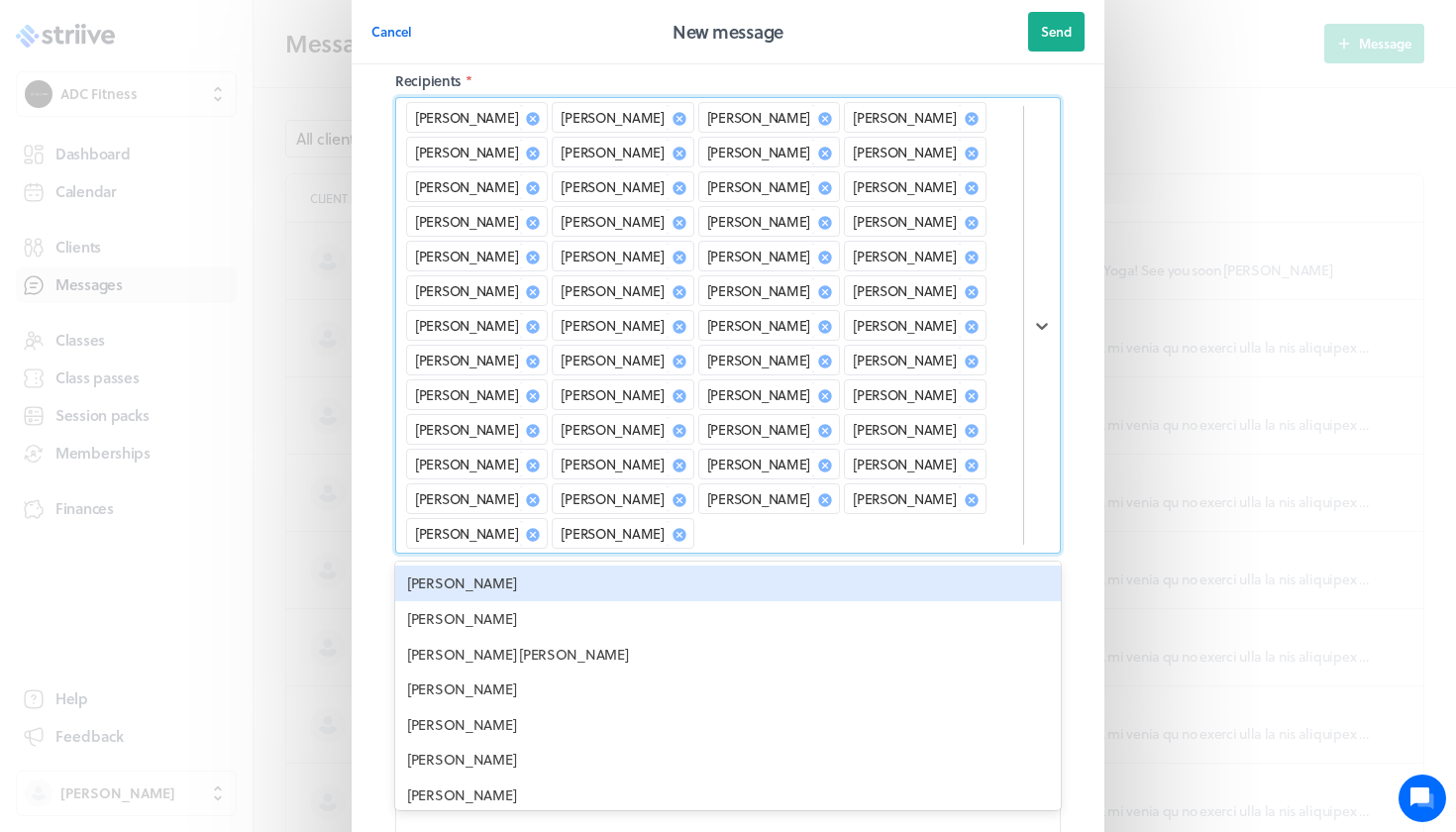 click on "[PERSON_NAME]" at bounding box center (728, 583) 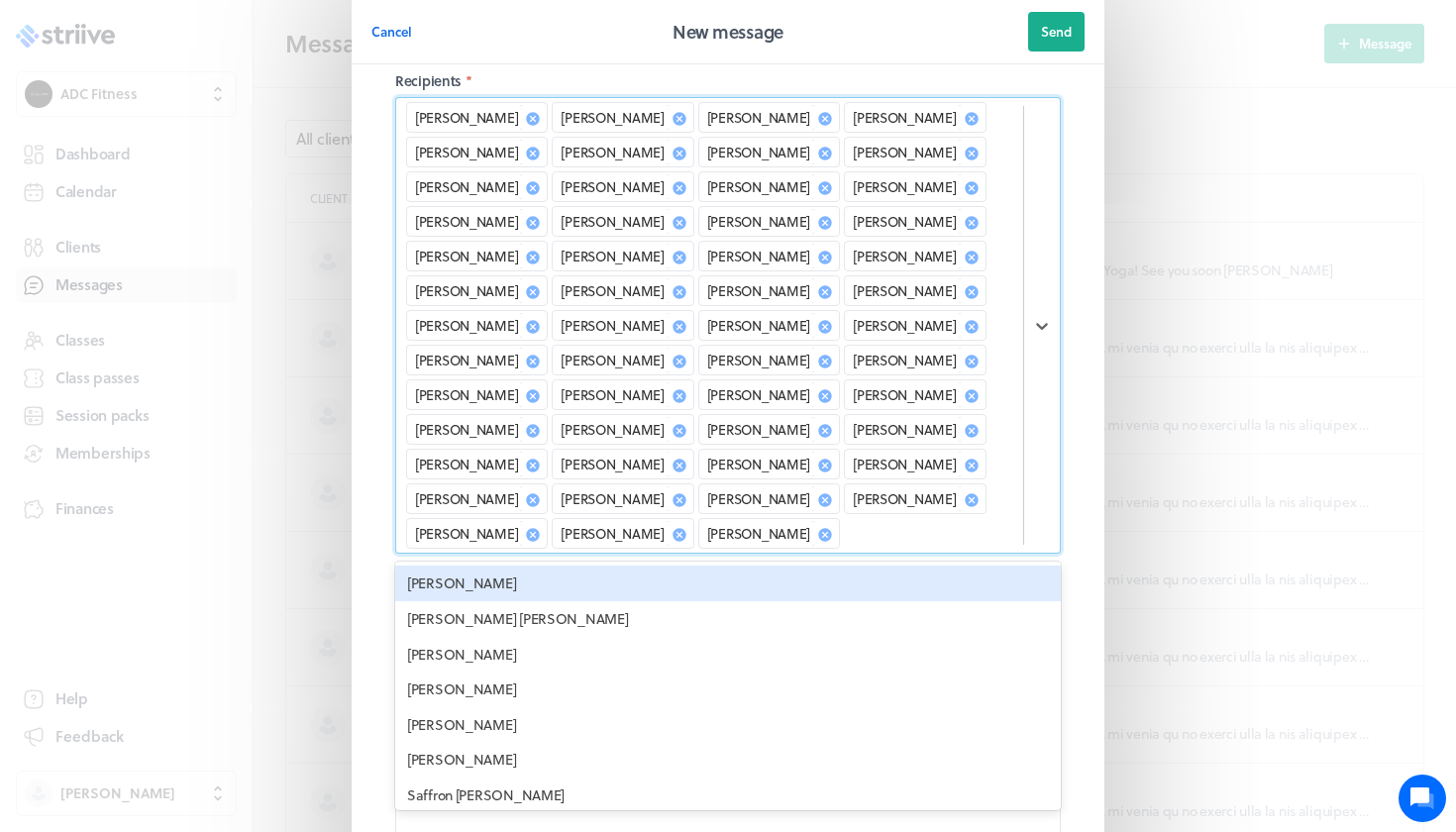 click on "[PERSON_NAME]" at bounding box center (728, 583) 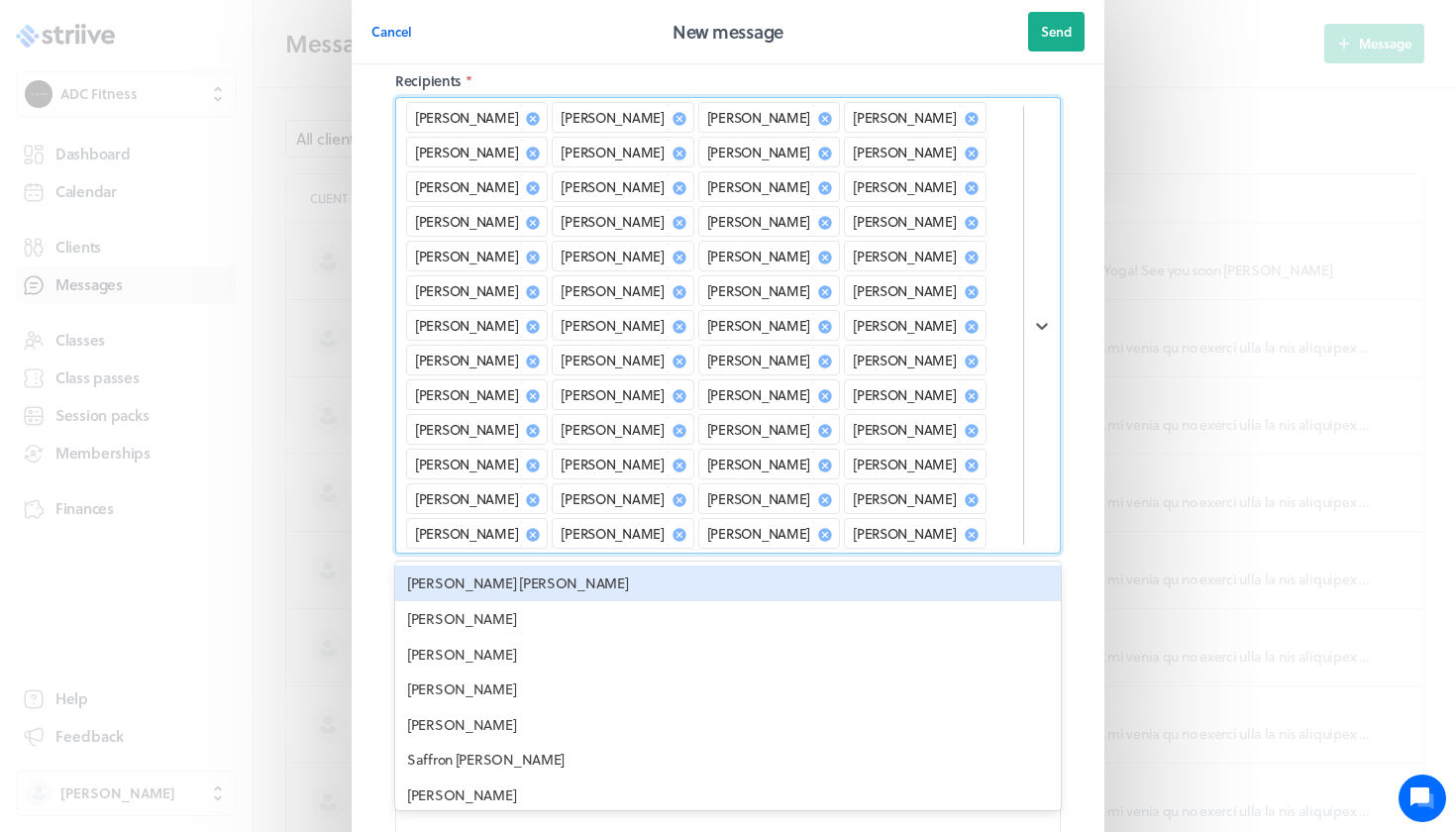 click on "[PERSON_NAME] [PERSON_NAME]" at bounding box center [728, 583] 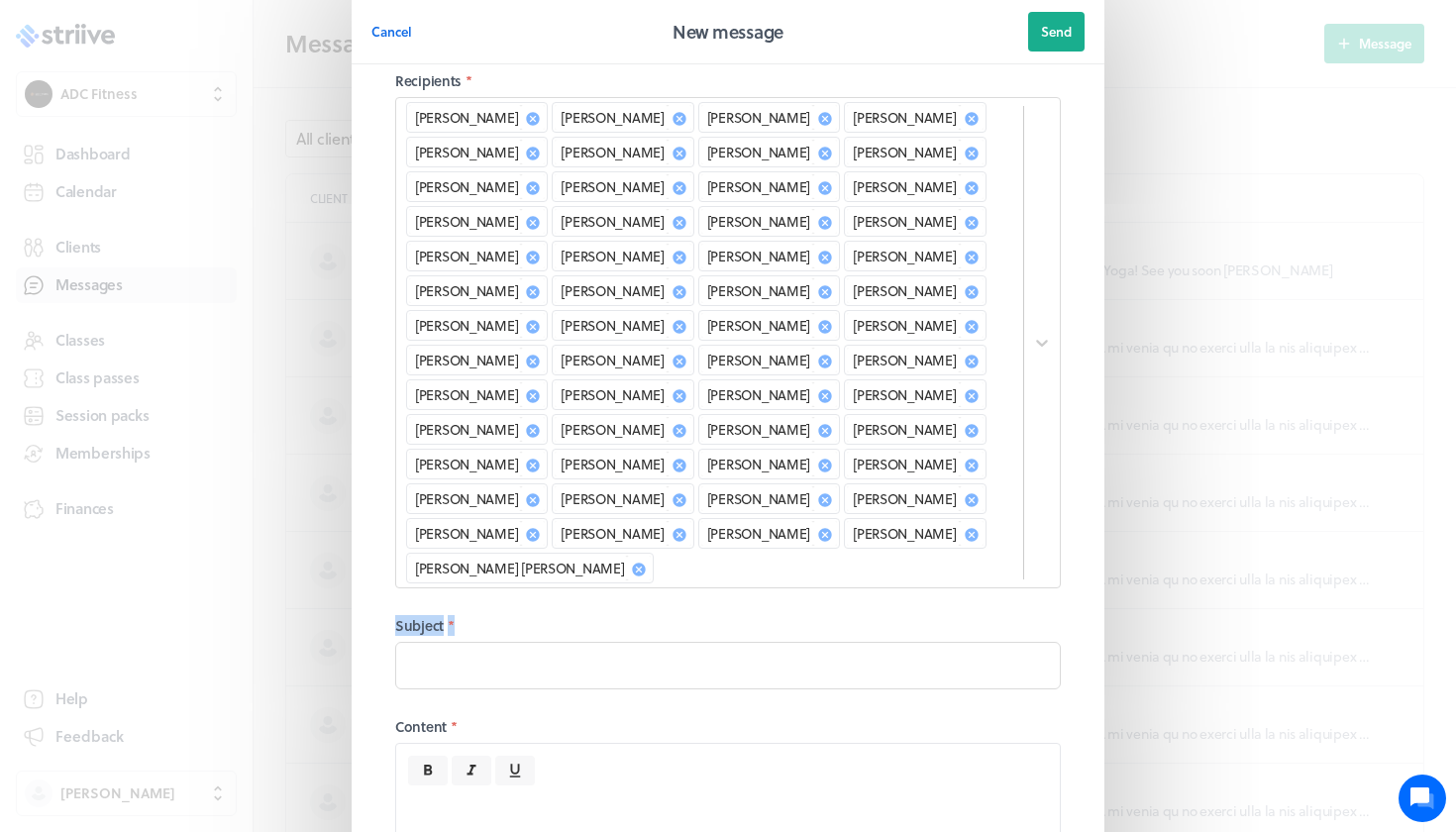 click on "Recipients * [PERSON_NAME] [PERSON_NAME] [PERSON_NAME] [PERSON_NAME] [PERSON_NAME] [PERSON_NAME] [PERSON_NAME] [PERSON_NAME] [PERSON_NAME] [PERSON_NAME] [PERSON_NAME] [PERSON_NAME] [PERSON_NAME] [PERSON_NAME] [PERSON_NAME] [PERSON_NAME] [PERSON_NAME] [PERSON_NAME] [PERSON_NAME] [PERSON_NAME] [PERSON_NAME] [PERSON_NAME] [PERSON_NAME] [PERSON_NAME] [PERSON_NAME] [PERSON_NAME] [PERSON_NAME] [PERSON_NAME] [PERSON_NAME]-[PERSON_NAME] [PERSON_NAME] [PERSON_NAME] [PERSON_NAME] [PERSON_NAME] [PERSON_NAME] [PERSON_NAME] [PERSON_NAME] [PERSON_NAME] [PERSON_NAME] [PERSON_NAME] [PERSON_NAME] [PERSON_NAME] [PERSON_NAME] [PERSON_NAME] [PERSON_NAME] [PERSON_NAME] [PERSON_NAME] [PERSON_NAME] [PERSON_NAME] [PERSON_NAME] [PERSON_NAME] [PERSON_NAME] [PERSON_NAME] Subject * Content *" at bounding box center (728, 548) 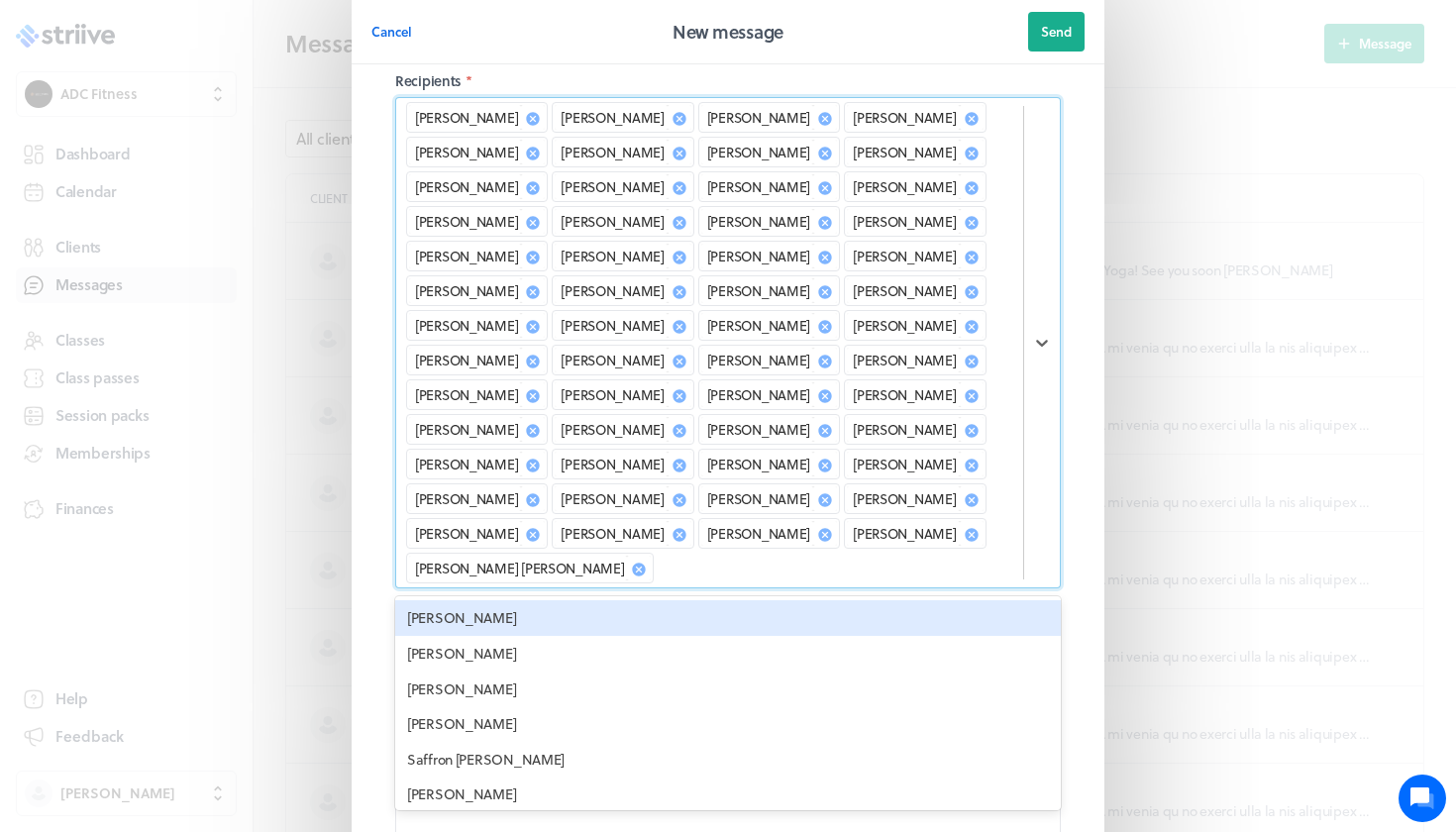 click on "option [PERSON_NAME] [PERSON_NAME], selected. option [PERSON_NAME] focused, 54 of 71. 18 results available. Use Up and Down to choose options, press Enter to select the currently focused option, press Escape to exit the menu, press Tab to select the option and exit the menu. [PERSON_NAME] [PERSON_NAME] [PERSON_NAME] [PERSON_NAME] [PERSON_NAME] [PERSON_NAME] [PERSON_NAME] [PERSON_NAME] [PERSON_NAME] [PERSON_NAME] [PERSON_NAME] [PERSON_NAME] [PERSON_NAME] [PERSON_NAME] [PERSON_NAME] [PERSON_NAME] [PERSON_NAME] [PERSON_NAME] [PERSON_NAME] [PERSON_NAME] [PERSON_NAME] [PERSON_NAME] [PERSON_NAME] [PERSON_NAME] [PERSON_NAME] [PERSON_NAME] [PERSON_NAME] [PERSON_NAME] [PERSON_NAME]-[PERSON_NAME] [PERSON_NAME] [PERSON_NAME] Assen [PERSON_NAME] [PERSON_NAME] [PERSON_NAME] [PERSON_NAME] [PERSON_NAME] [PERSON_NAME] [PERSON_NAME] [PERSON_NAME] [PERSON_NAME] [PERSON_NAME] [PERSON_NAME] [PERSON_NAME] [PERSON_NAME] [PERSON_NAME] [PERSON_NAME] [PERSON_NAME] [PERSON_NAME] [PERSON_NAME] [PERSON_NAME] [PERSON_NAME] [PERSON_NAME]" at bounding box center [728, 343] 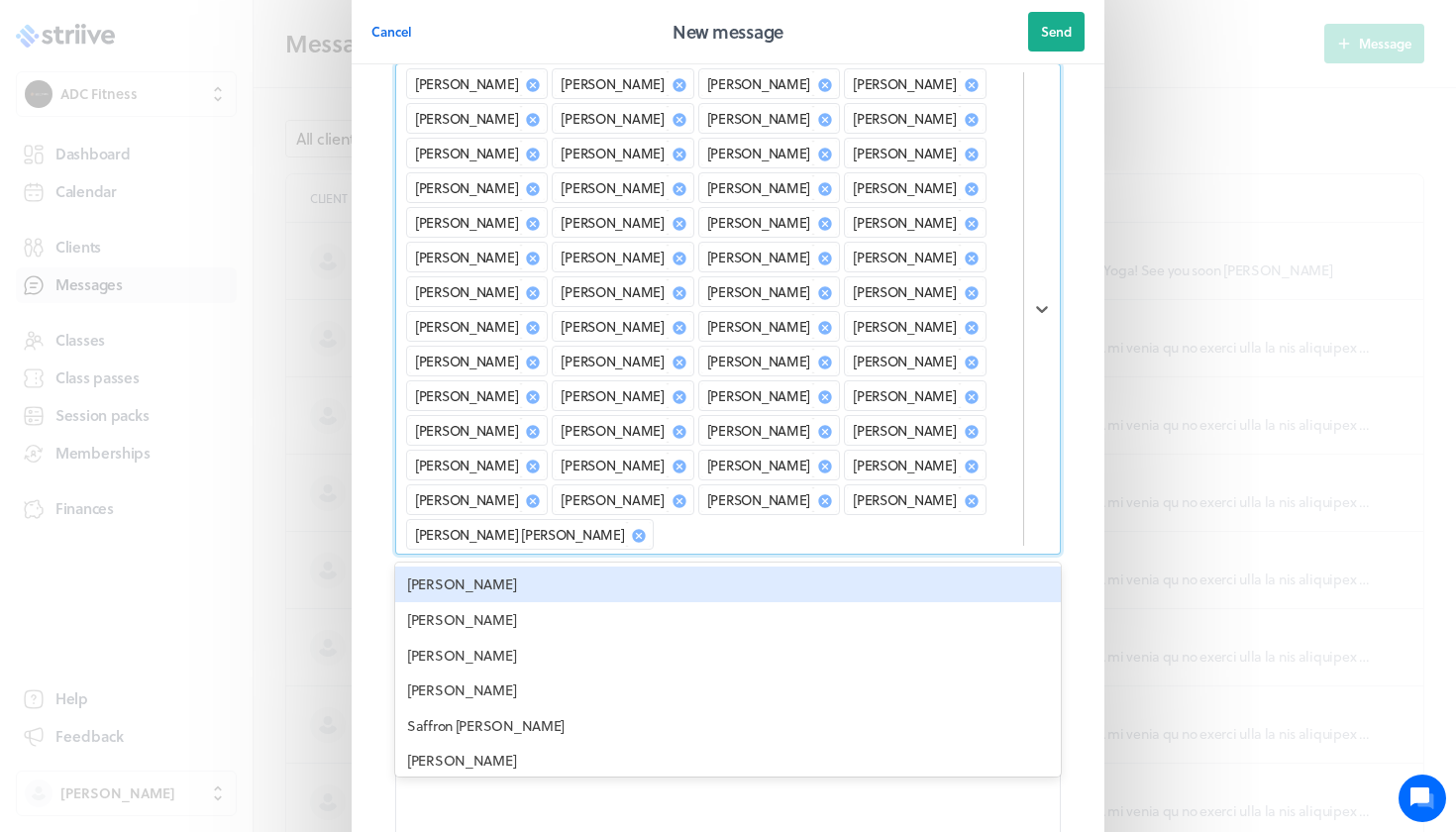 scroll, scrollTop: 83, scrollLeft: 0, axis: vertical 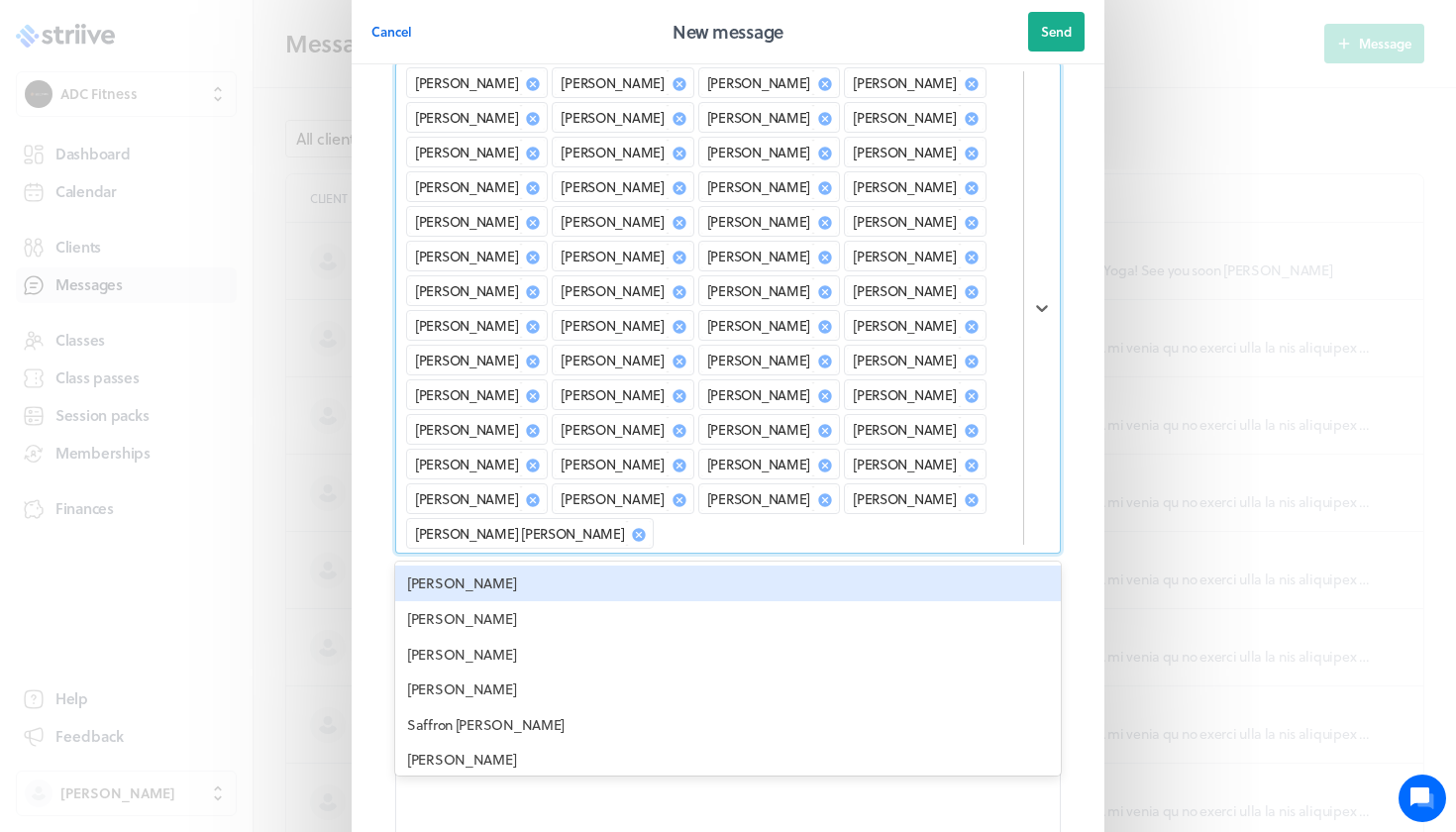 click on "[PERSON_NAME]" at bounding box center [728, 583] 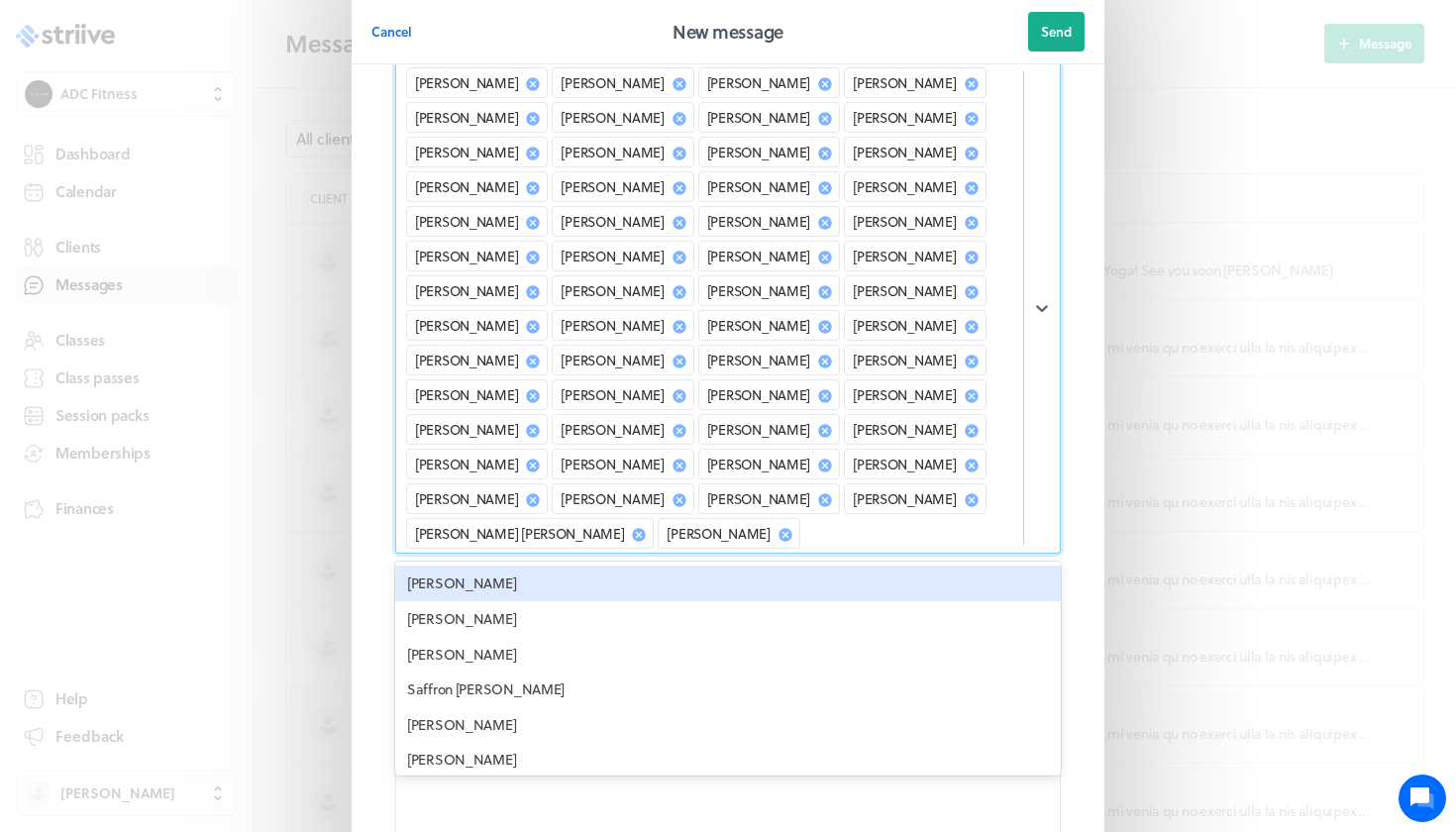 click on "[PERSON_NAME]" at bounding box center (728, 583) 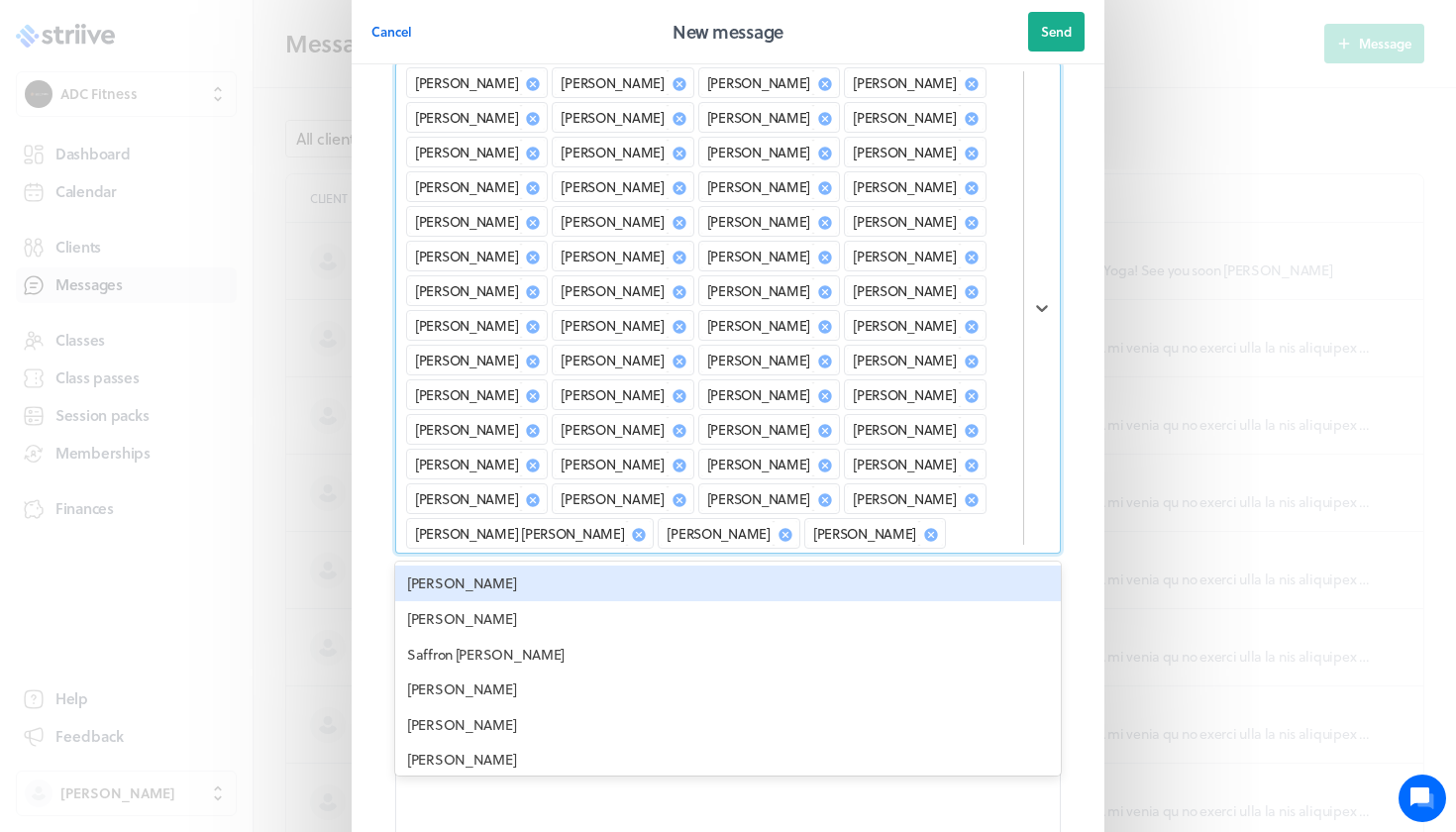 click on "[PERSON_NAME]" at bounding box center (728, 583) 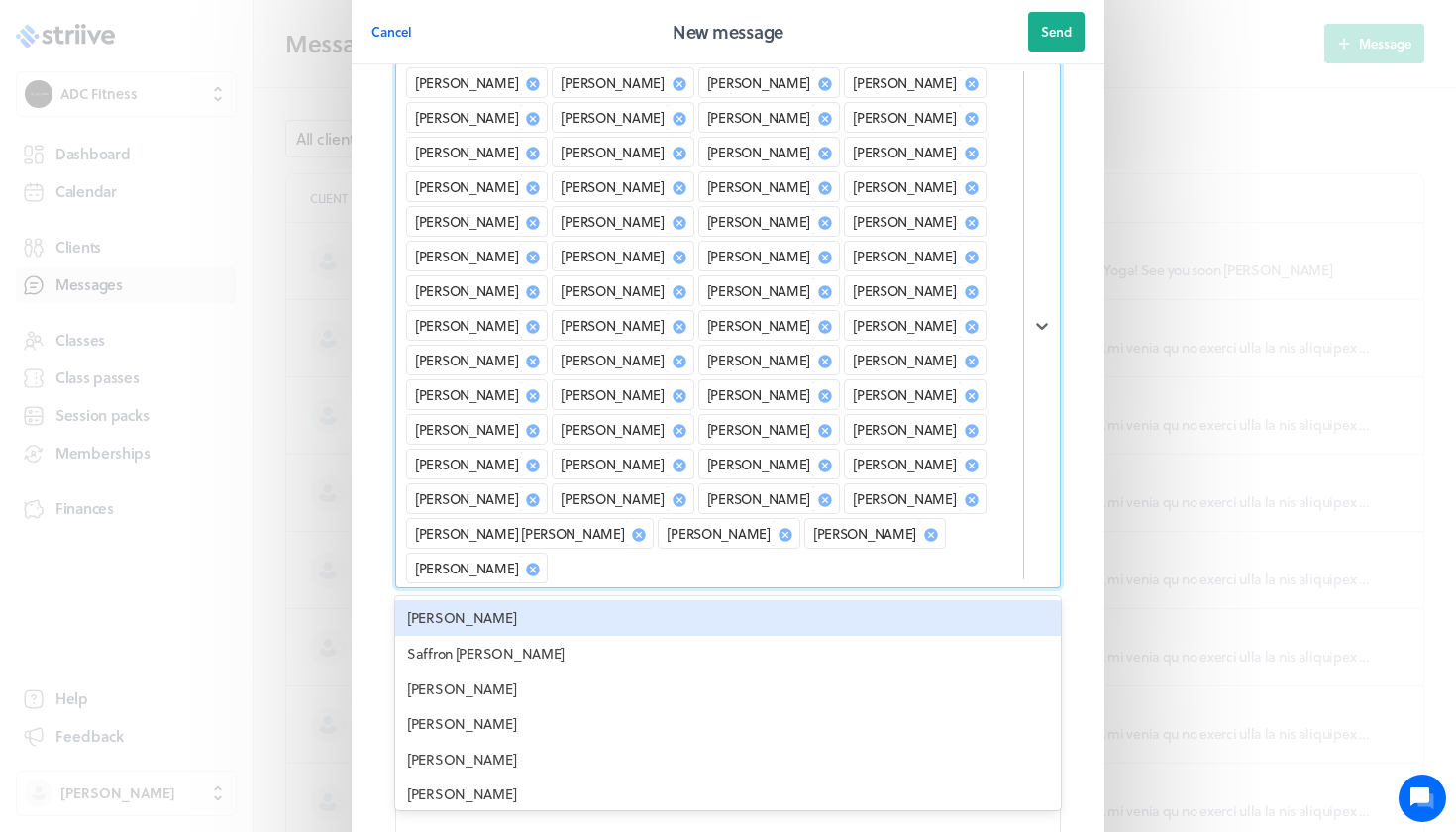 click on "Recipients * option [PERSON_NAME], selected. option [PERSON_NAME] focused, 57 of 71. 15 results available. Use Up and Down to choose options, press Enter to select the currently focused option, press Escape to exit the menu, press Tab to select the option and exit the menu. [PERSON_NAME] [PERSON_NAME] [PERSON_NAME] [PERSON_NAME] [PERSON_NAME] [PERSON_NAME] [PERSON_NAME] [PERSON_NAME] [PERSON_NAME] [PERSON_NAME] [PERSON_NAME] [PERSON_NAME] [PERSON_NAME] [PERSON_NAME] [PERSON_NAME] [PERSON_NAME] [PERSON_NAME] [PERSON_NAME] [PERSON_NAME] [PERSON_NAME] [PERSON_NAME] [PERSON_NAME] [PERSON_NAME] [PERSON_NAME] [PERSON_NAME] [PERSON_NAME] [PERSON_NAME] [PERSON_NAME] [PERSON_NAME]-[PERSON_NAME] [PERSON_NAME] [PERSON_NAME] Assen [PERSON_NAME] [PERSON_NAME] [PERSON_NAME] [PERSON_NAME] [PERSON_NAME] [PERSON_NAME] [PERSON_NAME] [PERSON_NAME] [PERSON_NAME] [PERSON_NAME] [PERSON_NAME] [PERSON_NAME] [PERSON_NAME] [PERSON_NAME] [PERSON_NAME] [PERSON_NAME] [PERSON_NAME] [PERSON_NAME] [PERSON_NAME] [PERSON_NAME] [PERSON_NAME]" at bounding box center [728, 530] 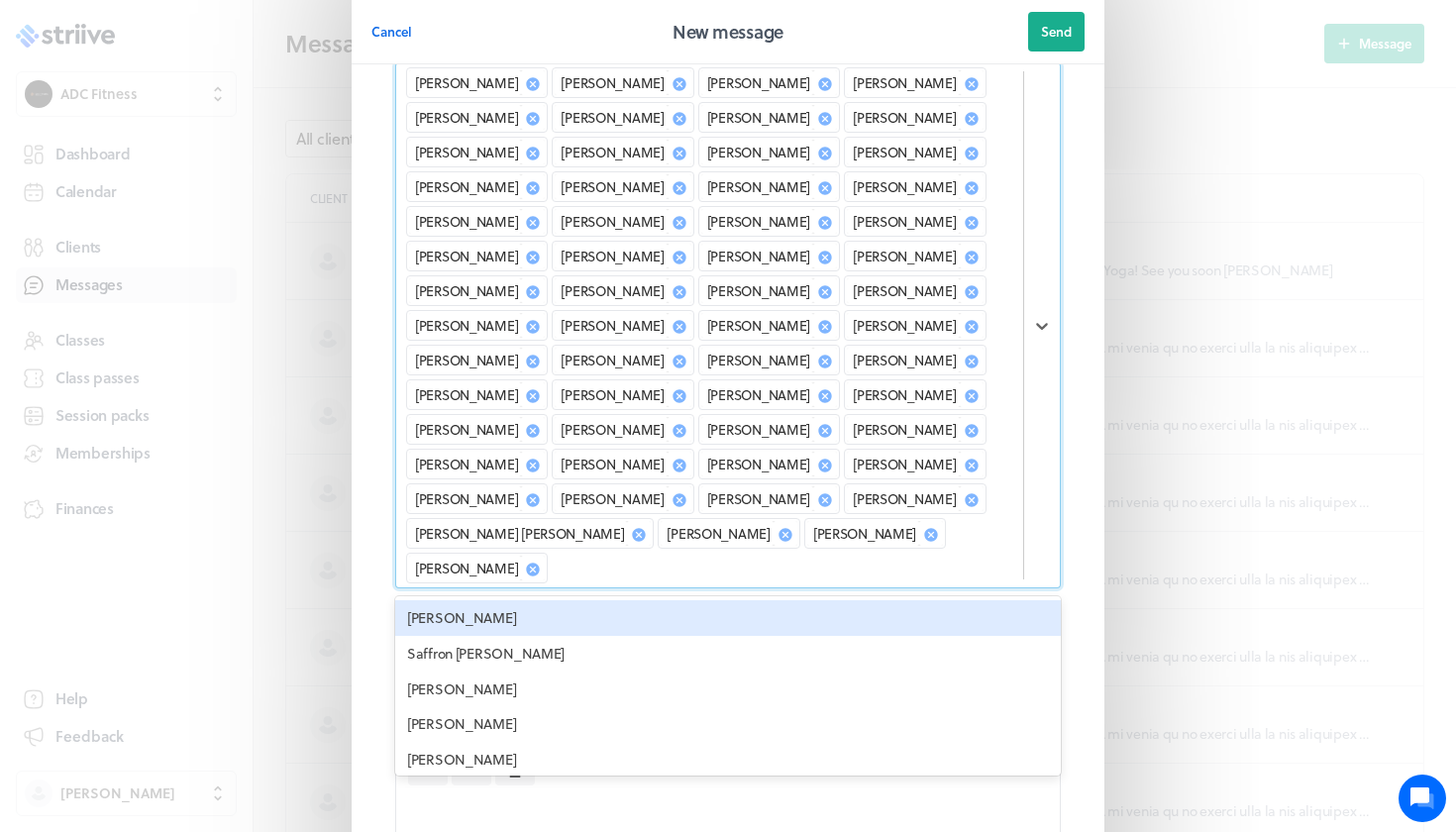 click on "[PERSON_NAME] [PERSON_NAME] [PERSON_NAME] [PERSON_NAME] [PERSON_NAME] [PERSON_NAME] [PERSON_NAME] [PERSON_NAME] [PERSON_NAME] [PERSON_NAME] [PERSON_NAME] [PERSON_NAME] [PERSON_NAME] [PERSON_NAME] [PERSON_NAME] [PERSON_NAME] [PERSON_NAME] [PERSON_NAME] [PERSON_NAME] [PERSON_NAME] [PERSON_NAME] [PERSON_NAME] [PERSON_NAME] [PERSON_NAME] [PERSON_NAME] [PERSON_NAME] [PERSON_NAME] [PERSON_NAME] [PERSON_NAME]-[PERSON_NAME] [PERSON_NAME] [PERSON_NAME] Assen [PERSON_NAME] [PERSON_NAME] [PERSON_NAME] [PERSON_NAME] [PERSON_NAME] [PERSON_NAME] [PERSON_NAME] [PERSON_NAME] [PERSON_NAME] [PERSON_NAME] [PERSON_NAME] [PERSON_NAME] [PERSON_NAME] [PERSON_NAME] [PERSON_NAME] [PERSON_NAME] [PERSON_NAME] [PERSON_NAME] [PERSON_NAME] [PERSON_NAME] Don-[PERSON_NAME] [PERSON_NAME] [PERSON_NAME] [PERSON_NAME]" at bounding box center [709, 325] 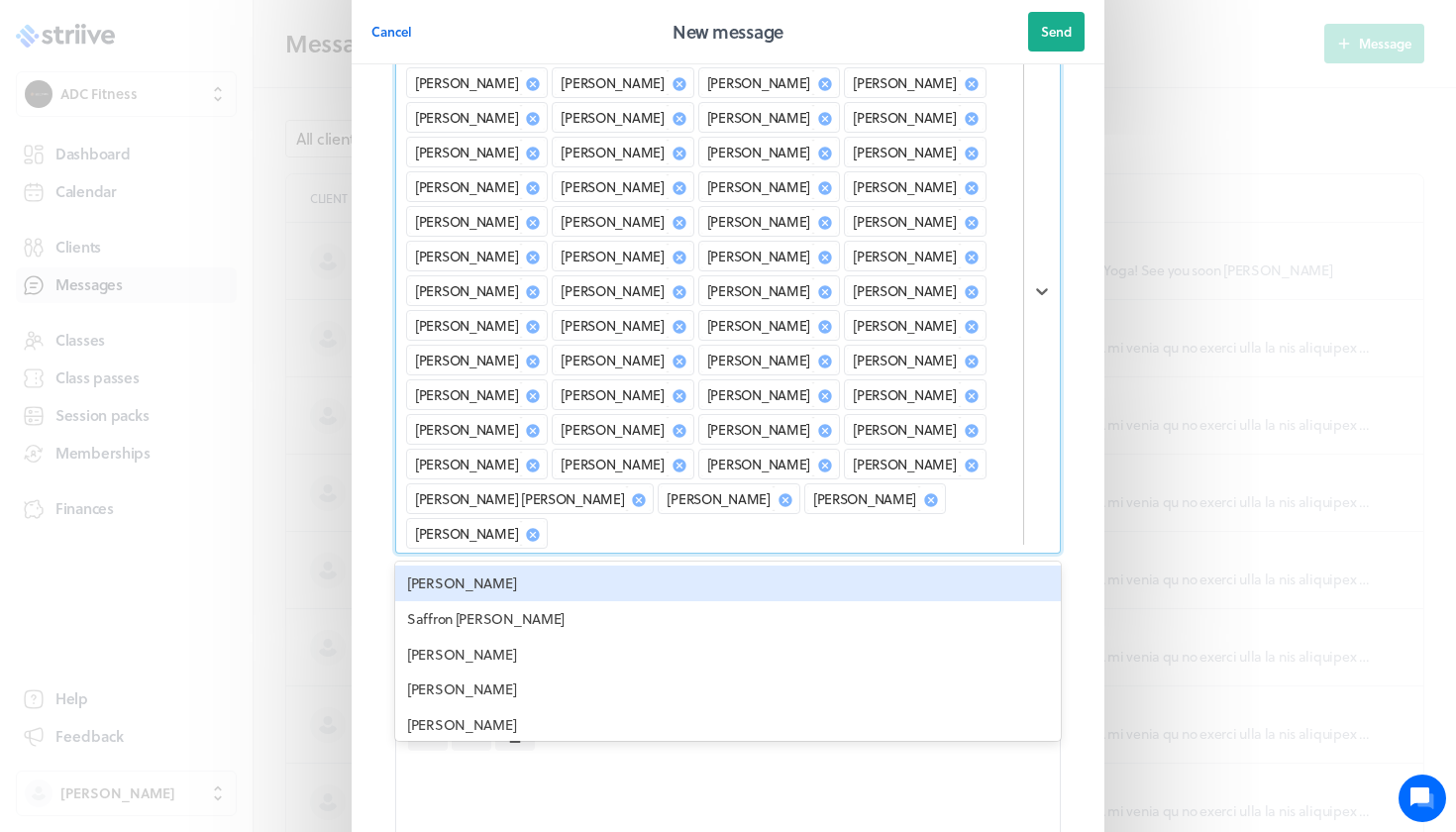 scroll, scrollTop: 118, scrollLeft: 0, axis: vertical 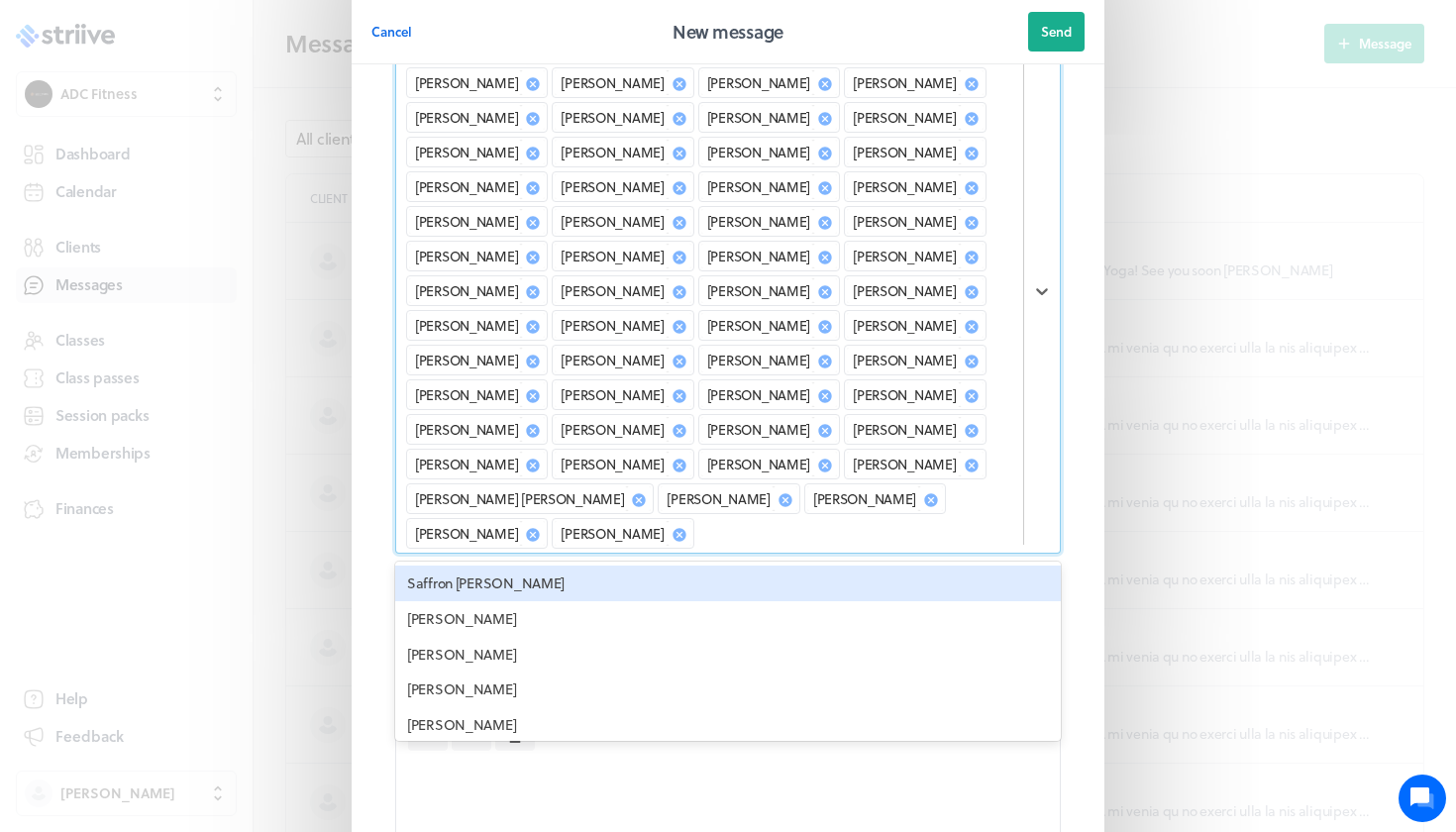 click on "Saffron [PERSON_NAME]" at bounding box center (728, 583) 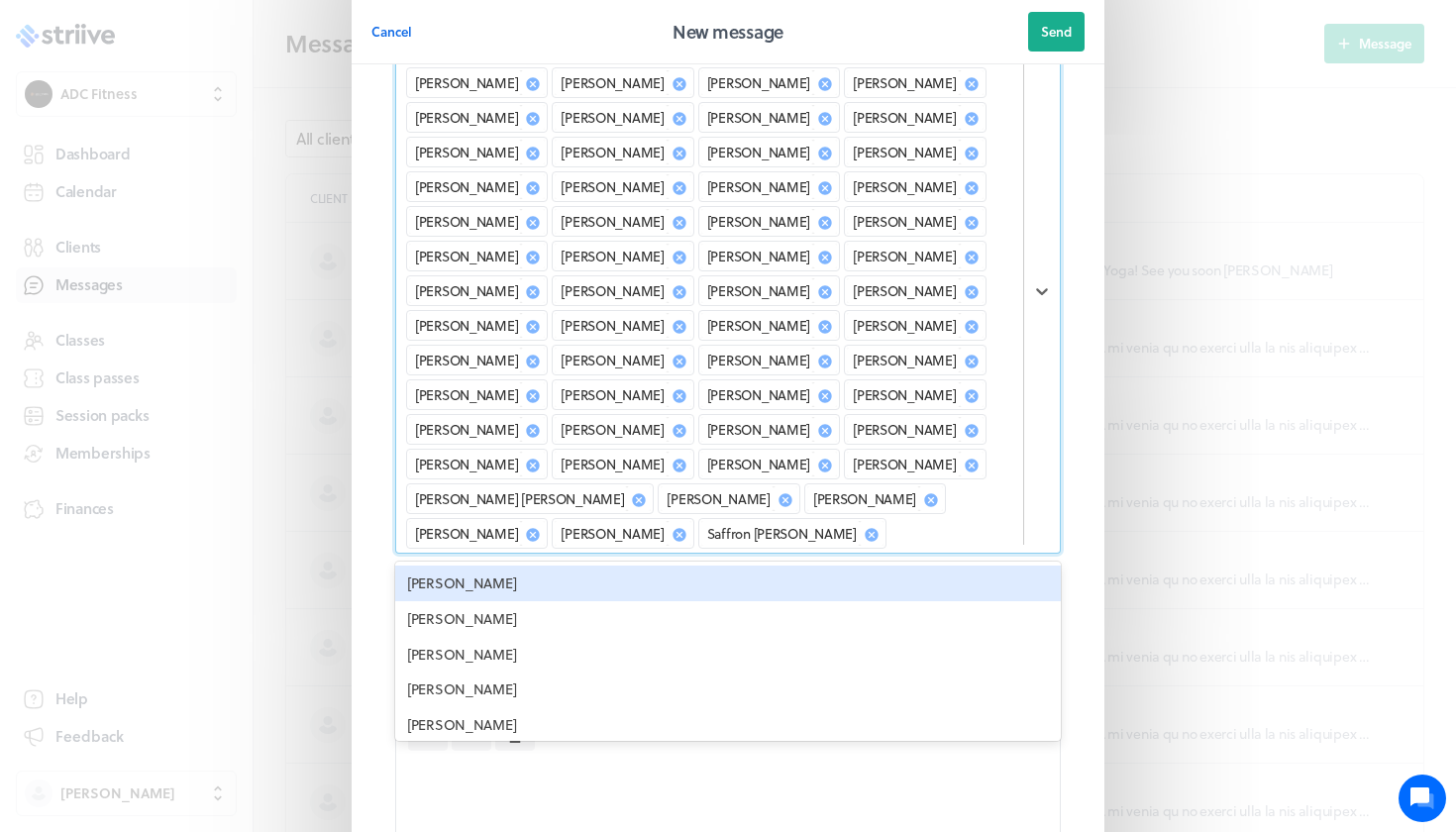 click on "[PERSON_NAME]" at bounding box center (728, 583) 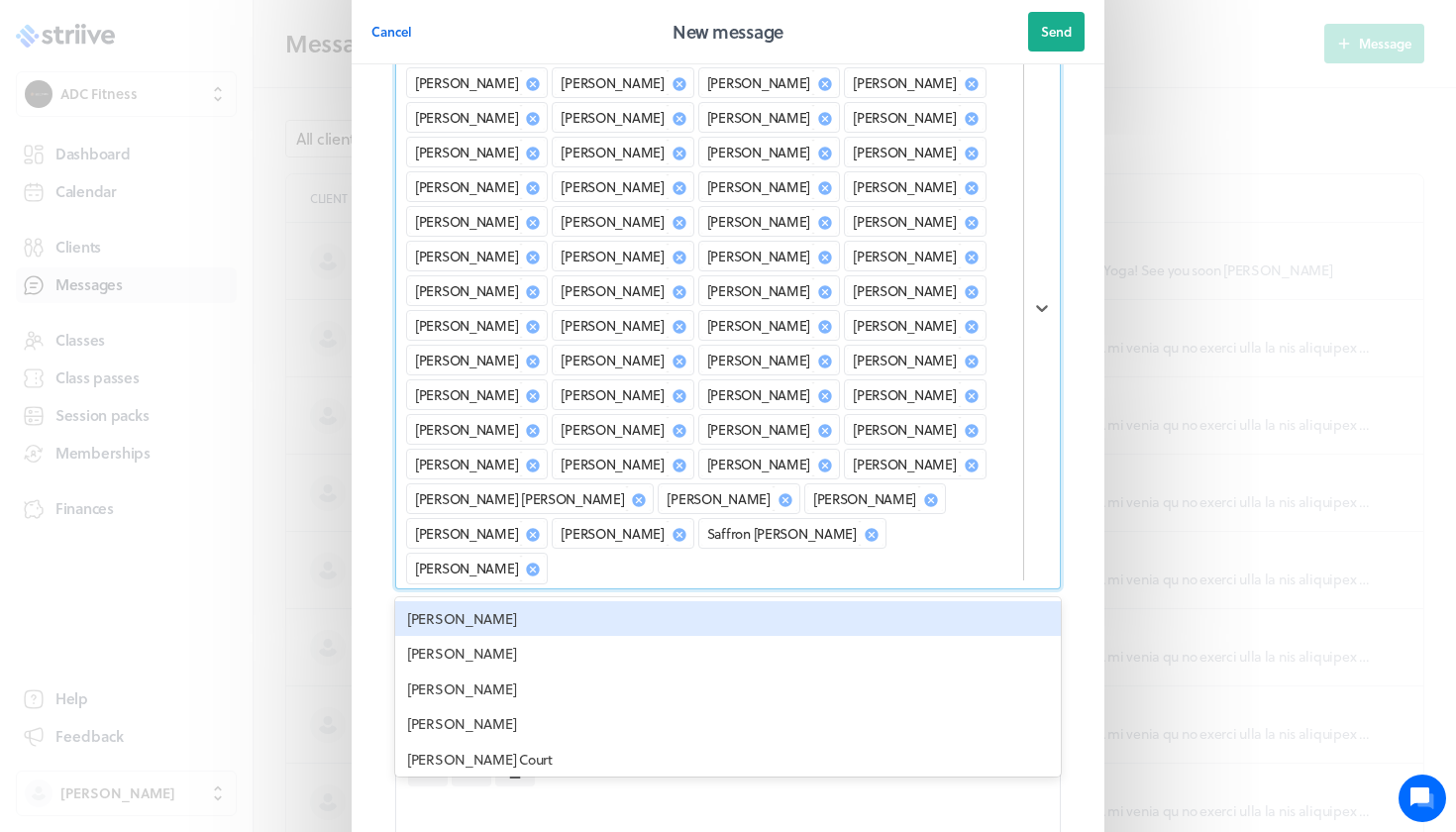 click on "[PERSON_NAME]" at bounding box center (728, 619) 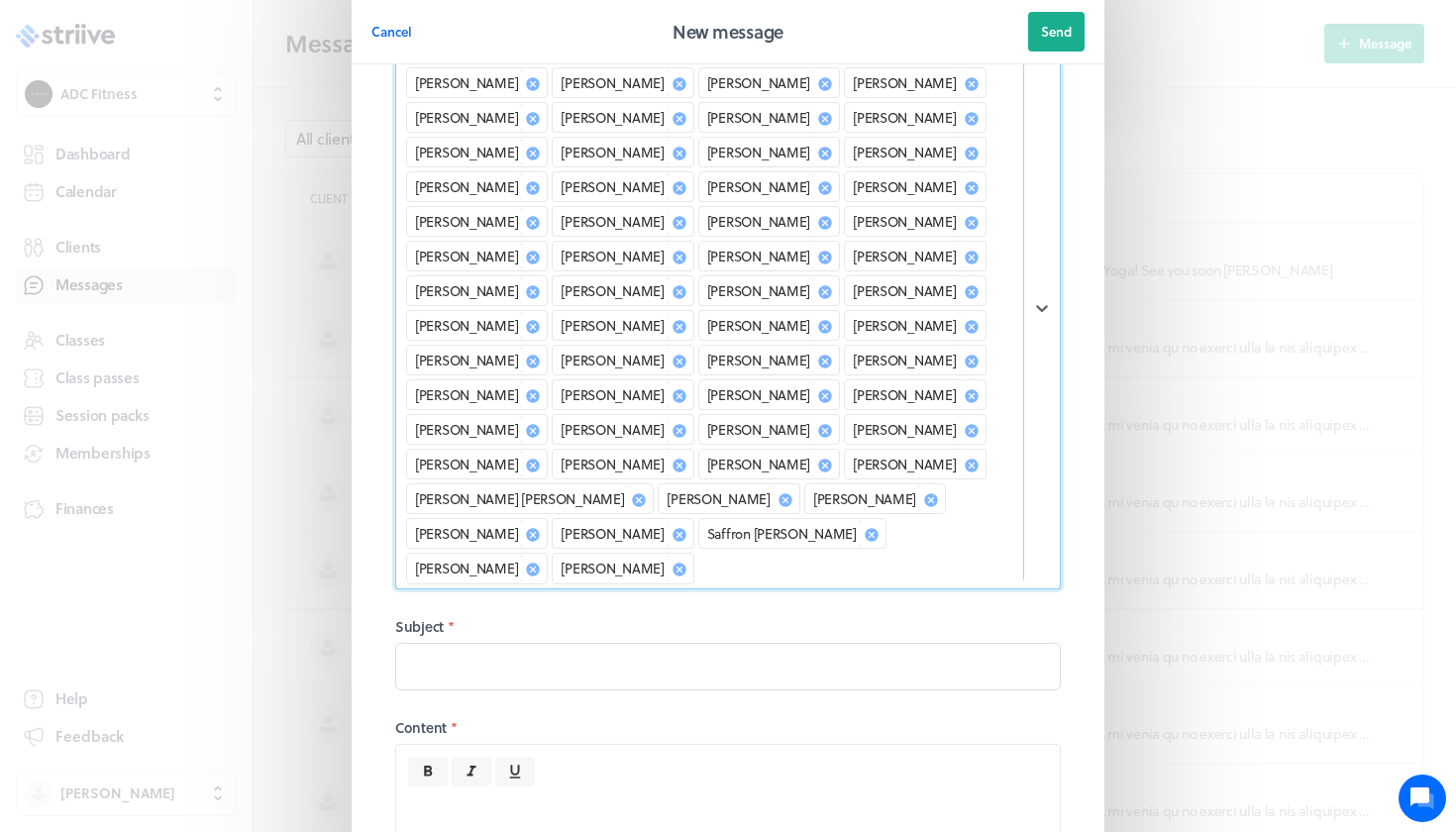 click on "[PERSON_NAME] [PERSON_NAME] [PERSON_NAME] [PERSON_NAME] [PERSON_NAME] [PERSON_NAME] [PERSON_NAME] [PERSON_NAME] [PERSON_NAME] [PERSON_NAME] [PERSON_NAME] [PERSON_NAME] [PERSON_NAME] [PERSON_NAME] [PERSON_NAME] [PERSON_NAME] [PERSON_NAME] [PERSON_NAME] [PERSON_NAME] [PERSON_NAME] [PERSON_NAME] [PERSON_NAME] [PERSON_NAME] [PERSON_NAME] [PERSON_NAME] [PERSON_NAME] [PERSON_NAME] [PERSON_NAME] [PERSON_NAME]-[PERSON_NAME] [PERSON_NAME] [PERSON_NAME] Assen [PERSON_NAME] [PERSON_NAME] [PERSON_NAME] [PERSON_NAME] [PERSON_NAME] [PERSON_NAME] [PERSON_NAME] [PERSON_NAME] [PERSON_NAME] [PERSON_NAME] [PERSON_NAME] [PERSON_NAME] [PERSON_NAME] [PERSON_NAME] [PERSON_NAME] [PERSON_NAME] [PERSON_NAME] [PERSON_NAME] [PERSON_NAME] [PERSON_NAME] Don-[PERSON_NAME] [PERSON_NAME] [PERSON_NAME] [PERSON_NAME] [PERSON_NAME] Saffron [PERSON_NAME] [PERSON_NAME] [PERSON_NAME]" at bounding box center (709, 308) 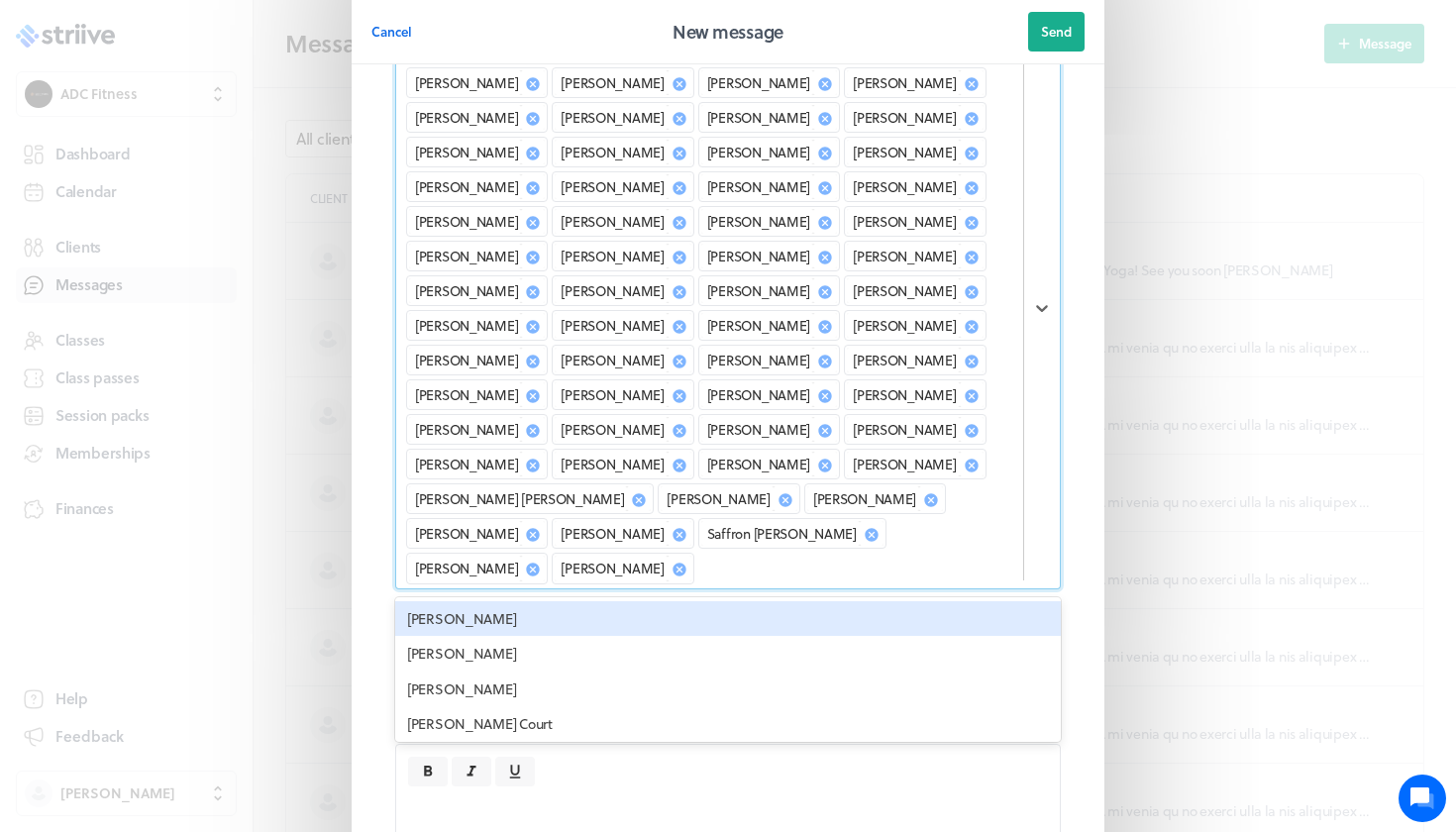 click on "option [PERSON_NAME], selected. option [PERSON_NAME] focused, 61 of 71. 11 results available. Use Up and Down to choose options, press Enter to select the currently focused option, press Escape to exit the menu, press Tab to select the option and exit the menu. [PERSON_NAME] [PERSON_NAME] [PERSON_NAME] [PERSON_NAME] [PERSON_NAME] [PERSON_NAME] [PERSON_NAME] [PERSON_NAME] [PERSON_NAME] [PERSON_NAME] [PERSON_NAME] [PERSON_NAME] [PERSON_NAME] [PERSON_NAME] [PERSON_NAME] [PERSON_NAME] [PERSON_NAME] [PERSON_NAME] [PERSON_NAME] [PERSON_NAME] [PERSON_NAME] [PERSON_NAME] [PERSON_NAME] [PERSON_NAME] [PERSON_NAME] [PERSON_NAME] [PERSON_NAME] [PERSON_NAME] [PERSON_NAME]-[PERSON_NAME] [PERSON_NAME] [PERSON_NAME] Assen [PERSON_NAME] [PERSON_NAME] [PERSON_NAME] [PERSON_NAME] [PERSON_NAME] [PERSON_NAME] [PERSON_NAME] [PERSON_NAME] [PERSON_NAME] [PERSON_NAME] [PERSON_NAME] [PERSON_NAME] [PERSON_NAME] [PERSON_NAME] [PERSON_NAME] [PERSON_NAME] [PERSON_NAME] [PERSON_NAME] [PERSON_NAME] [PERSON_NAME] [PERSON_NAME] [PERSON_NAME]" at bounding box center [728, 308] 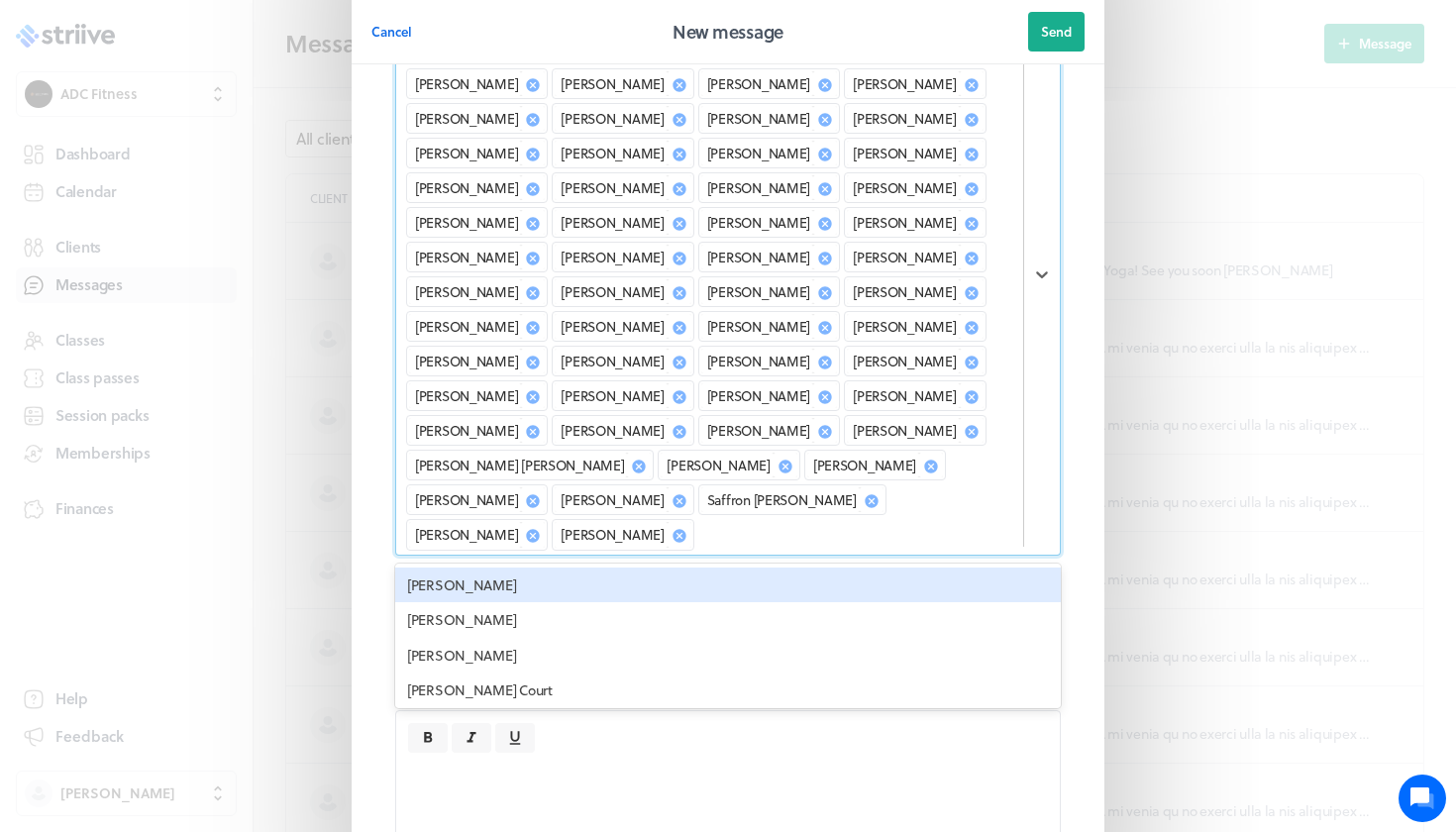 scroll, scrollTop: 153, scrollLeft: 0, axis: vertical 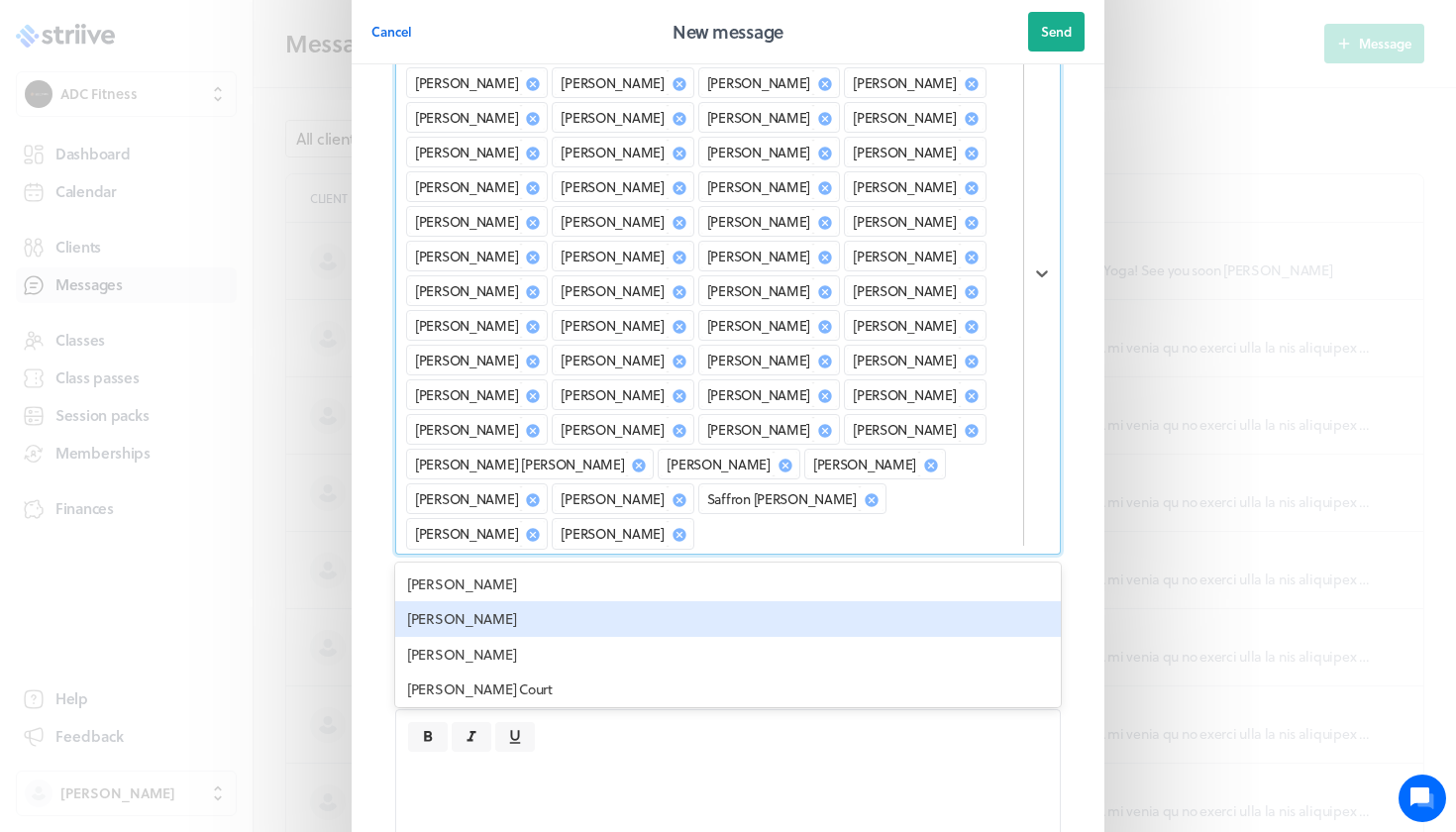 click on "[PERSON_NAME]" at bounding box center [728, 619] 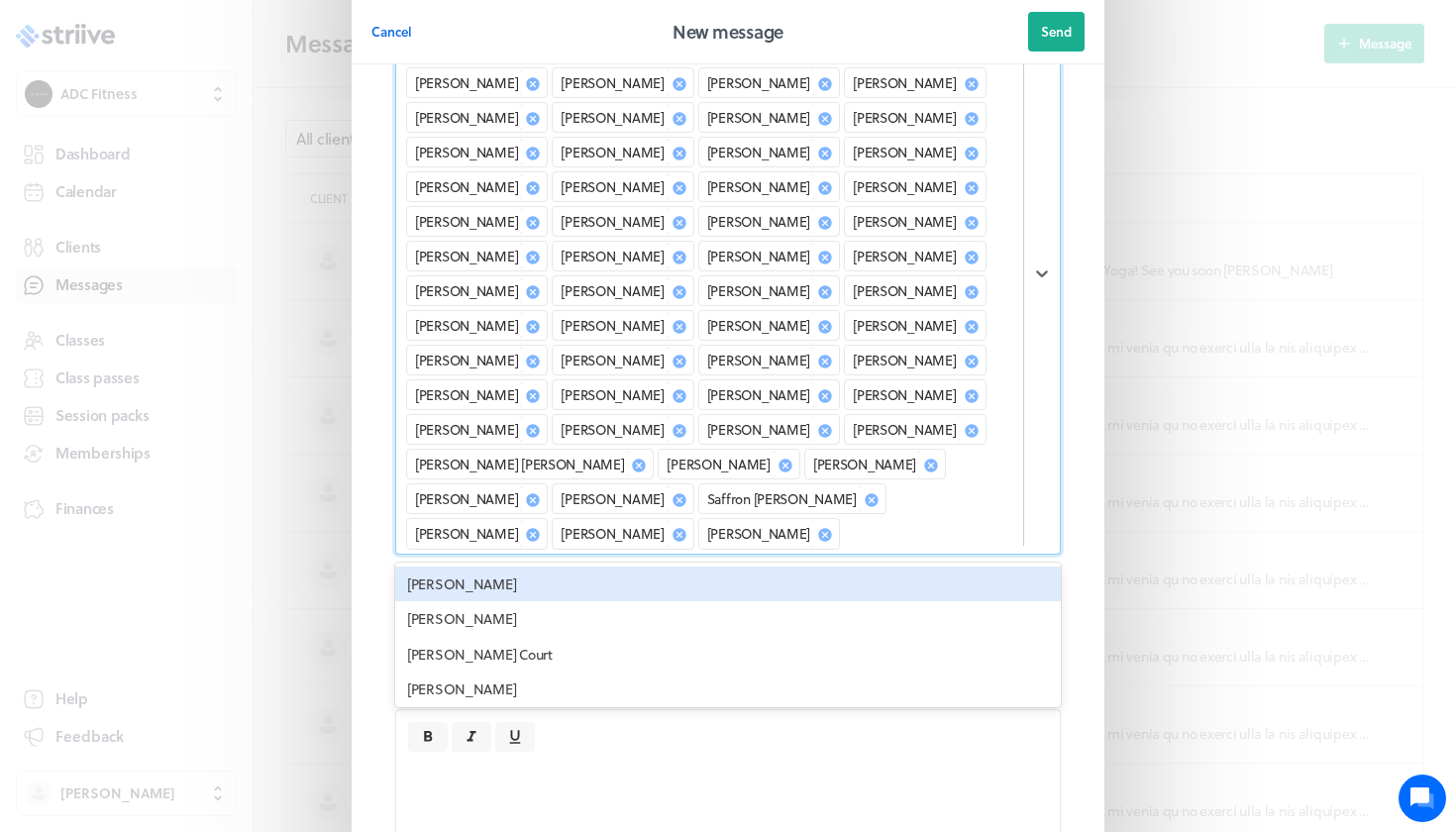 click on "[PERSON_NAME]" at bounding box center (728, 619) 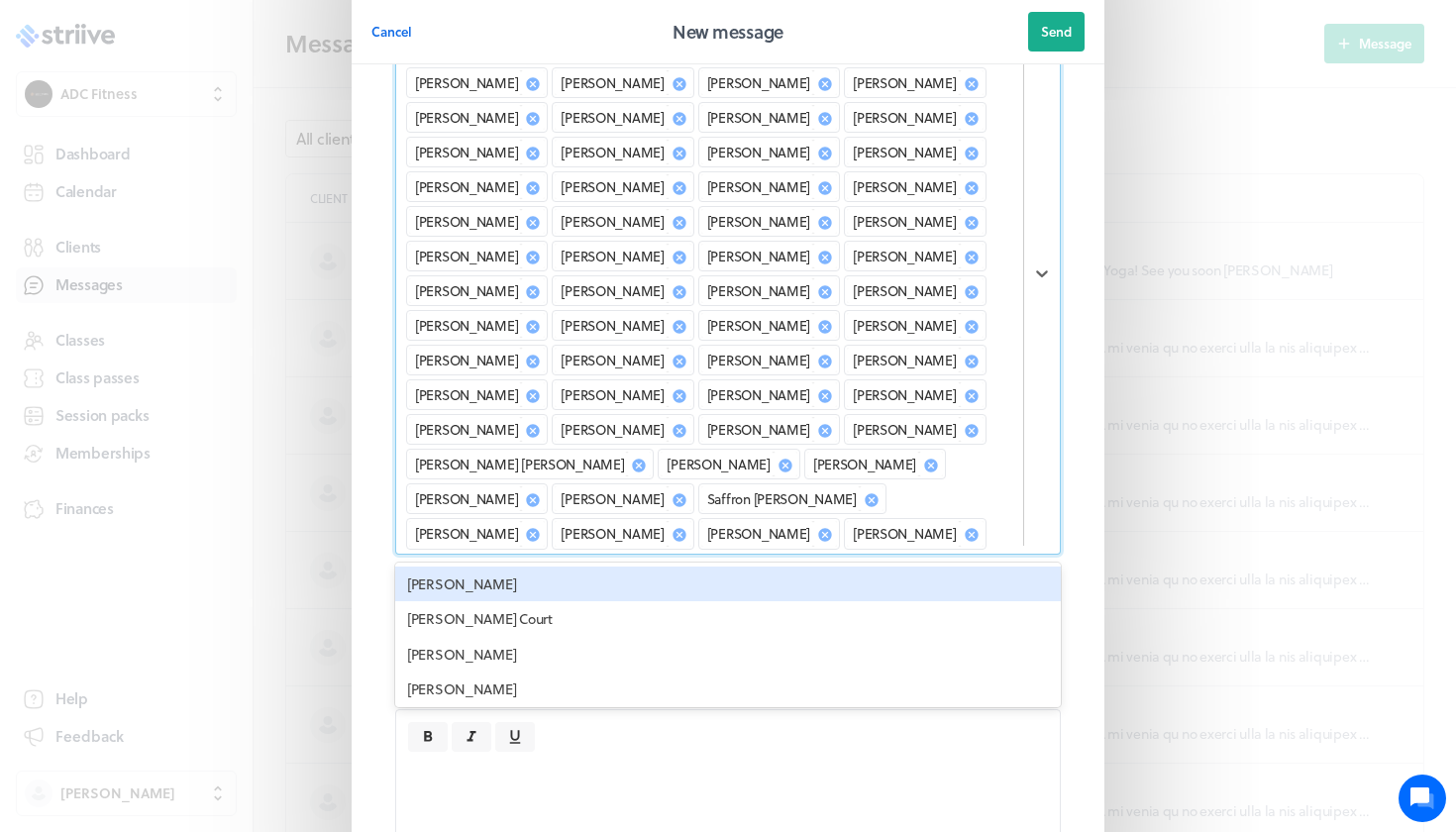click on "[PERSON_NAME] Court" at bounding box center [728, 619] 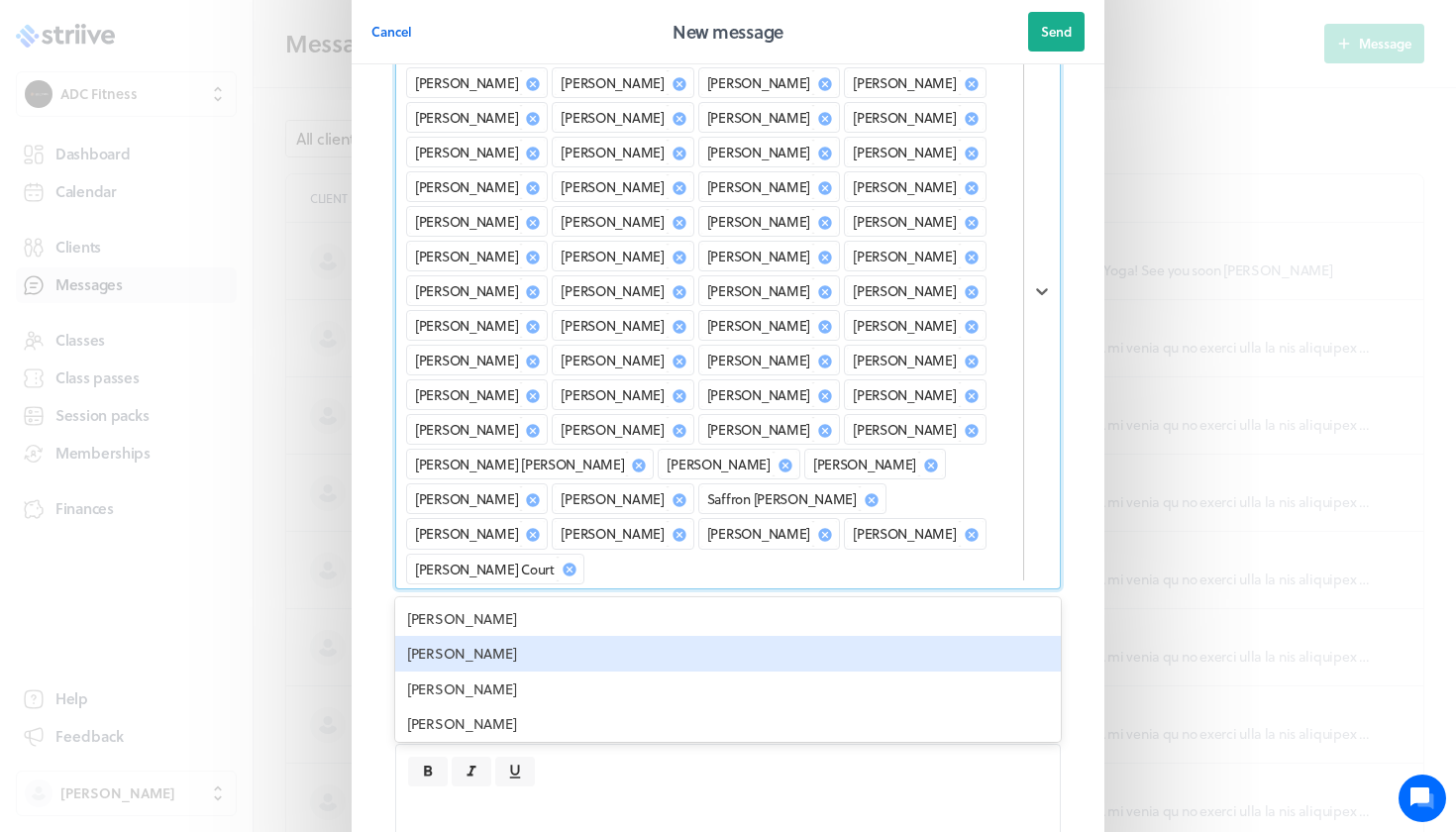 click on "[PERSON_NAME]" at bounding box center [728, 654] 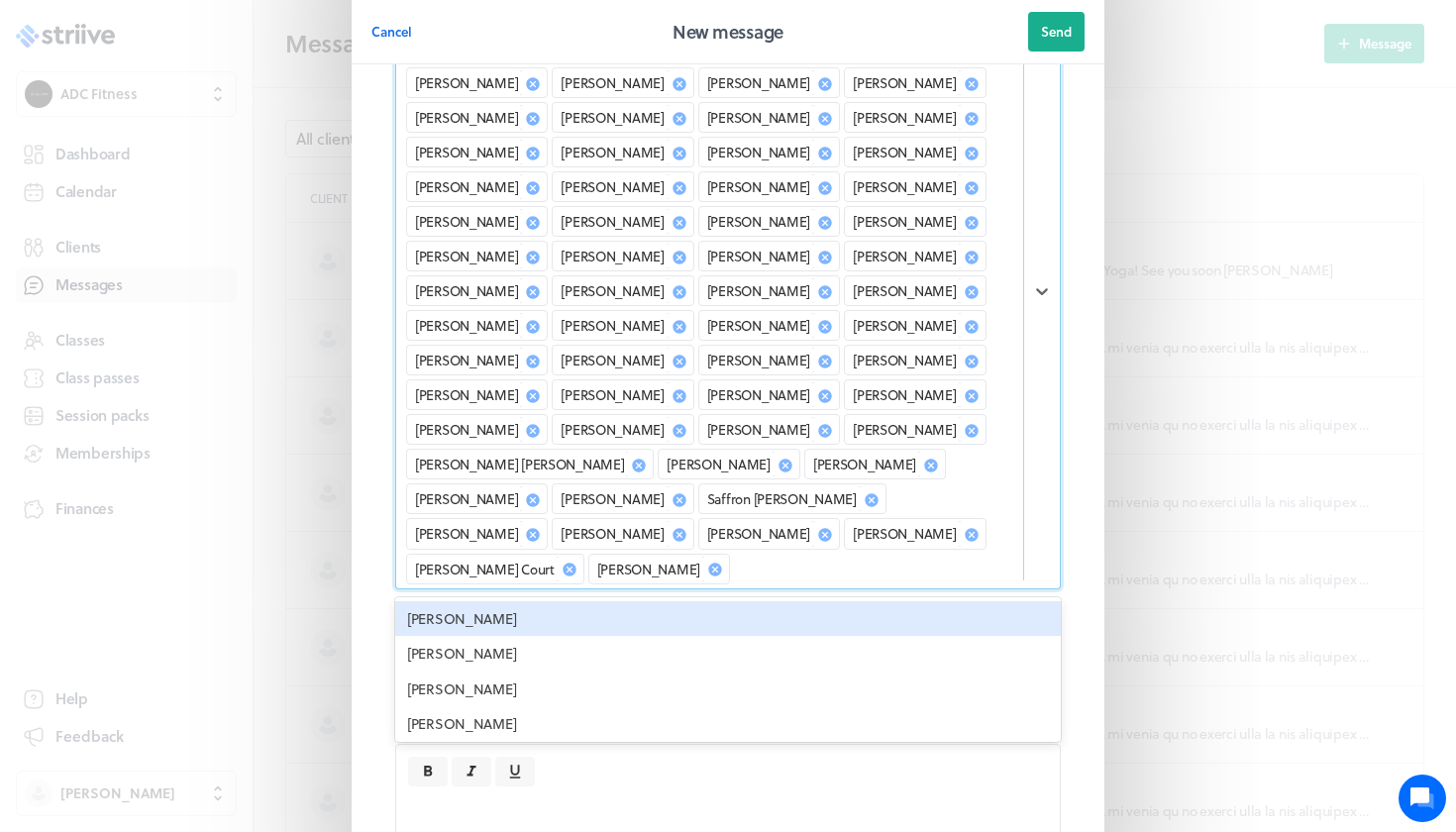 click on "[PERSON_NAME]" at bounding box center (728, 619) 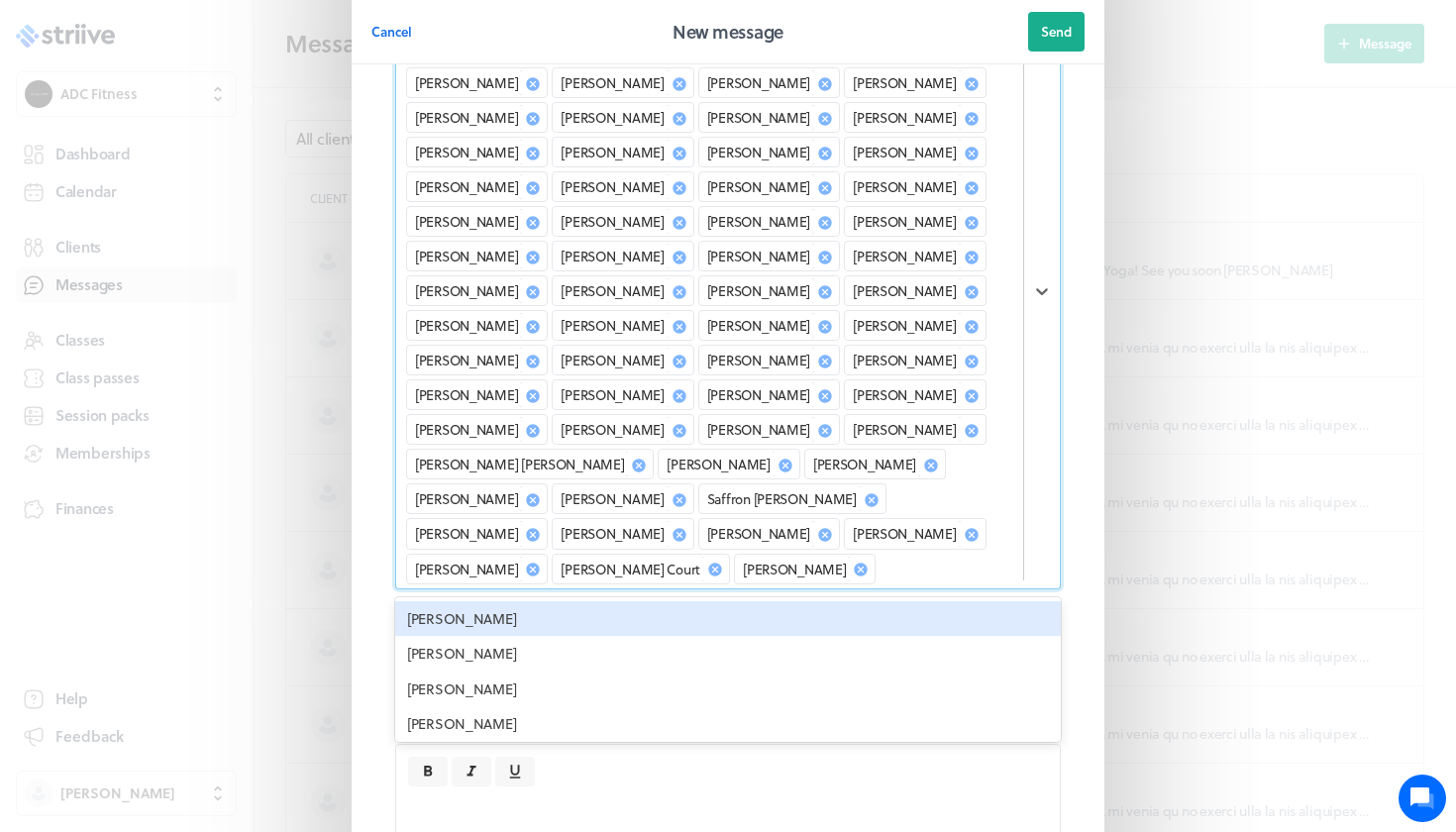 click on "[PERSON_NAME]" at bounding box center (728, 619) 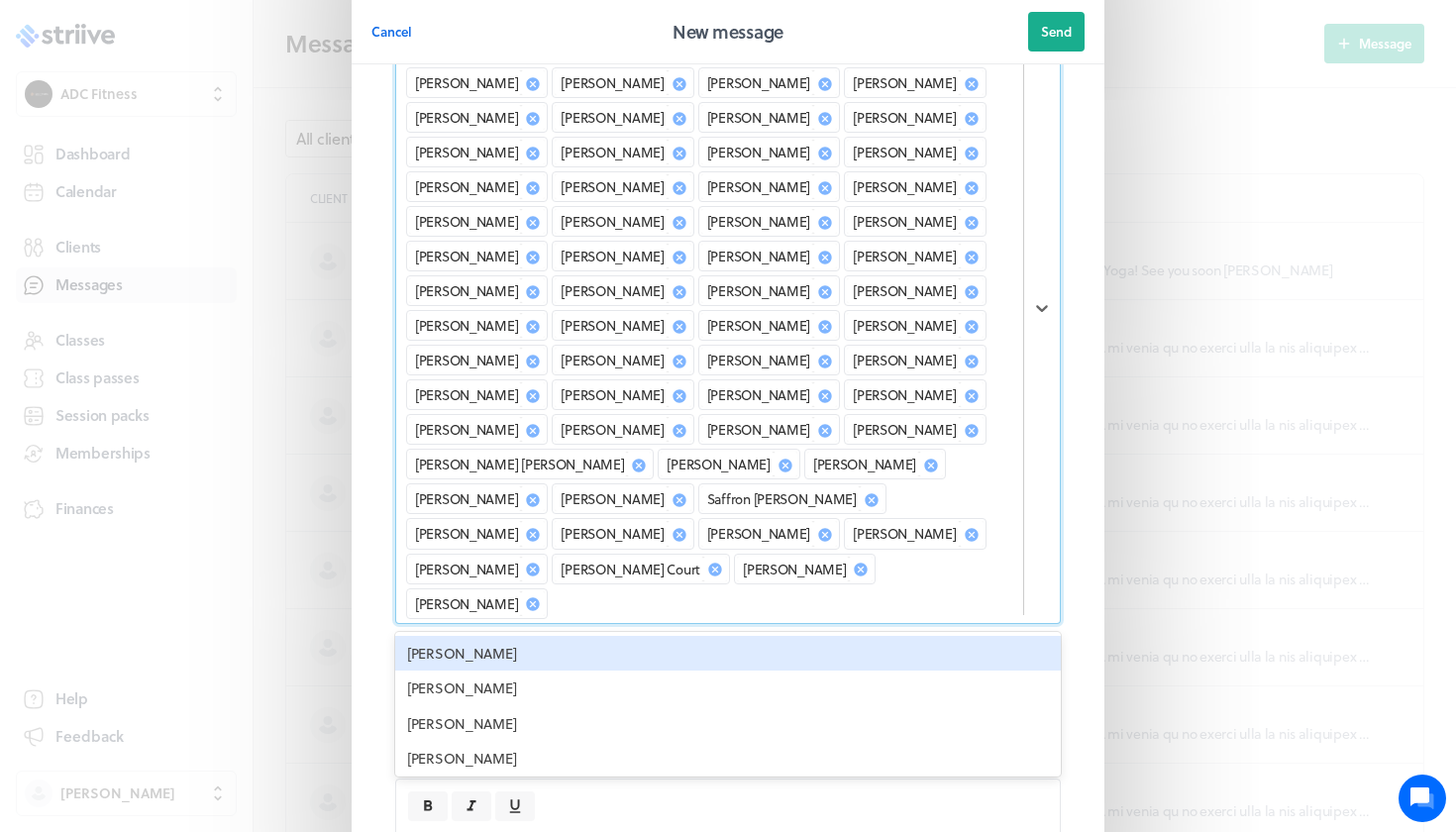 click on "[PERSON_NAME]" at bounding box center (728, 654) 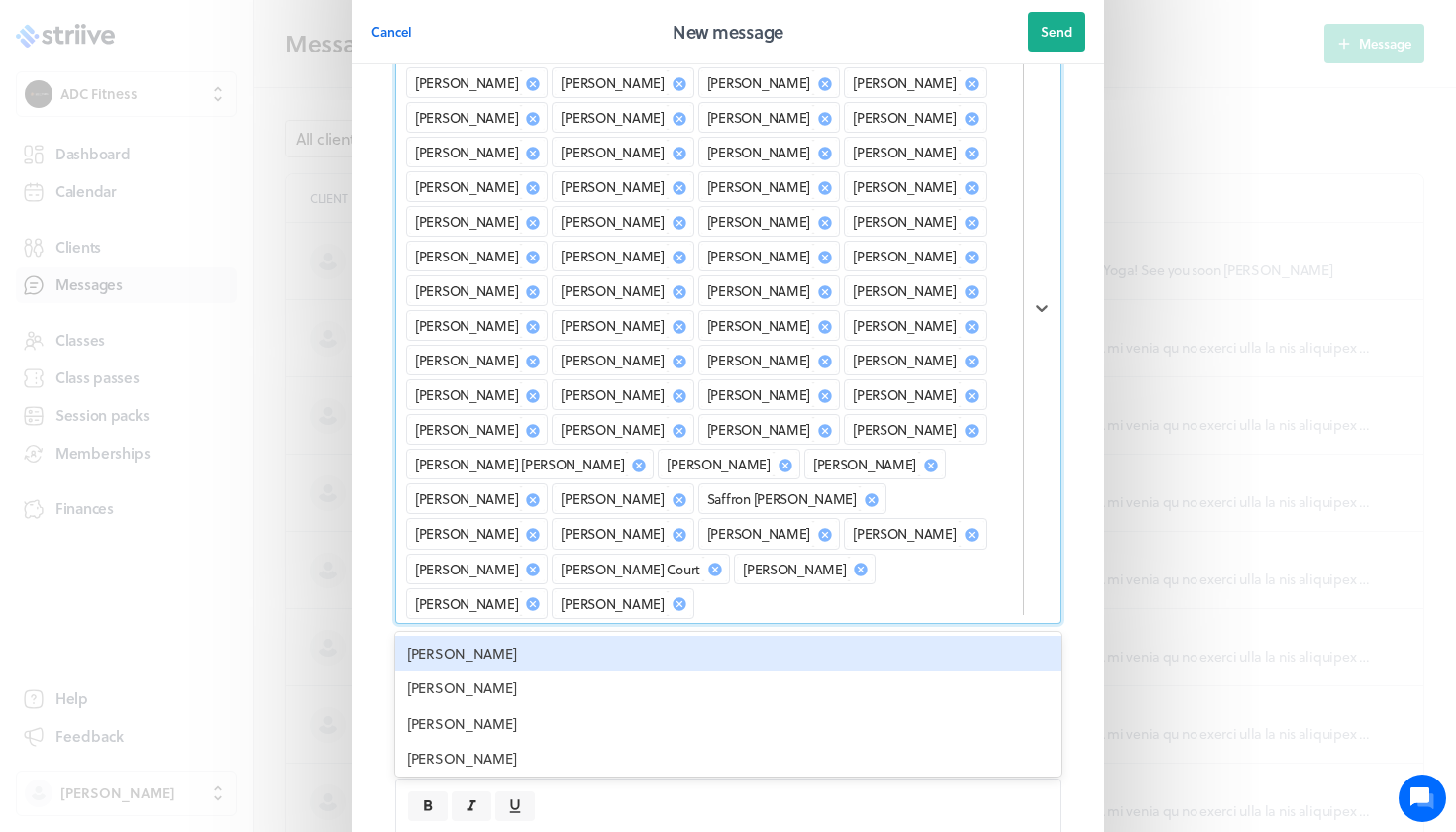 click on "[PERSON_NAME]" at bounding box center (728, 654) 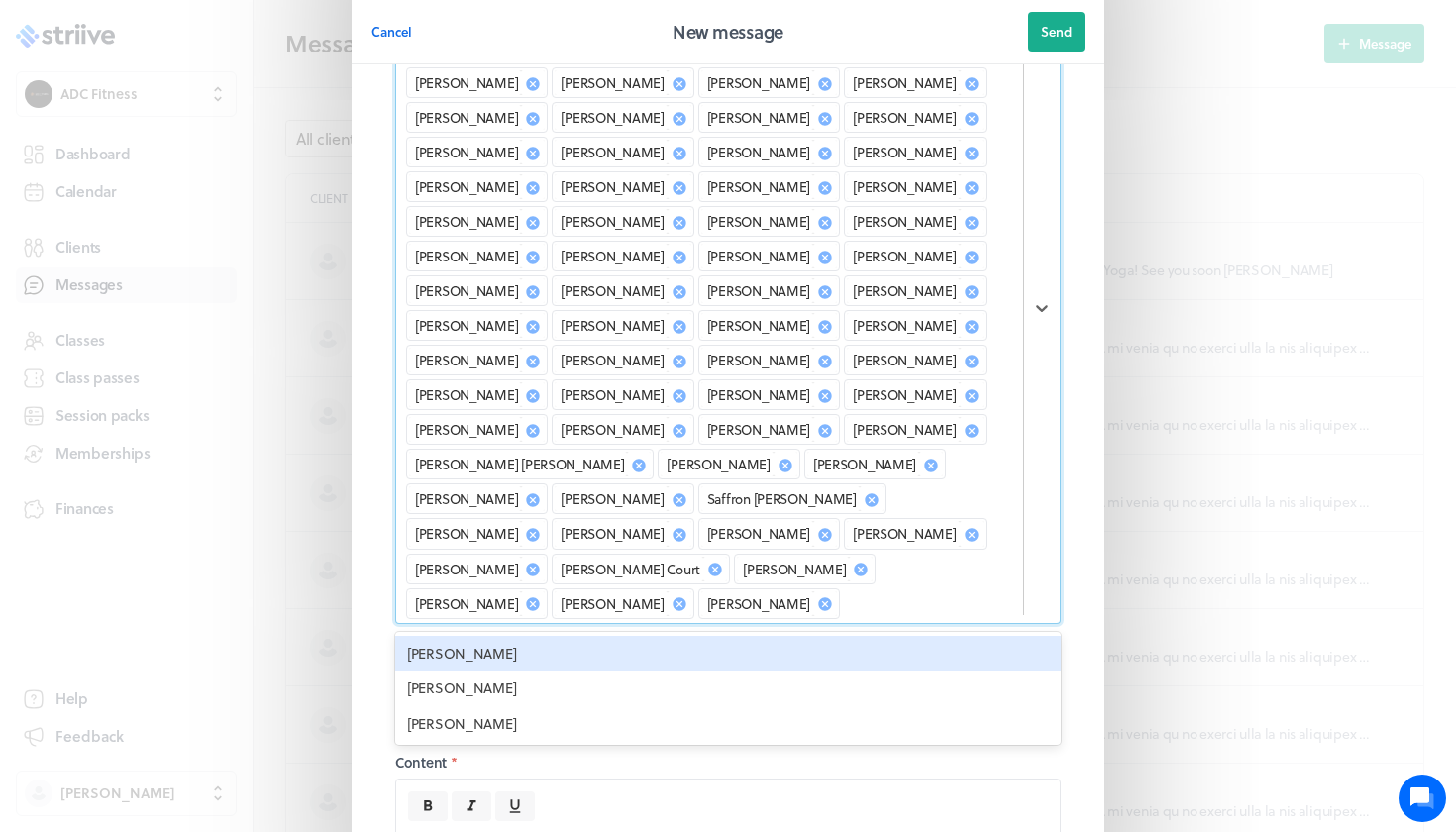 click on "[PERSON_NAME] [PERSON_NAME] [PERSON_NAME] [PERSON_NAME] [PERSON_NAME] [PERSON_NAME] [PERSON_NAME] [PERSON_NAME] [PERSON_NAME] [PERSON_NAME] [PERSON_NAME] [PERSON_NAME] [PERSON_NAME] [PERSON_NAME] [PERSON_NAME] [PERSON_NAME] [PERSON_NAME] [PERSON_NAME] [PERSON_NAME] [PERSON_NAME] [PERSON_NAME] [PERSON_NAME] [PERSON_NAME] [PERSON_NAME] [PERSON_NAME] [PERSON_NAME] [PERSON_NAME] [PERSON_NAME] [PERSON_NAME]-[PERSON_NAME] [PERSON_NAME] [PERSON_NAME] Assen [PERSON_NAME] [PERSON_NAME] [PERSON_NAME] [PERSON_NAME] [PERSON_NAME] [PERSON_NAME] [PERSON_NAME] [PERSON_NAME] [PERSON_NAME] [PERSON_NAME] [PERSON_NAME] [PERSON_NAME] [PERSON_NAME] [PERSON_NAME] [PERSON_NAME] [PERSON_NAME] [PERSON_NAME] [PERSON_NAME] [PERSON_NAME] [PERSON_NAME] Don-[PERSON_NAME] [PERSON_NAME] [PERSON_NAME] [PERSON_NAME] [PERSON_NAME] Saffron [PERSON_NAME] [PERSON_NAME] [PERSON_NAME] [PERSON_NAME] [PERSON_NAME] [PERSON_NAME] [PERSON_NAME] [PERSON_NAME] [PERSON_NAME] [PERSON_NAME] [PERSON_NAME]" at bounding box center [709, 308] 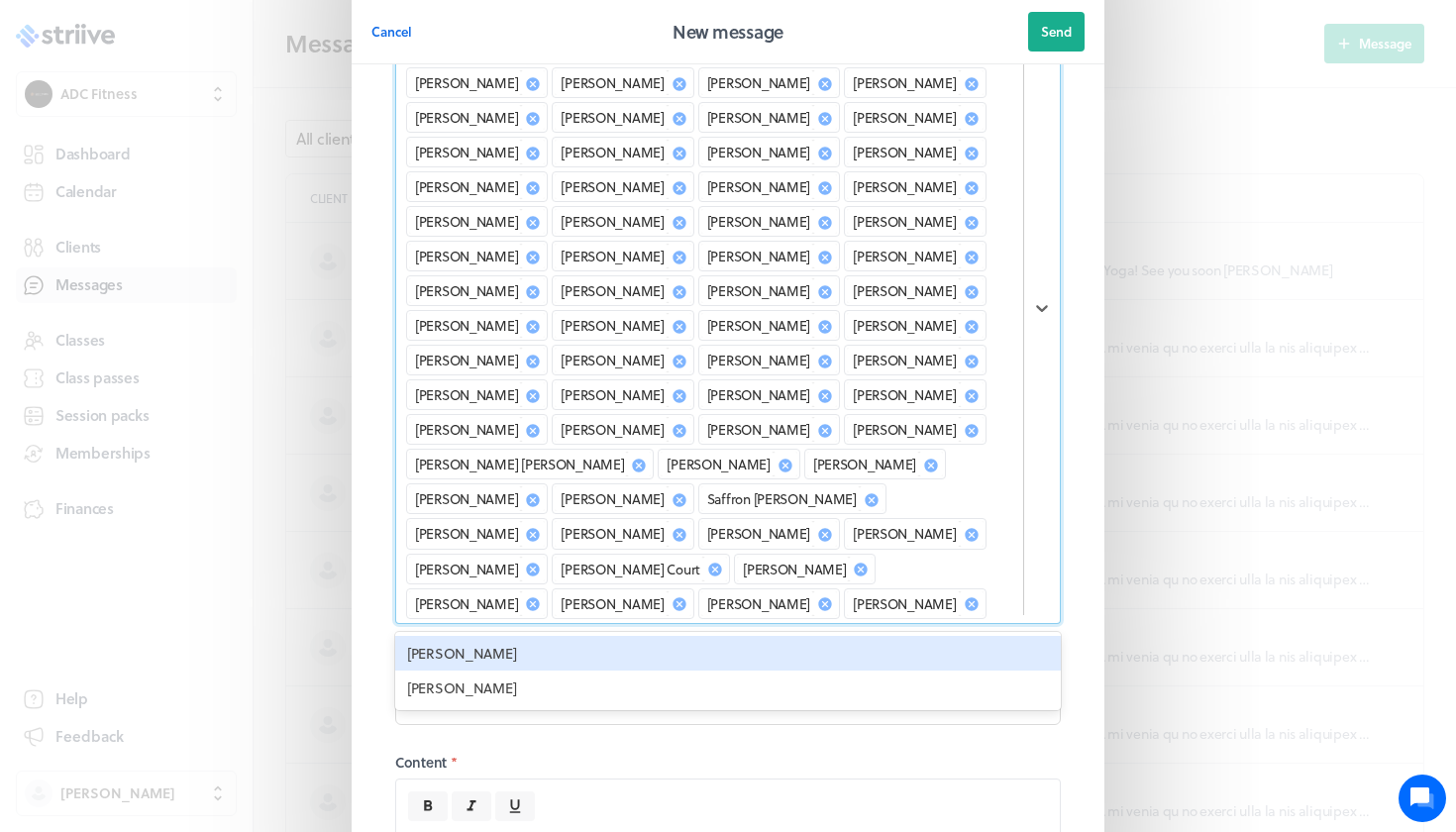 click on "[PERSON_NAME]" at bounding box center [728, 654] 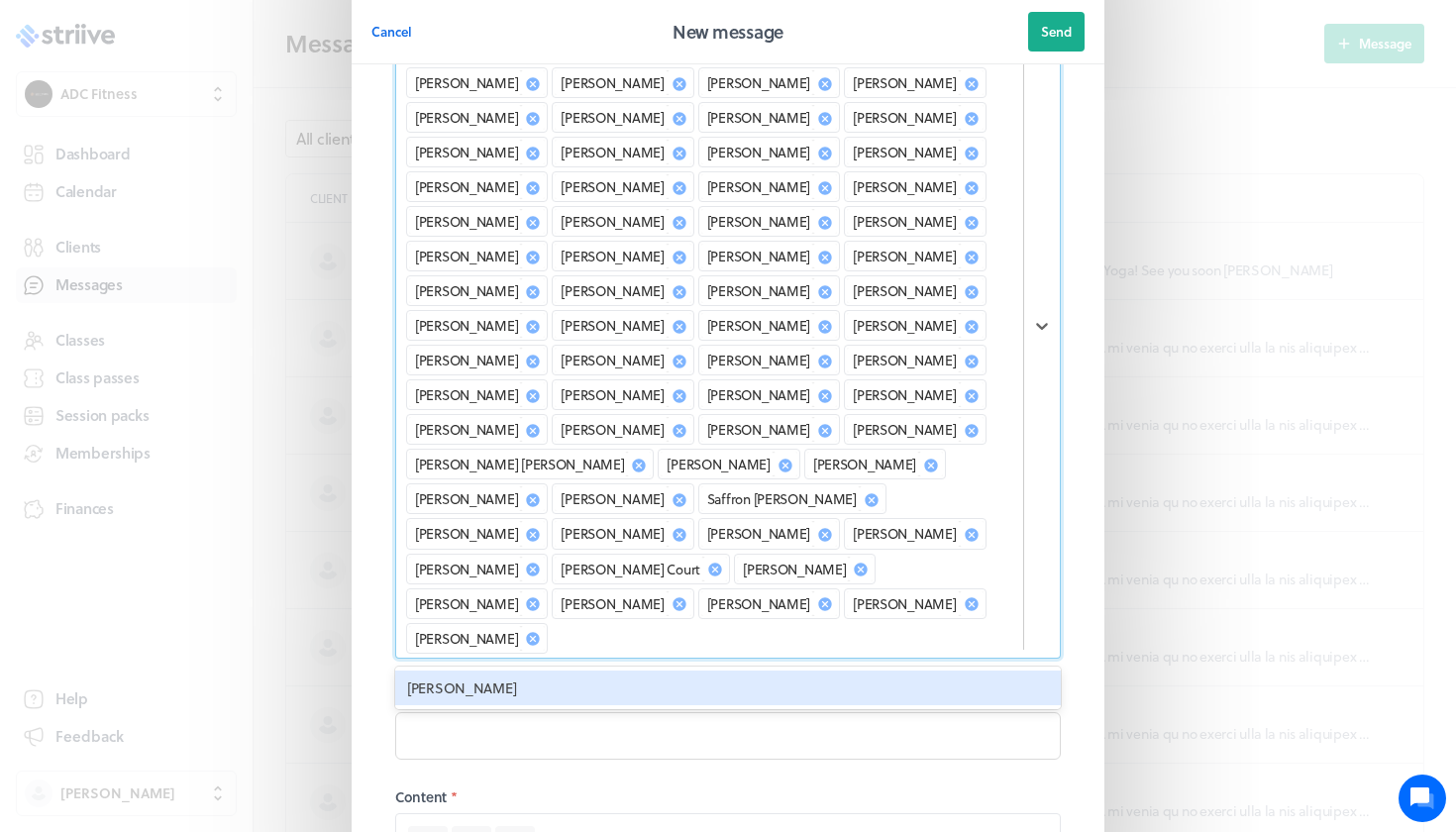 click on "[PERSON_NAME]" at bounding box center [728, 688] 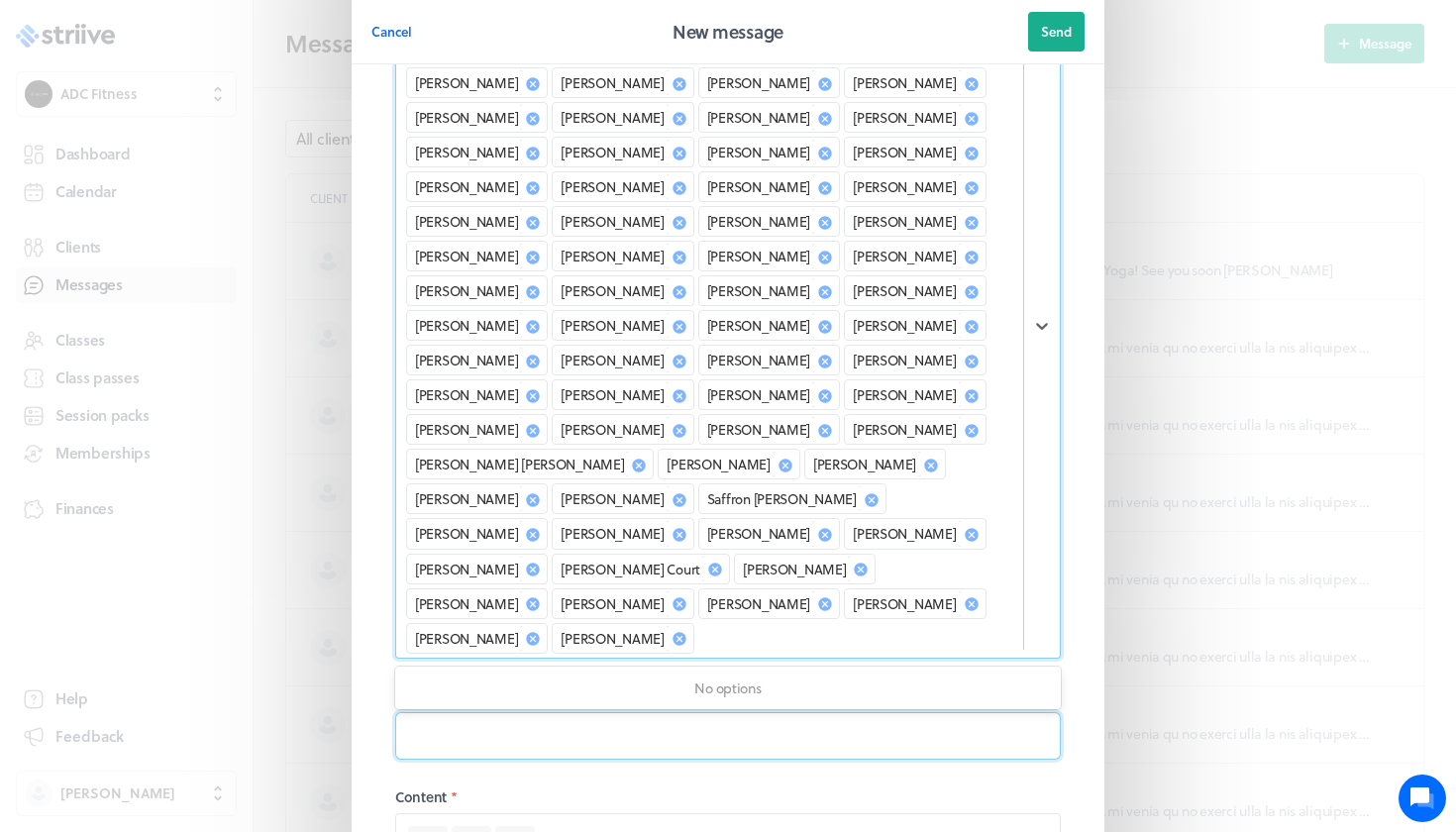 click at bounding box center [728, 736] 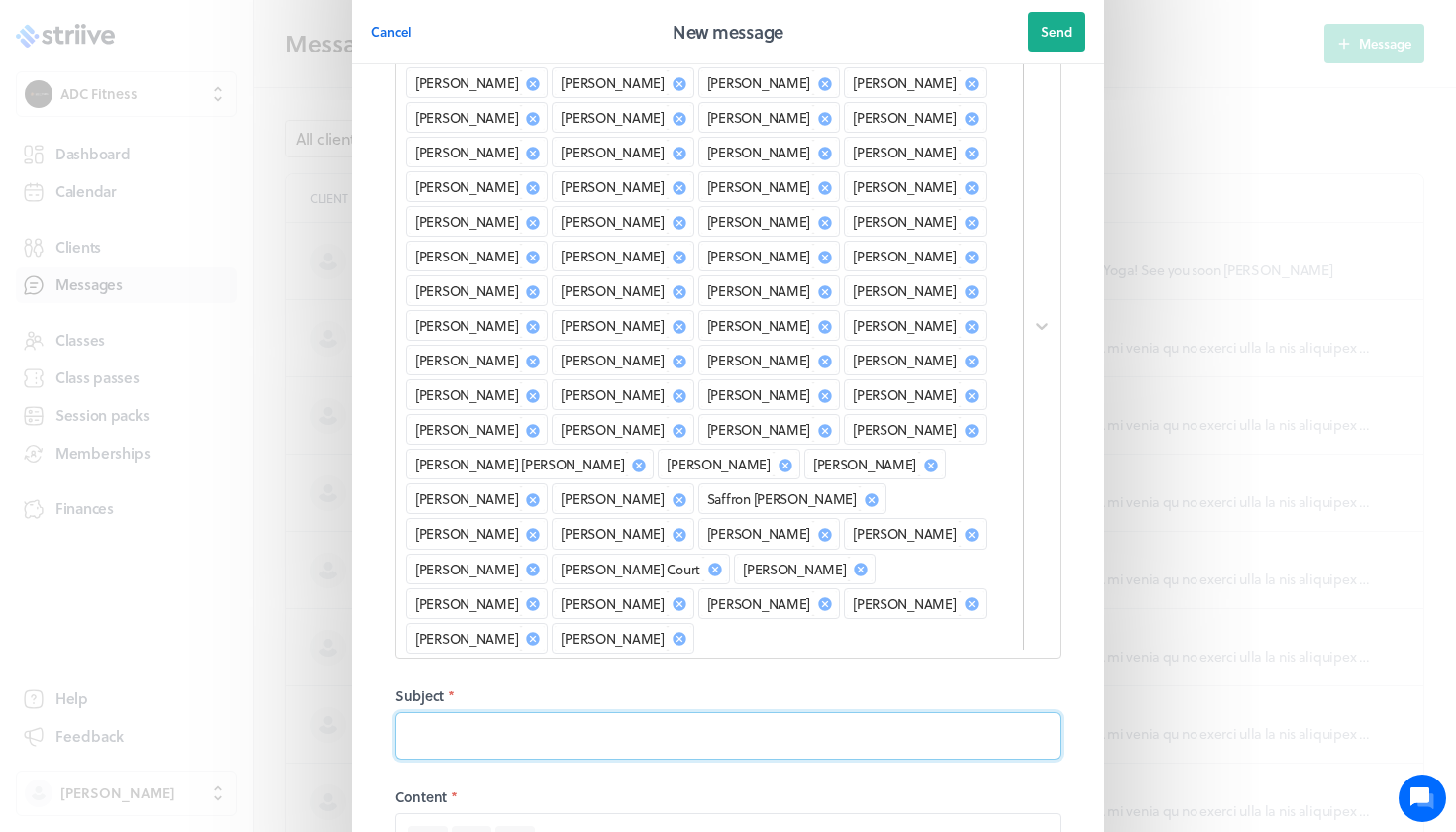 paste on "Hi everyone,  I hope you're all doing well!  As valued members of ADC Fitness, I wanted to give you first dibs on a brand new class launching this September before I open it up to the general public later [DATE]!  🥁 POUND Fit 🗓 Wednesdays | 5:30 PM – 6:30 PM 📅 Starting [DATE] 💷 8-week block: £80 ⚠️ Only 7 spaces available!  POUND® is an exhilarating full-body workout that combines cardio, strength training, conditioning, and yoga/Pilates-inspired movements — all through drumming! Using Ripstix® (lightly weighted drumsticks), this high-energy class turns music and movement into a seriously fun and effective workout.  It’s suitable for all fitness levels, easily modifiable, and packed with good vibes — the perfect way to let loose, tone up, and rock out! 🎶  Please let me know if you'd like a space — spots will go fast!  Hope you’re well and see you soon! x" 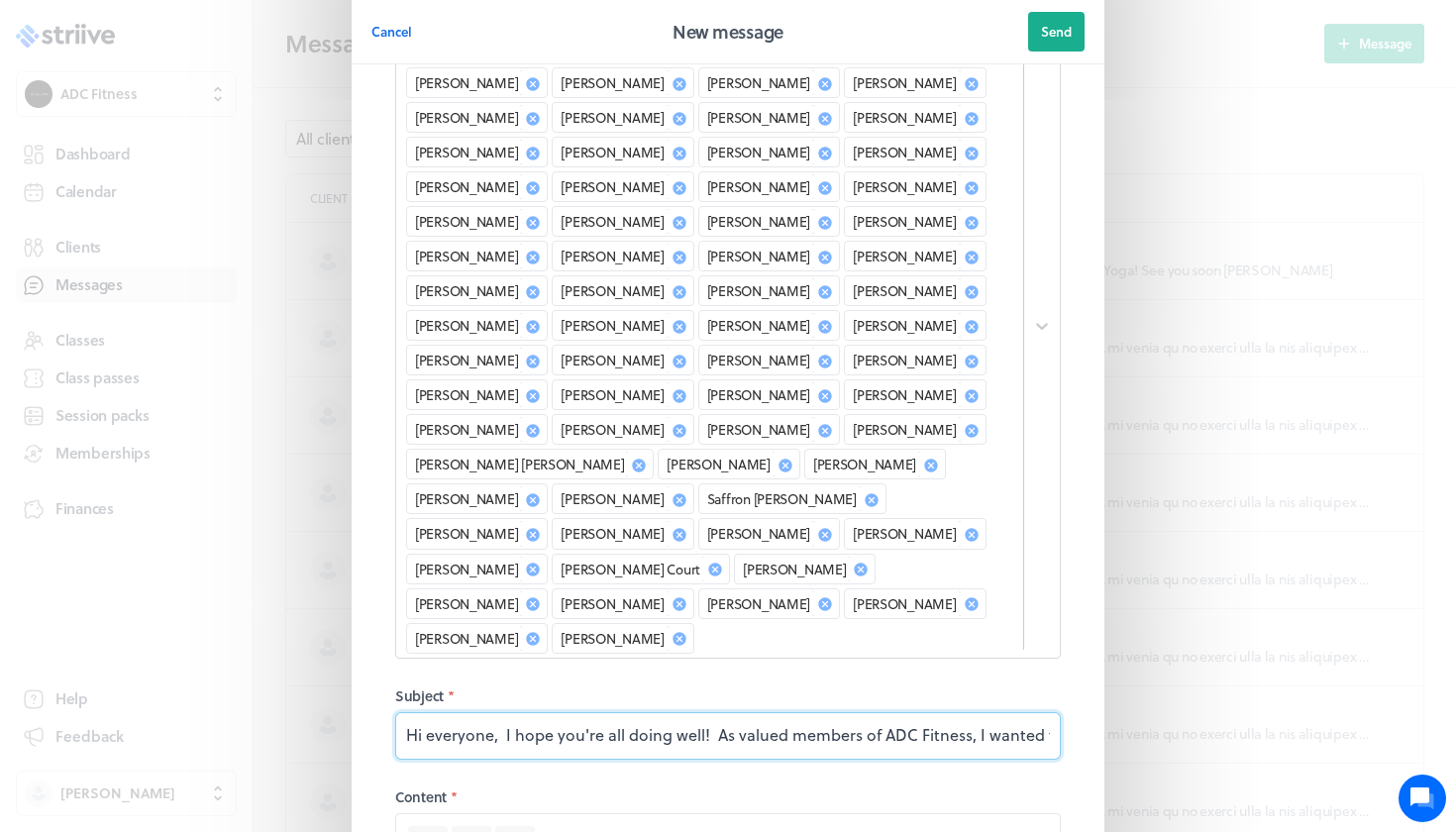 click on "Hi everyone,  I hope you're all doing well!  As valued members of ADC Fitness, I wanted to give you first dibs on a brand new class launching this September before I open it up to the general public later [DATE]!  🥁 POUND Fit 🗓 Wednesdays | 5:30 PM – 6:30 PM 📅 Starting [DATE] 💷 8-week block: £80 ⚠️ Only 7 spaces available!  POUND® is an exhilarating full-body workout that combines cardio, strength training, conditioning, and yoga/Pilates-inspired movements — all through drumming! Using Ripstix® (lightly weighted drumsticks), this high-energy class turns music and movement into a seriously fun and effective workout.  It’s suitable for all fitness levels, easily modifiable, and packed with good vibes — the perfect way to let loose, tone up, and rock out! 🎶  Please let me know if you'd like a space — spots will go fast!  Hope you’re well and see you soon! x" at bounding box center (728, 736) 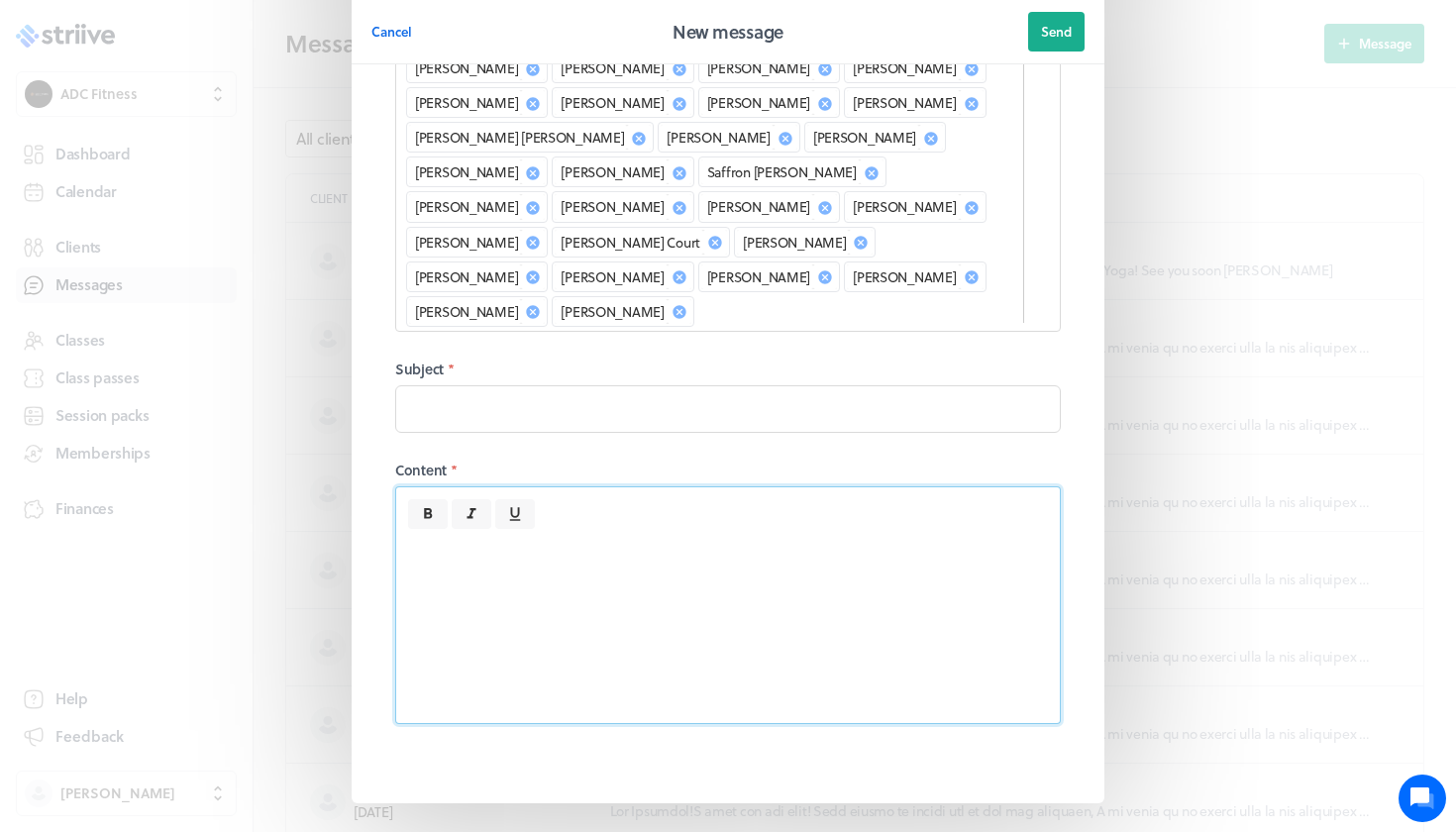 click at bounding box center (728, 626) 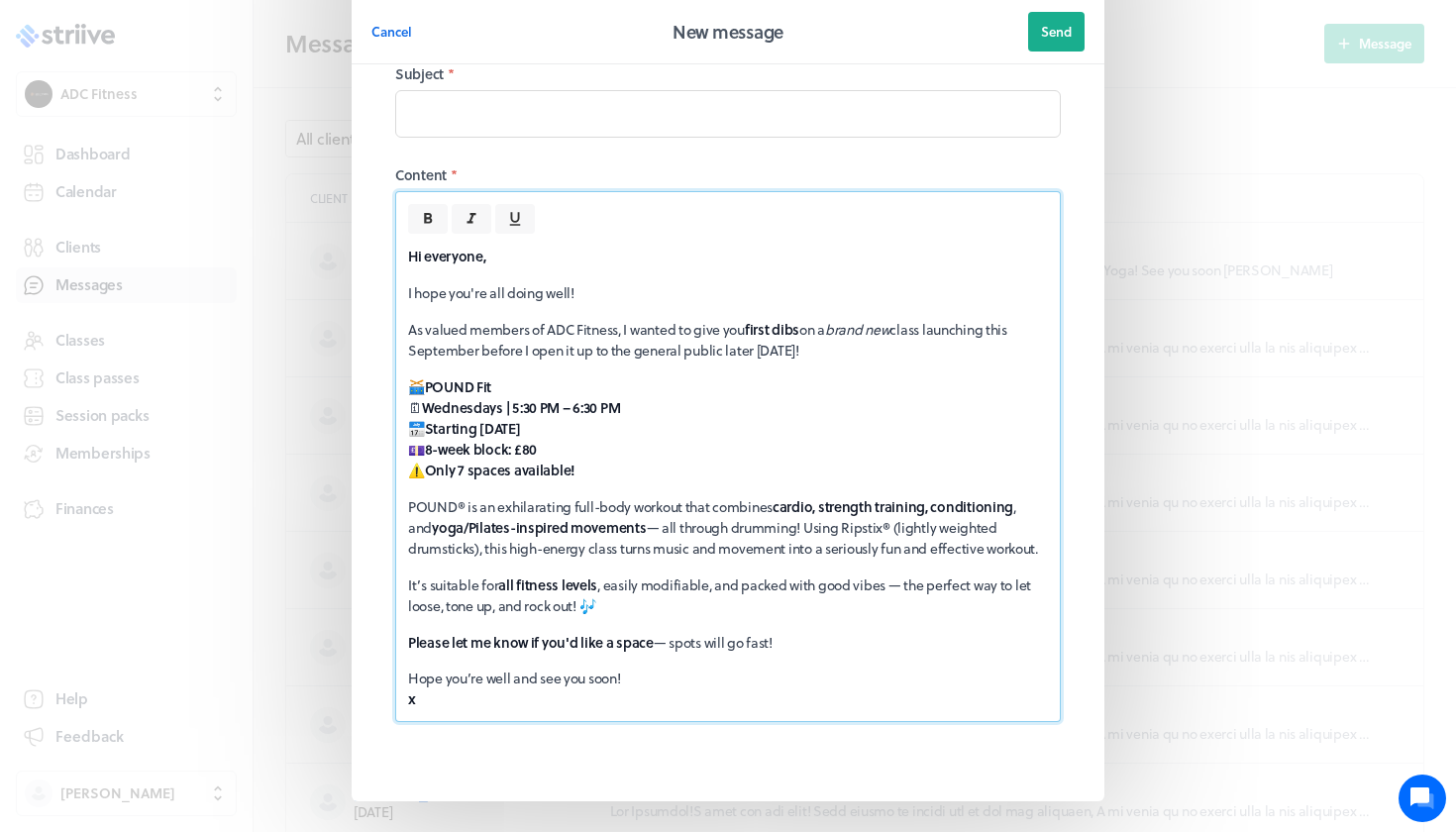 scroll, scrollTop: 774, scrollLeft: 0, axis: vertical 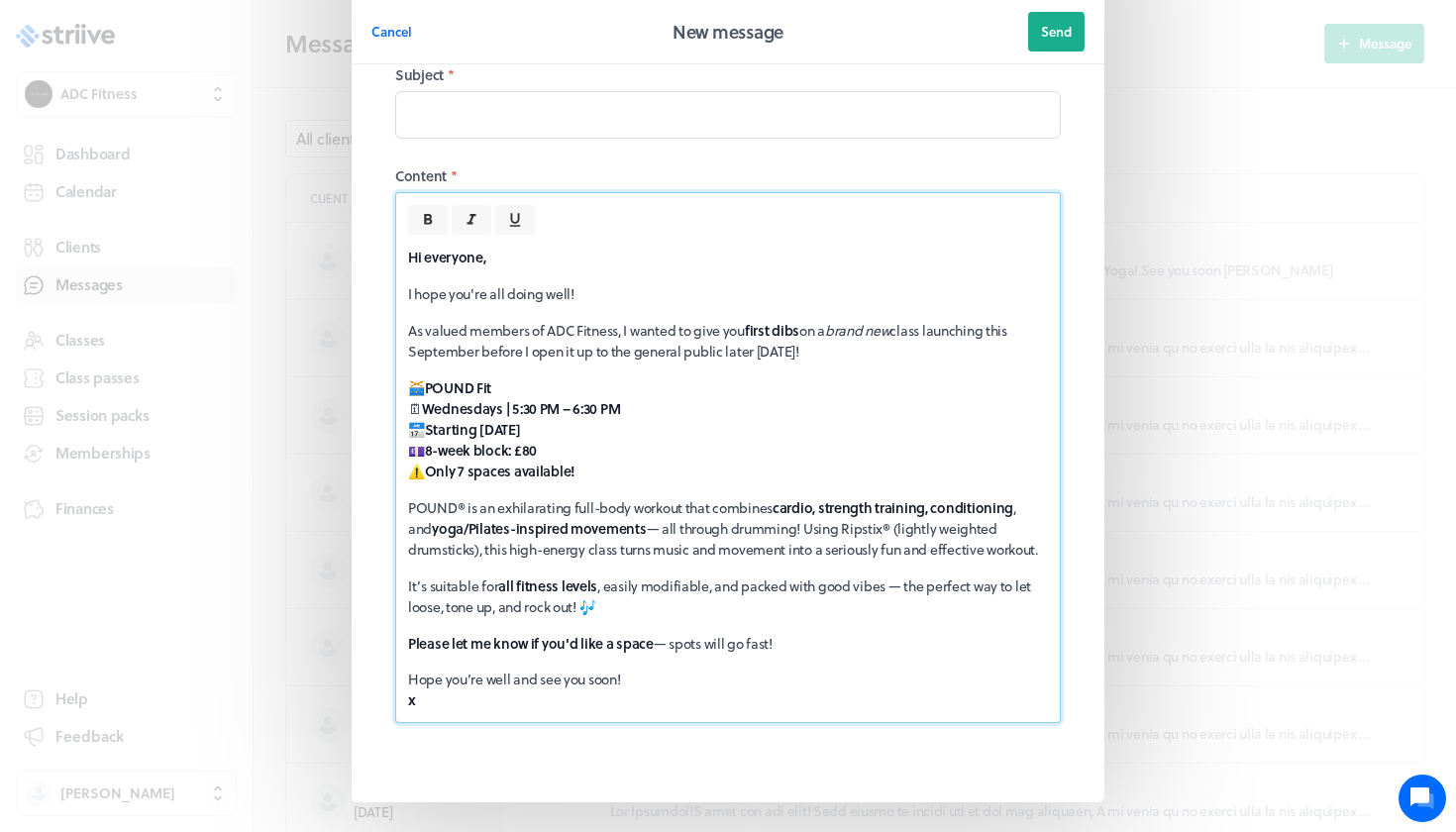 click on "POUND® is an exhilarating full-body workout that combines  cardio, strength training, conditioning , and  yoga/Pilates-inspired movements  — all through drumming! Using Ripstix® (lightly weighted drumsticks), this high-energy class turns music and movement into a seriously fun and effective workout." at bounding box center (728, 528) 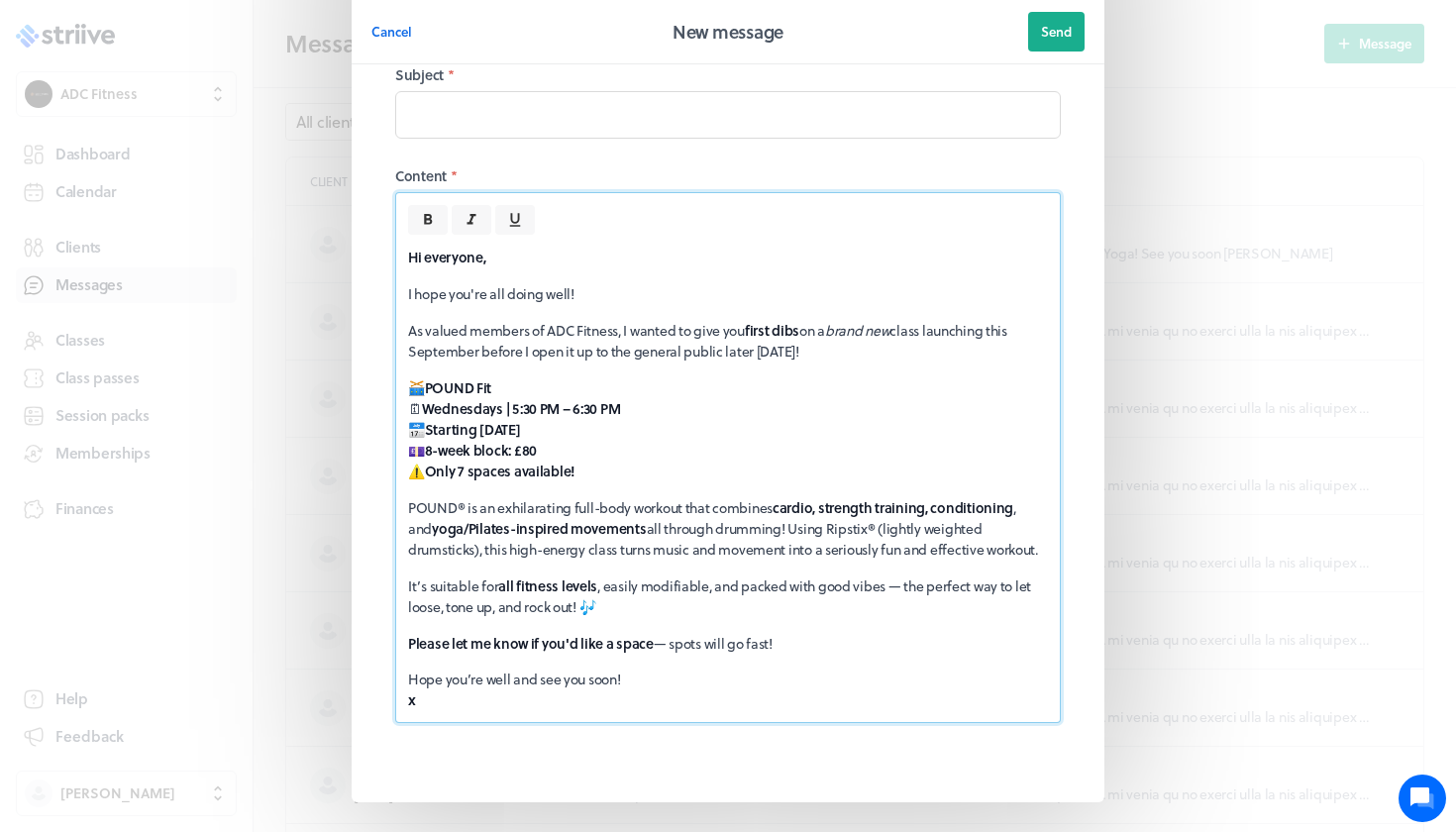 scroll, scrollTop: 26, scrollLeft: 0, axis: vertical 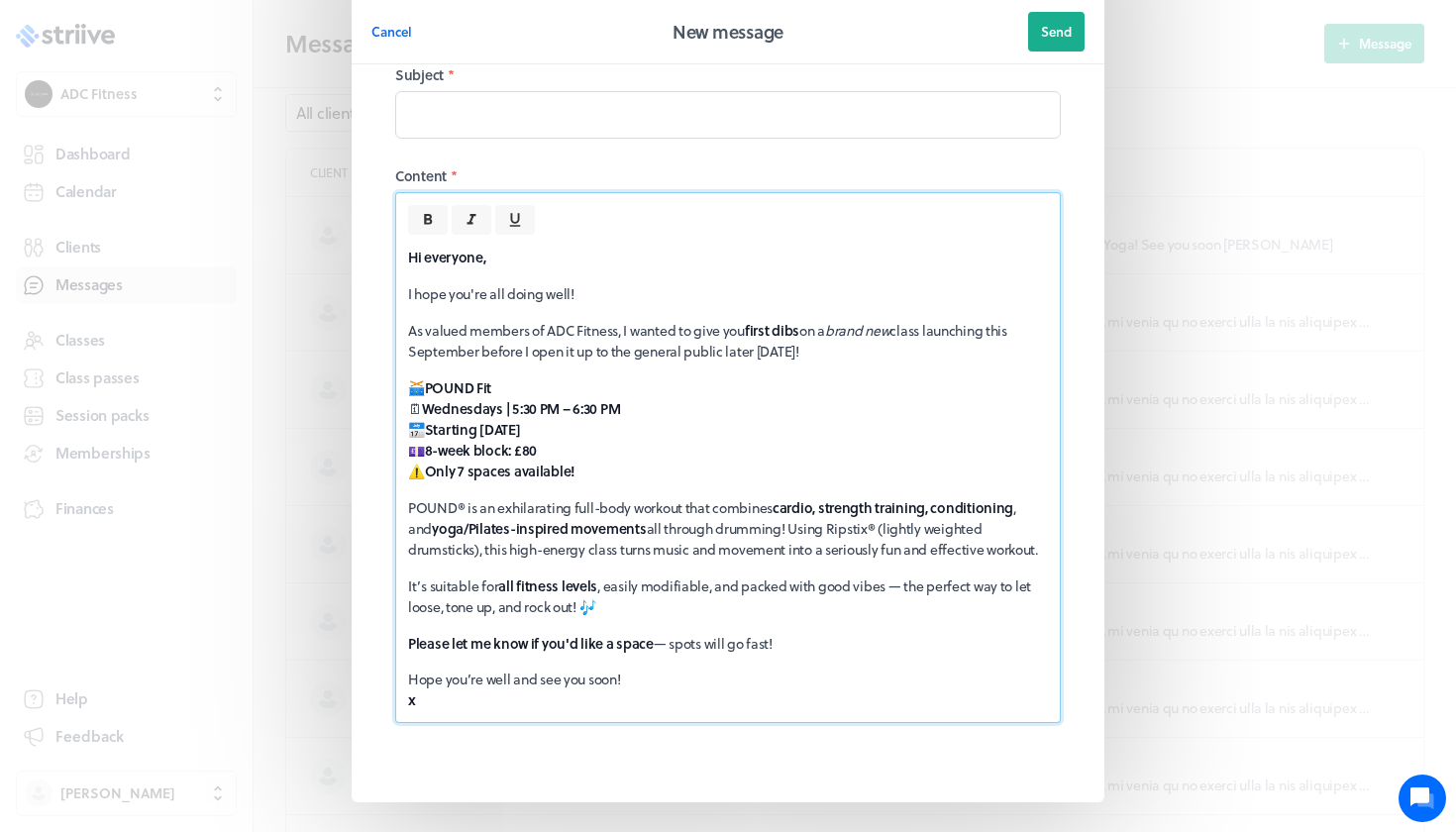 click on "It’s suitable for  all fitness levels , easily modifiable, and packed with good vibes — the perfect way to let loose, tone up, and rock out! 🎶" at bounding box center [728, 596] 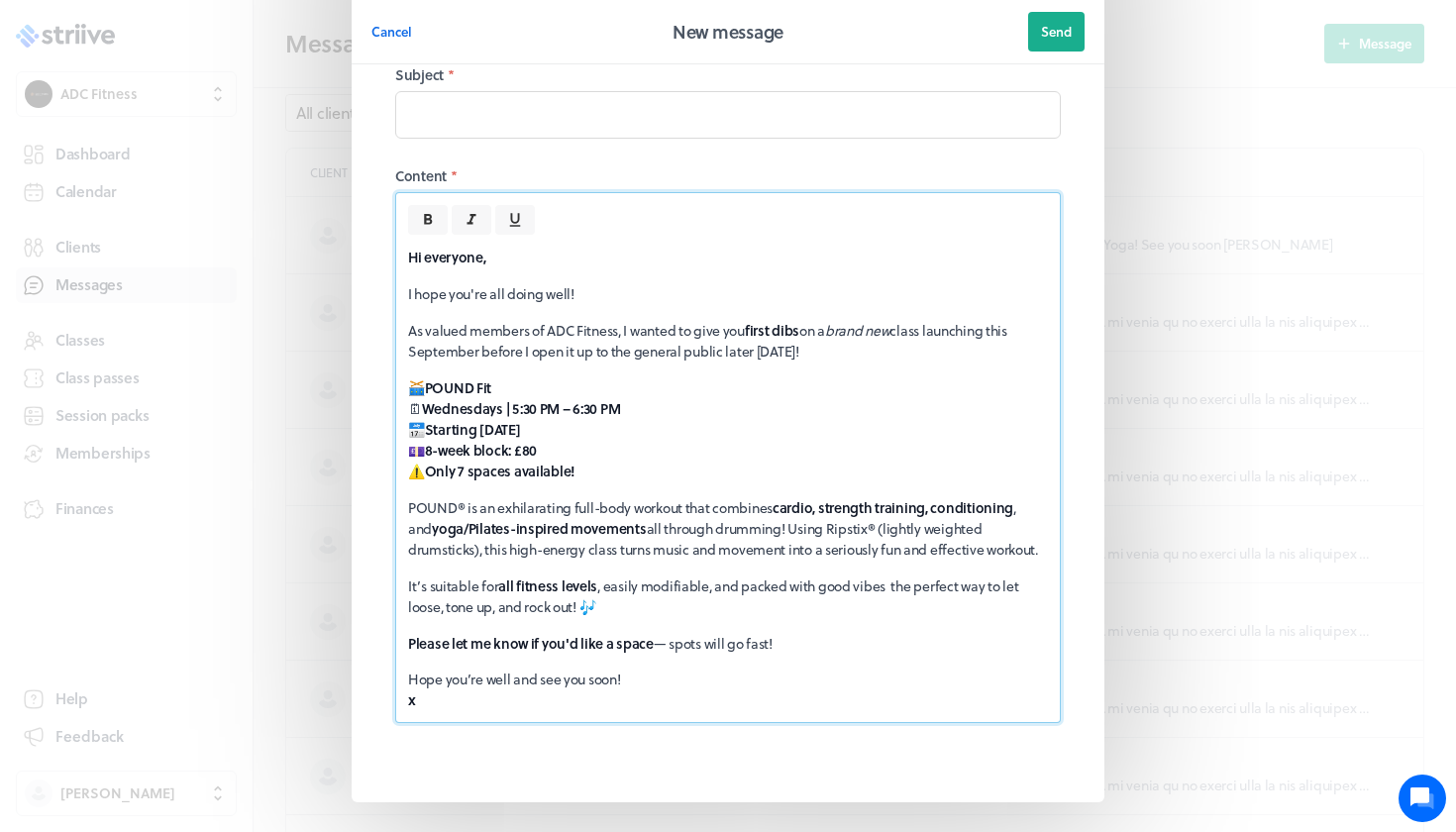 click on "Please let me know if you'd like a space  — spots will go fast!" at bounding box center [728, 643] 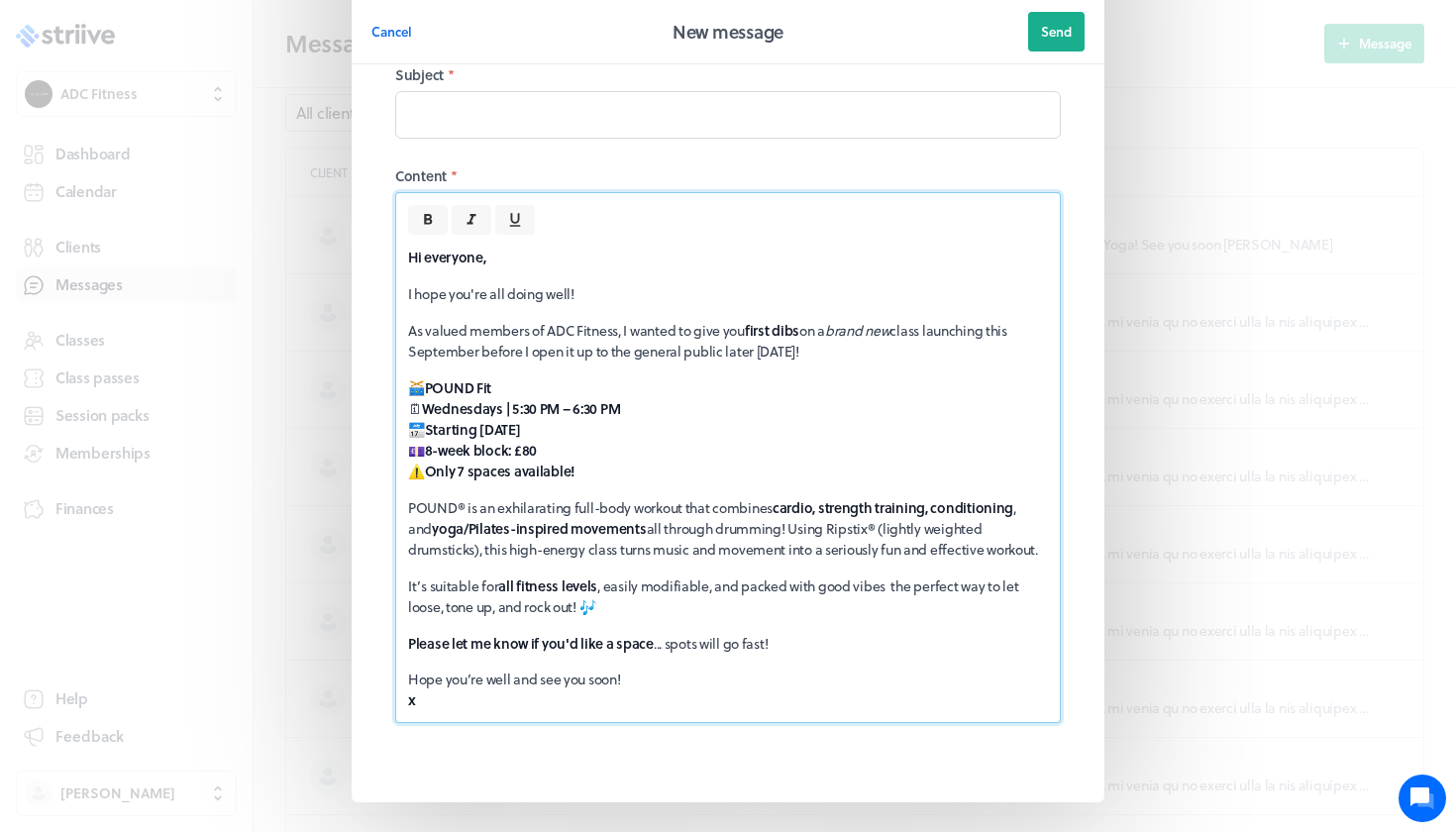 click on "Hope you’re well and see you soon! x" at bounding box center (728, 689) 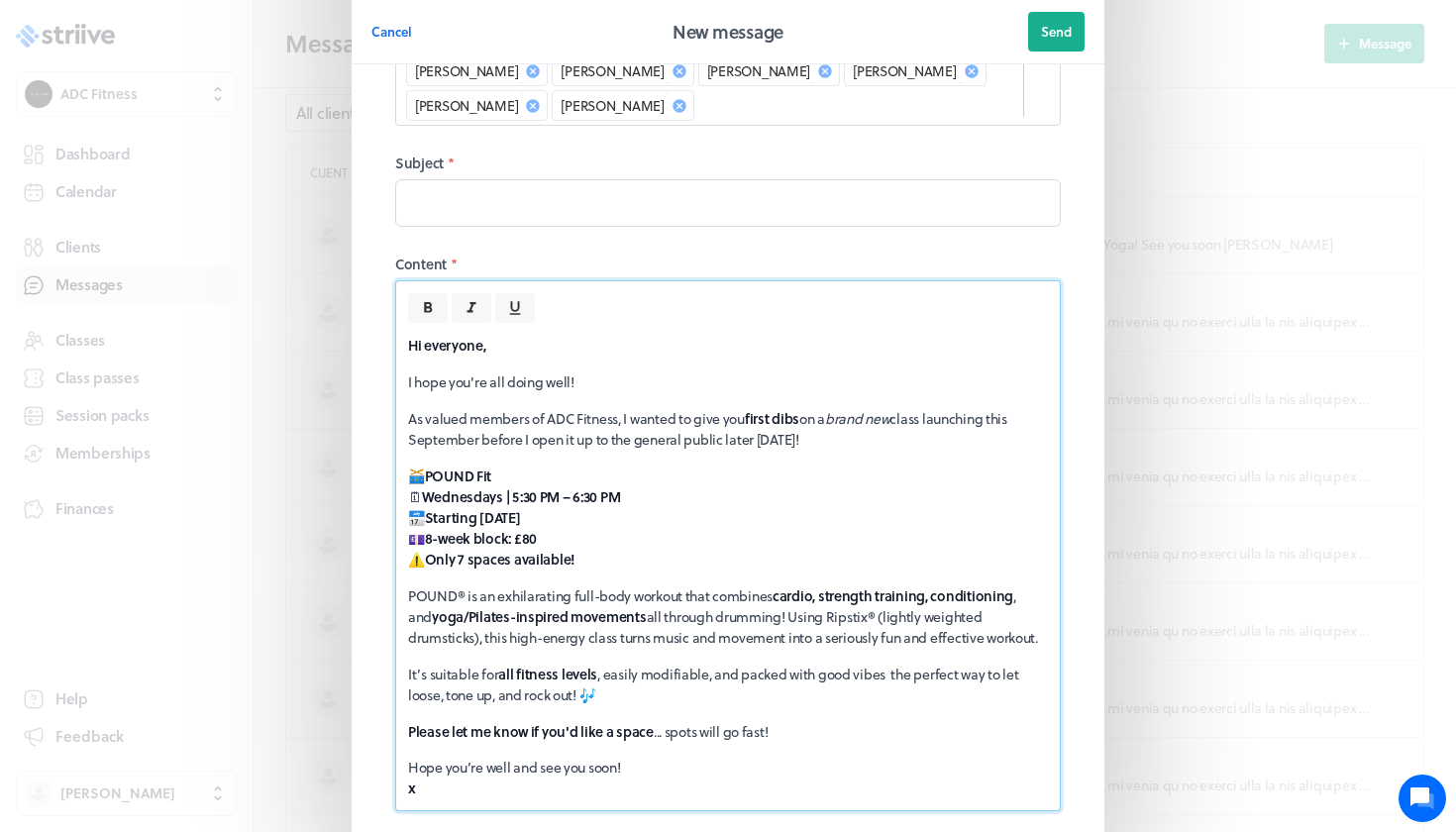 scroll, scrollTop: 594, scrollLeft: 0, axis: vertical 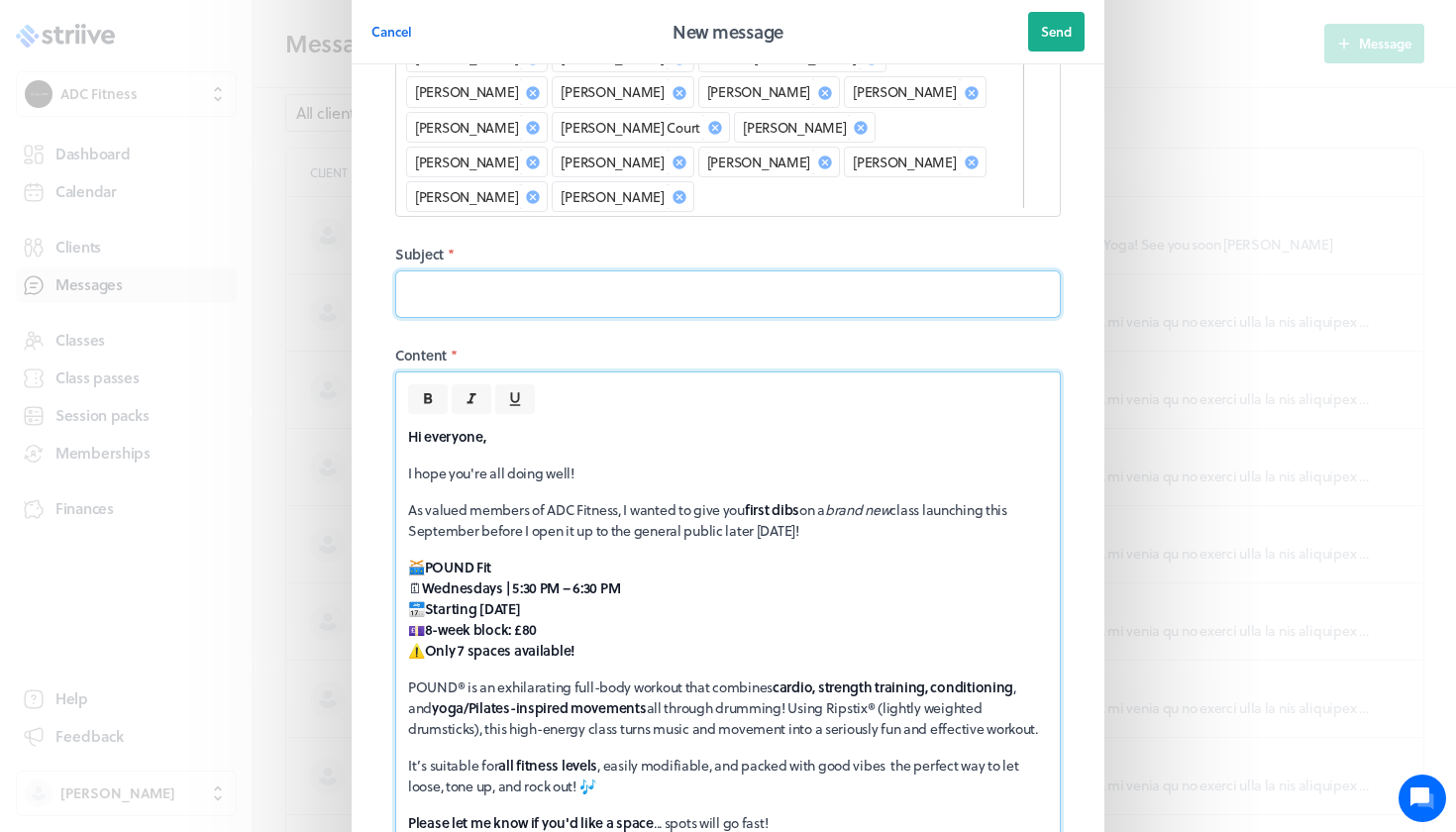 click at bounding box center [728, 294] 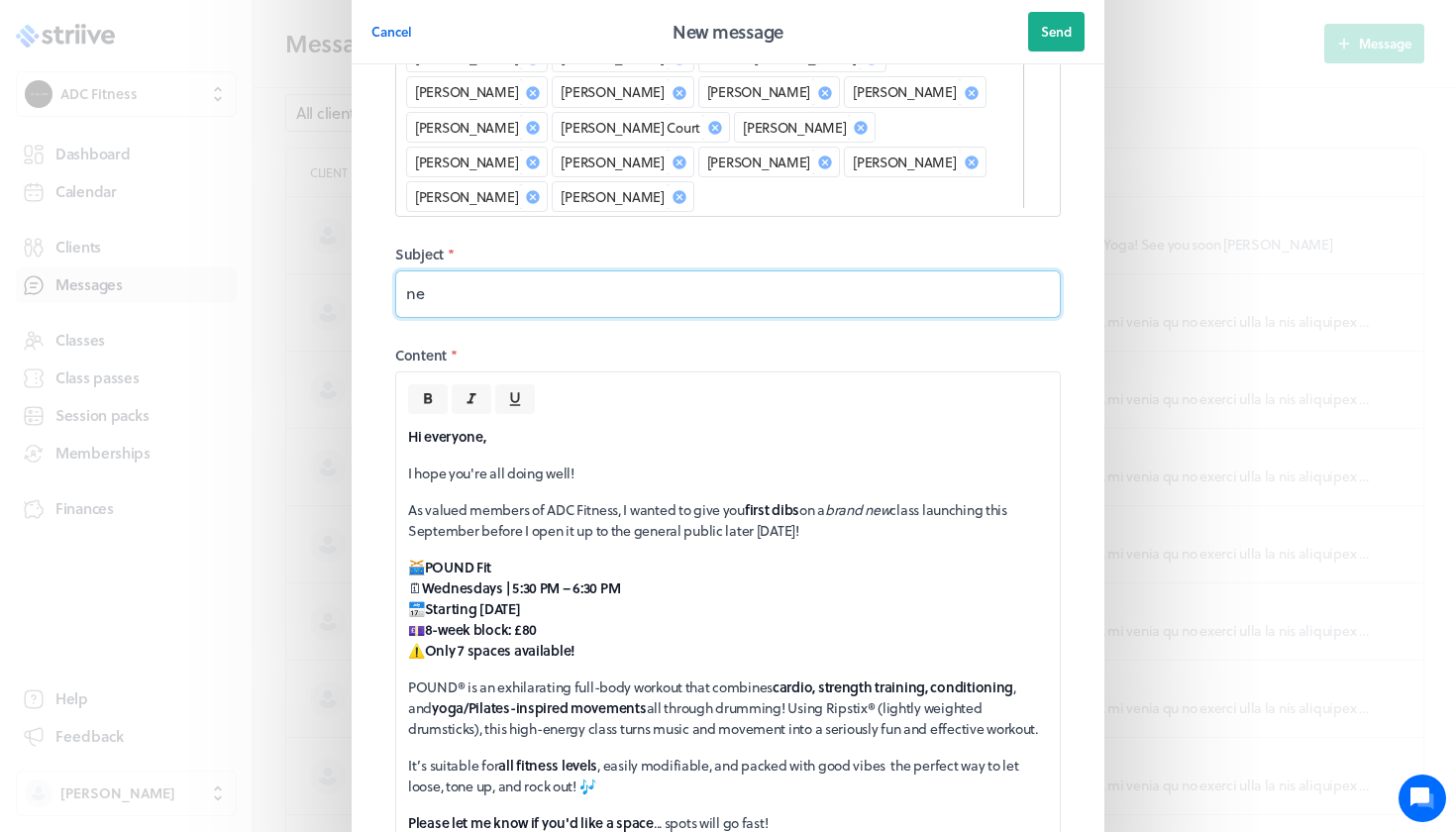 type on "n" 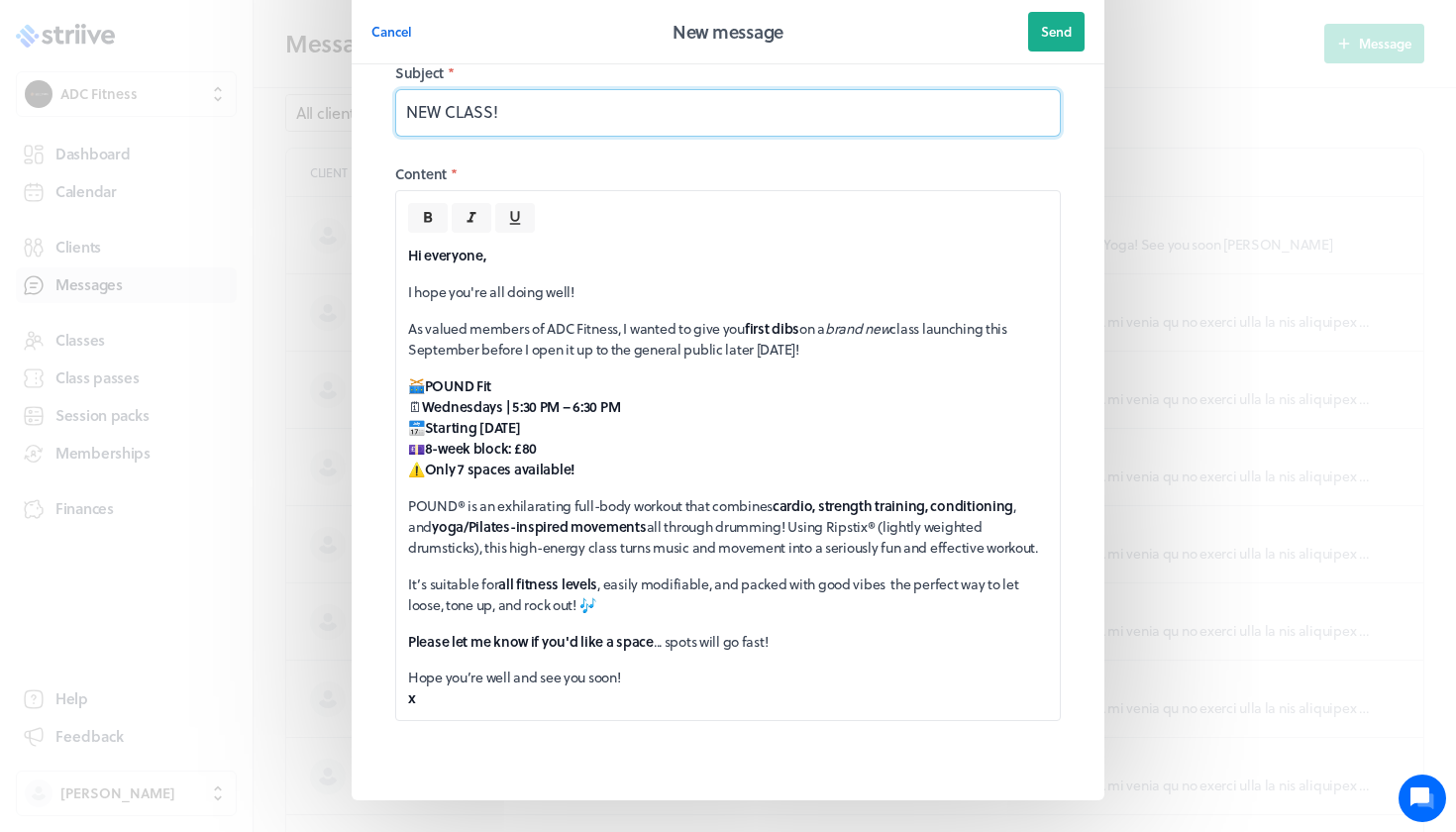 scroll, scrollTop: 774, scrollLeft: 0, axis: vertical 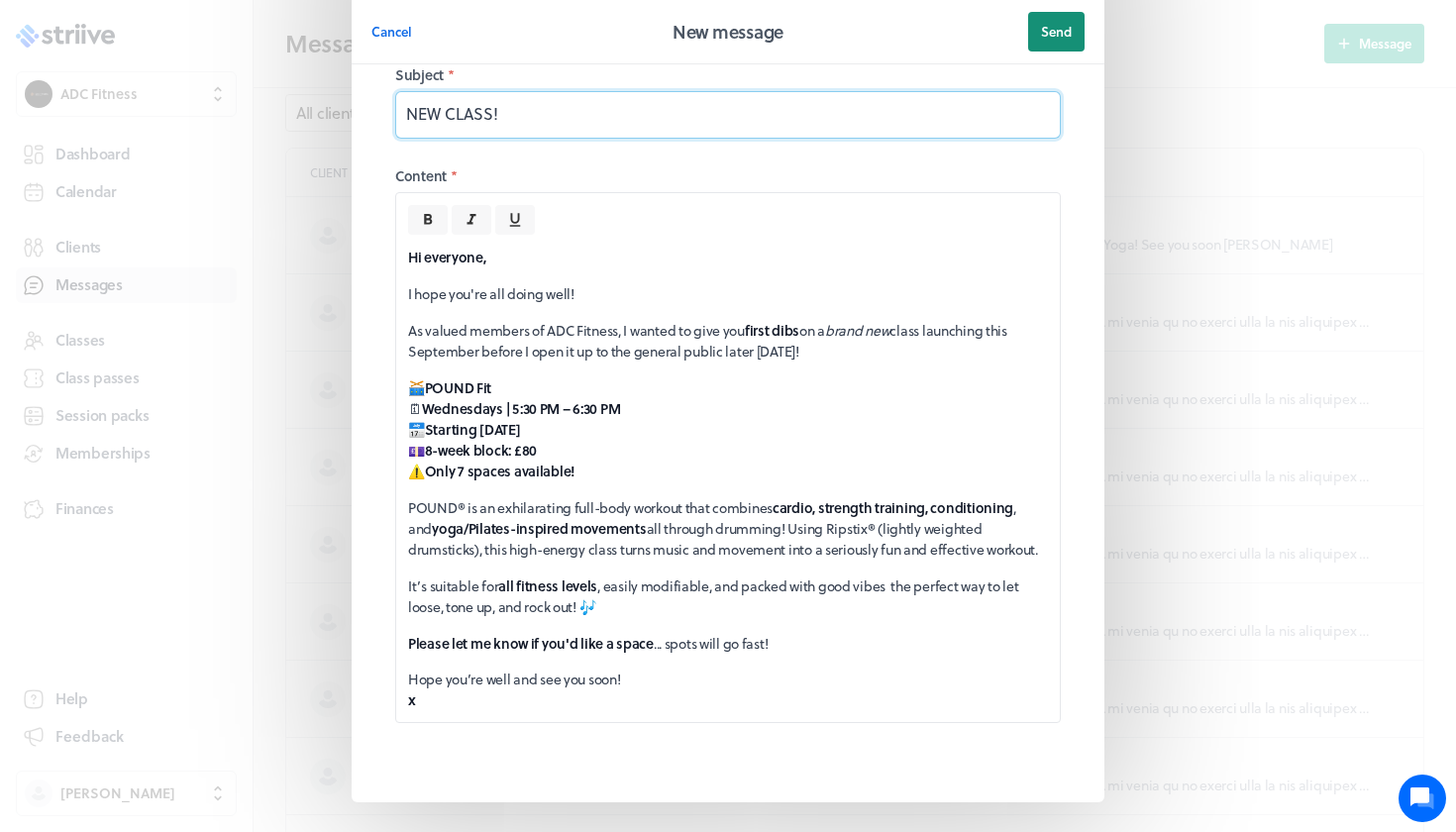 type on "NEW CLASS!" 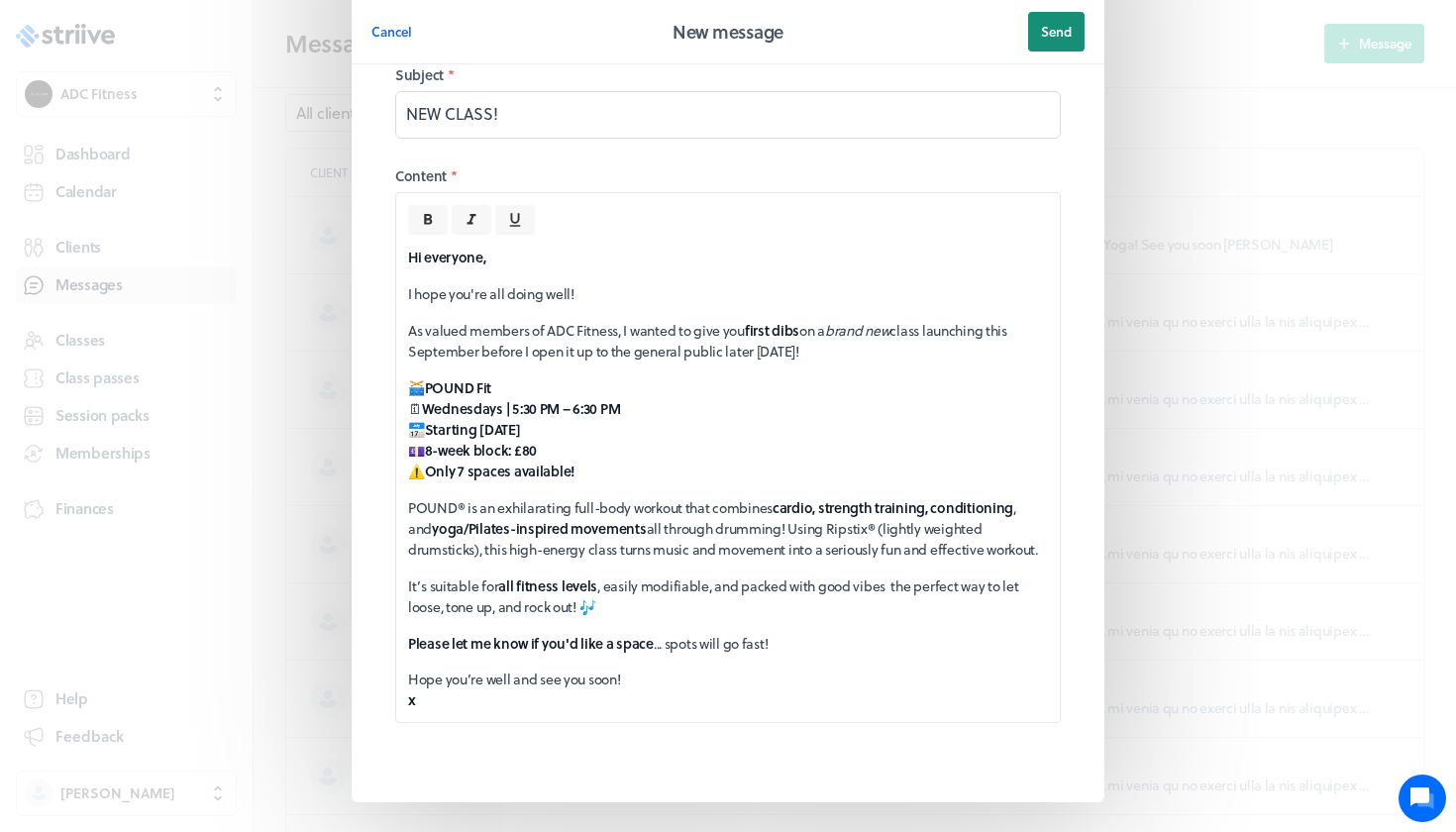 click on "Send" at bounding box center [1056, 32] 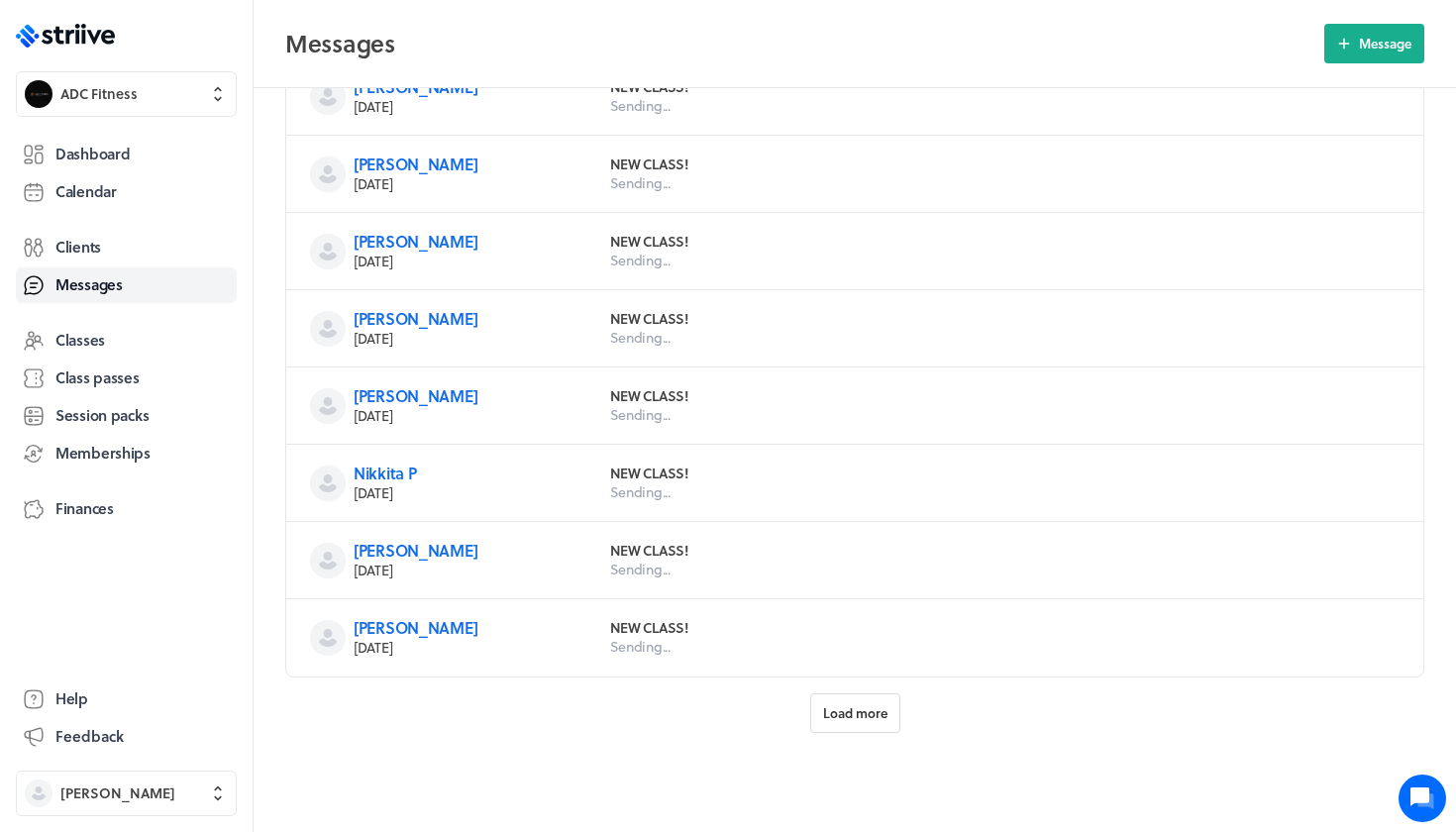 scroll, scrollTop: 705, scrollLeft: 0, axis: vertical 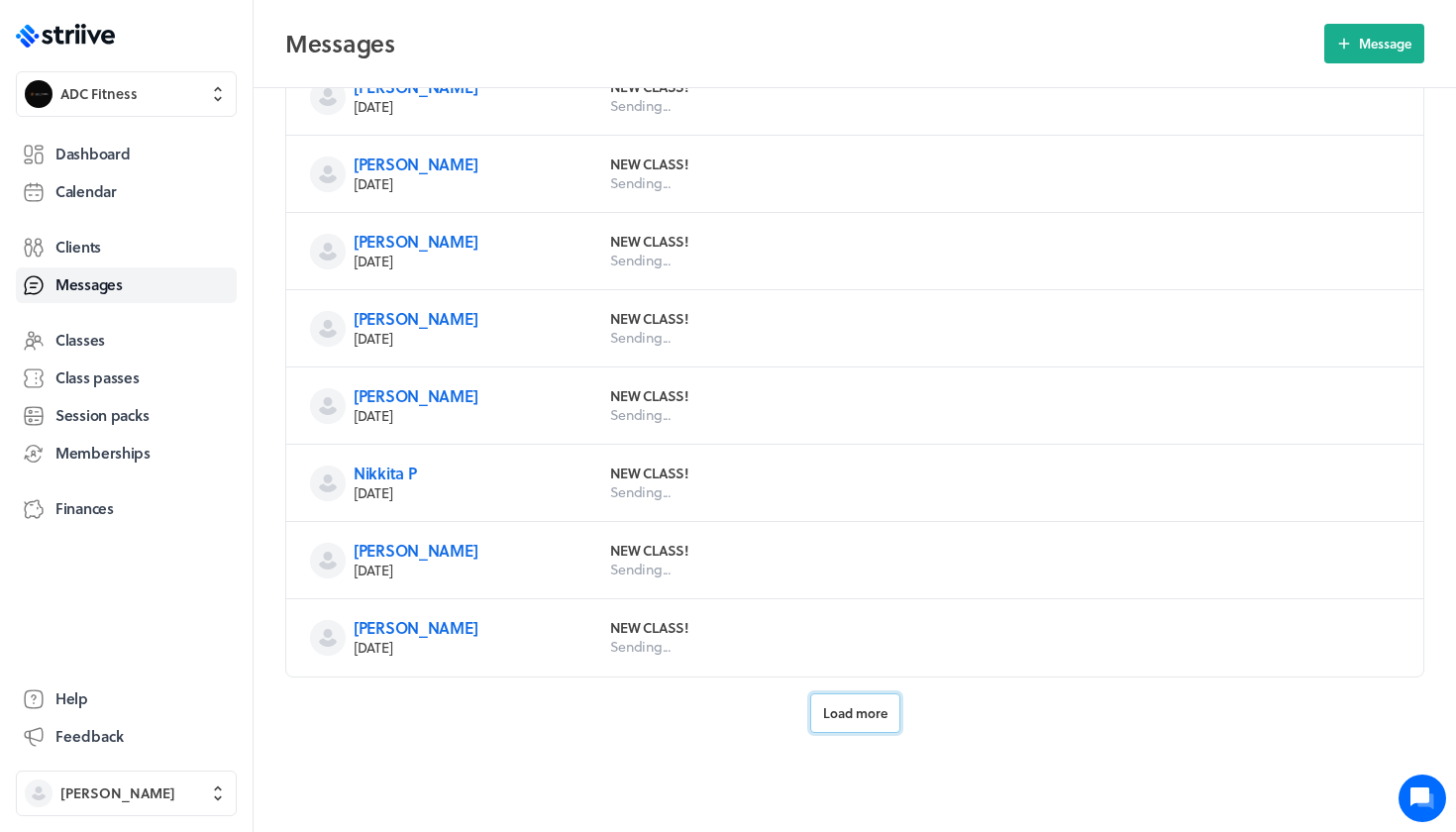 click on "Load more" at bounding box center (855, 713) 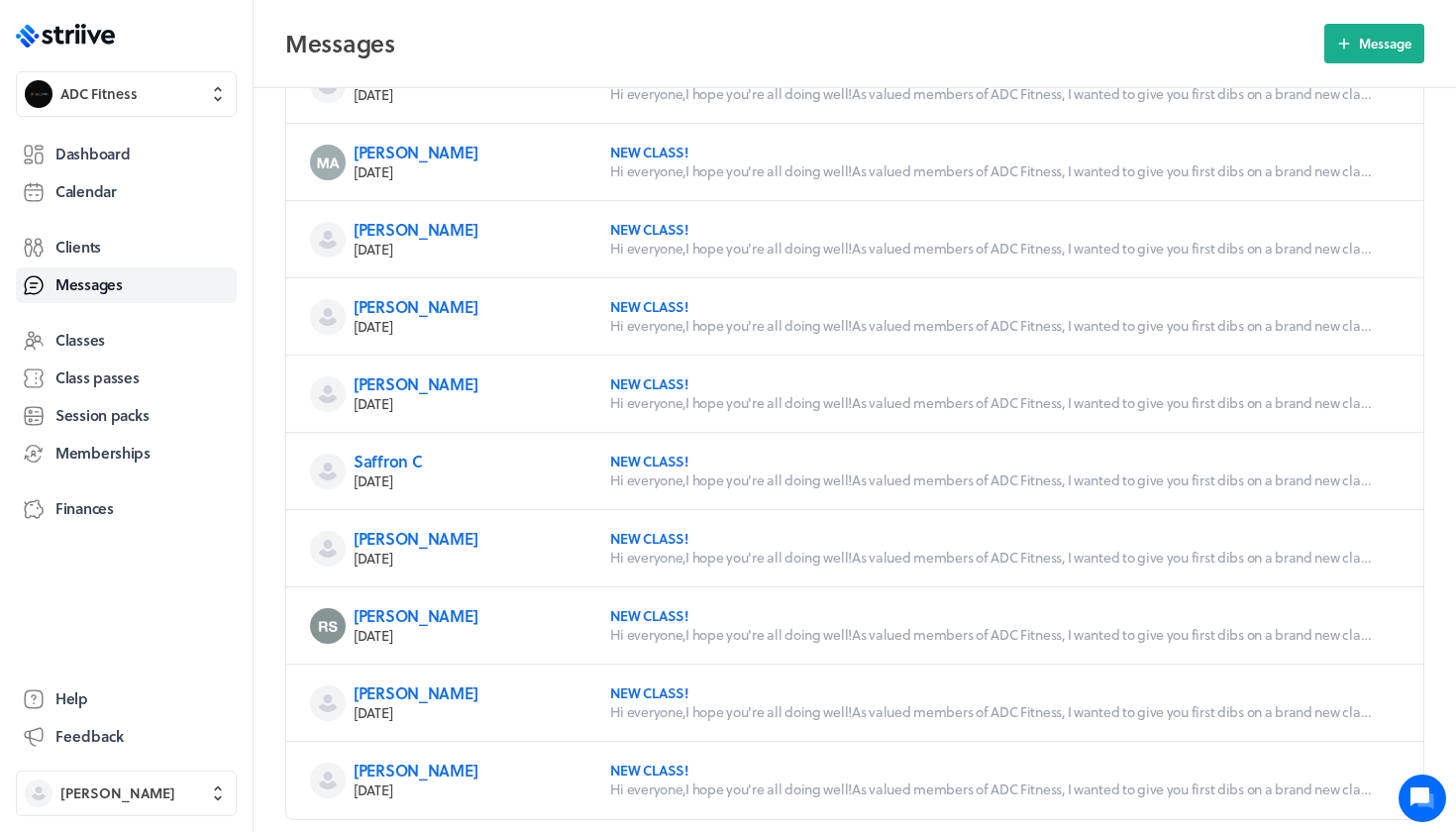 scroll, scrollTop: 1717, scrollLeft: 0, axis: vertical 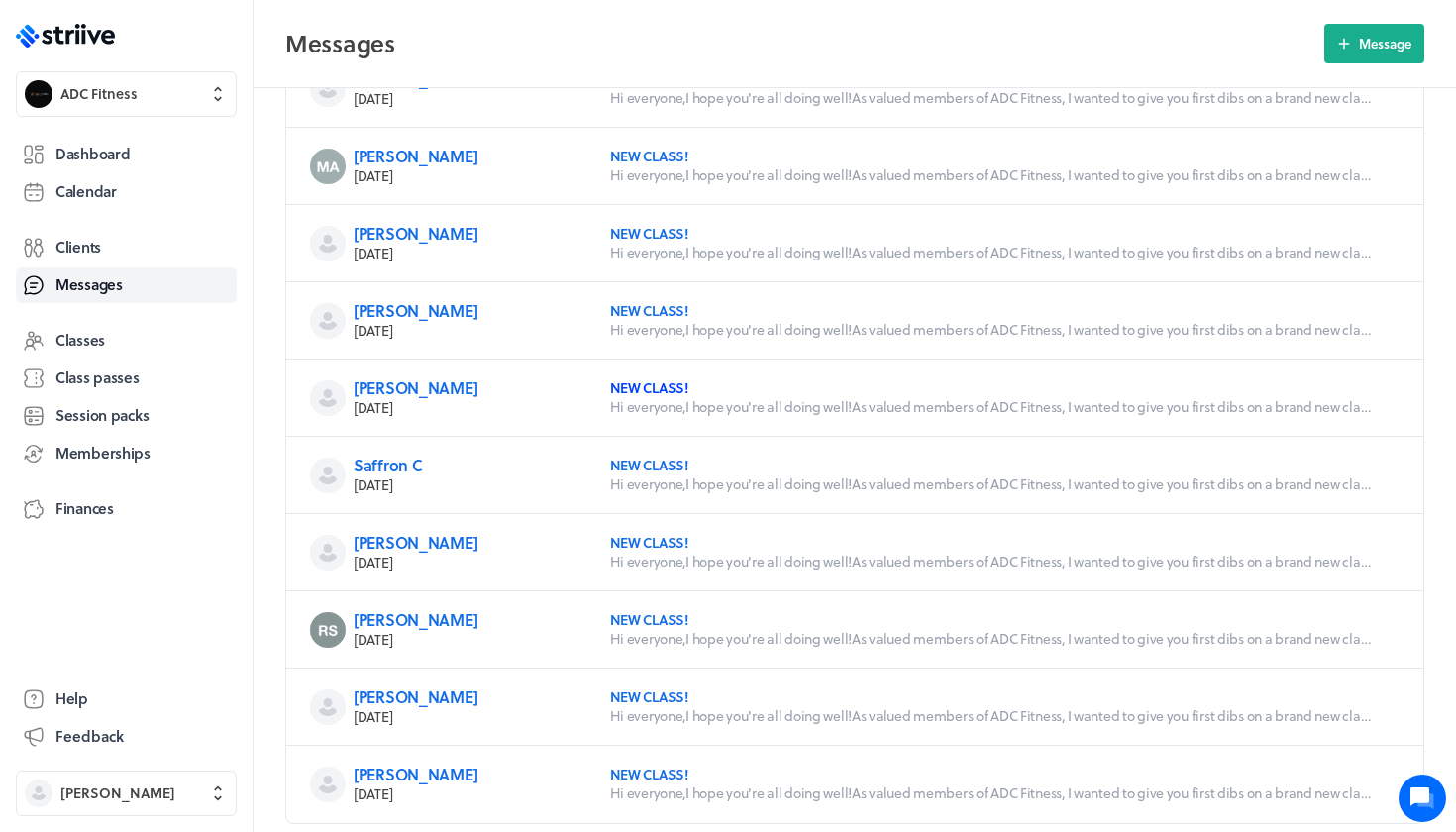 click on "NEW CLASS!" at bounding box center (650, 387) 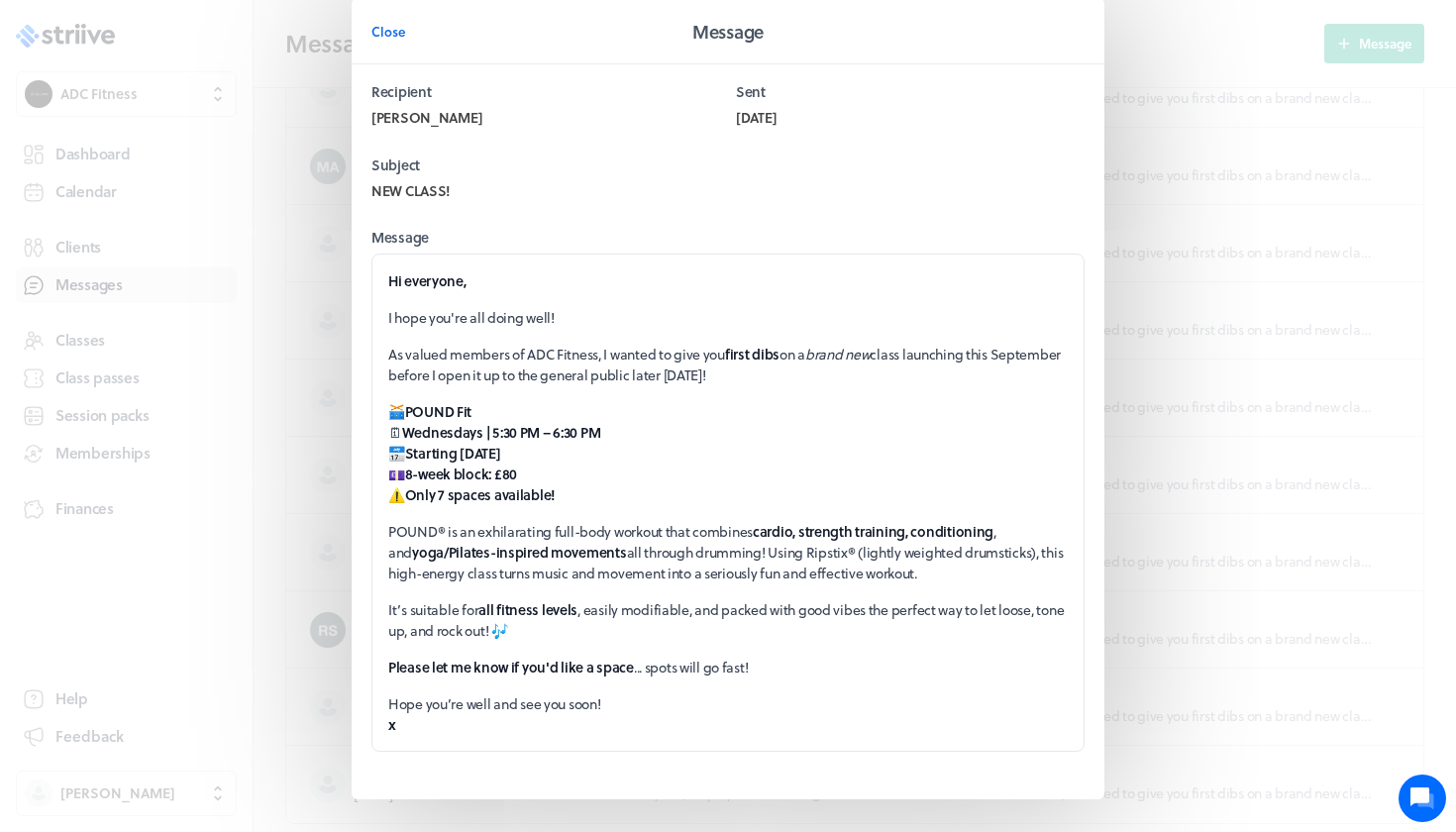 scroll, scrollTop: 23, scrollLeft: 0, axis: vertical 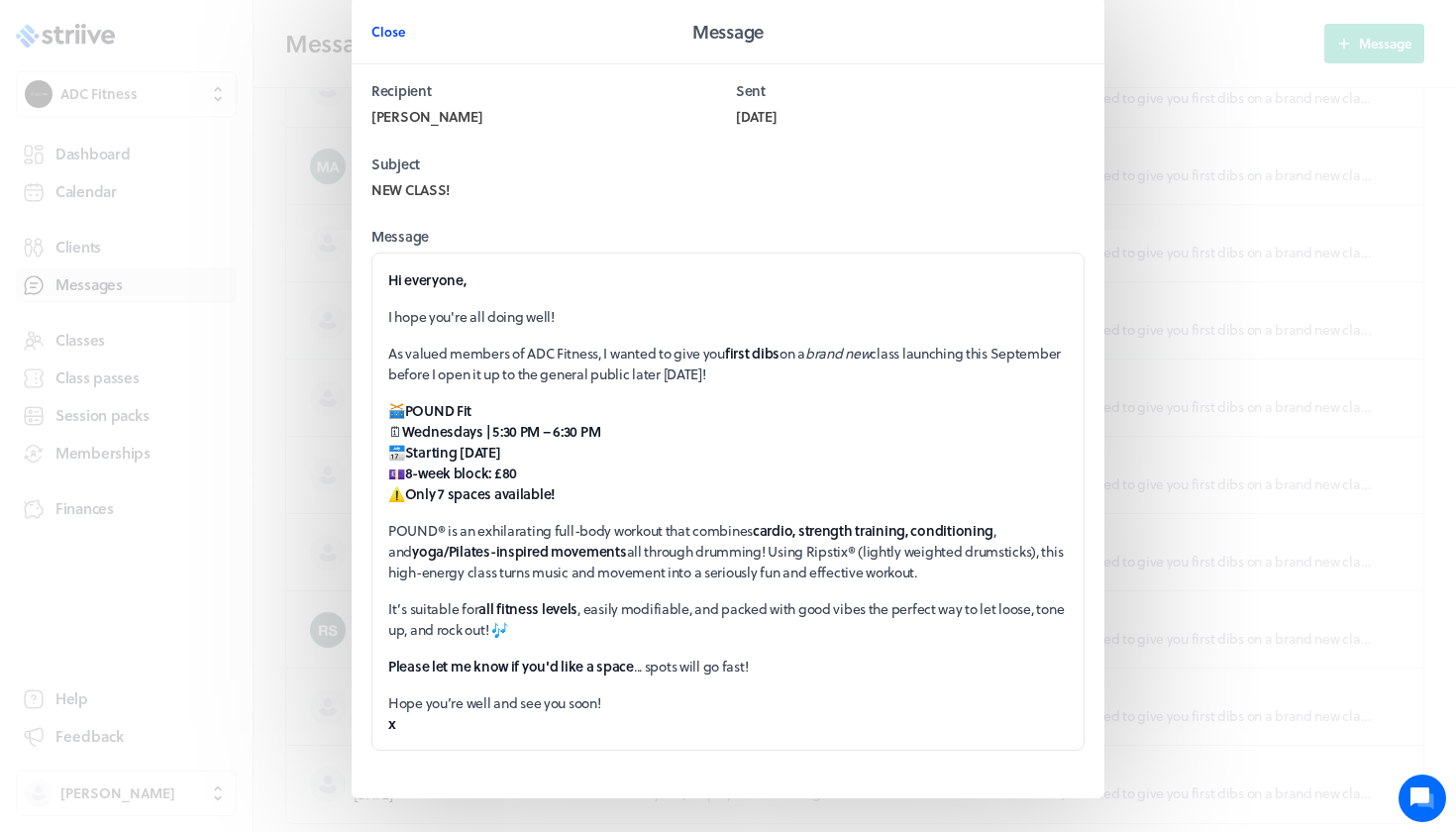 click on "Close" at bounding box center (388, 32) 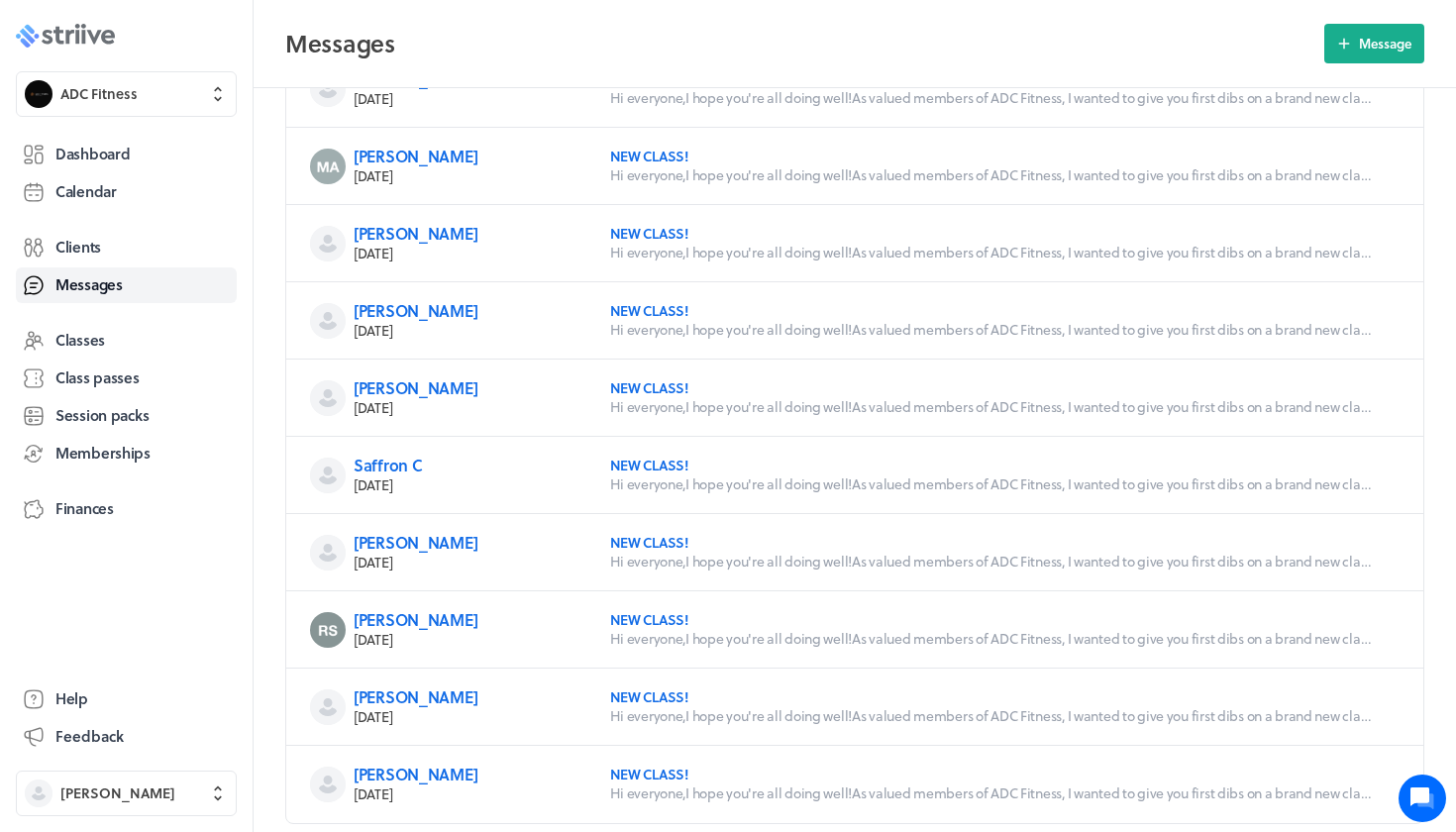 click on ".st0{fill:#006BFF;}
.st1{fill:#0A121C;}
.st2{fill:url(#SVGID_1_);}
.st3{fill:url(#SVGID_2_);}
.st4{fill:url(#SVGID_3_);}
.st5{fill:url(#SVGID_4_);}
.st6{fill:url(#SVGID_5_);}
.st7{fill:#FFFFFF;}
.st8{fill:url(#SVGID_6_);}
.st9{fill:url(#SVGID_7_);}
.st10{fill:url(#SVGID_8_);}
.st11{fill:url(#SVGID_9_);}
.st12{fill:url(#SVGID_10_);}
.st13{fill:url(#SVGID_11_);}" 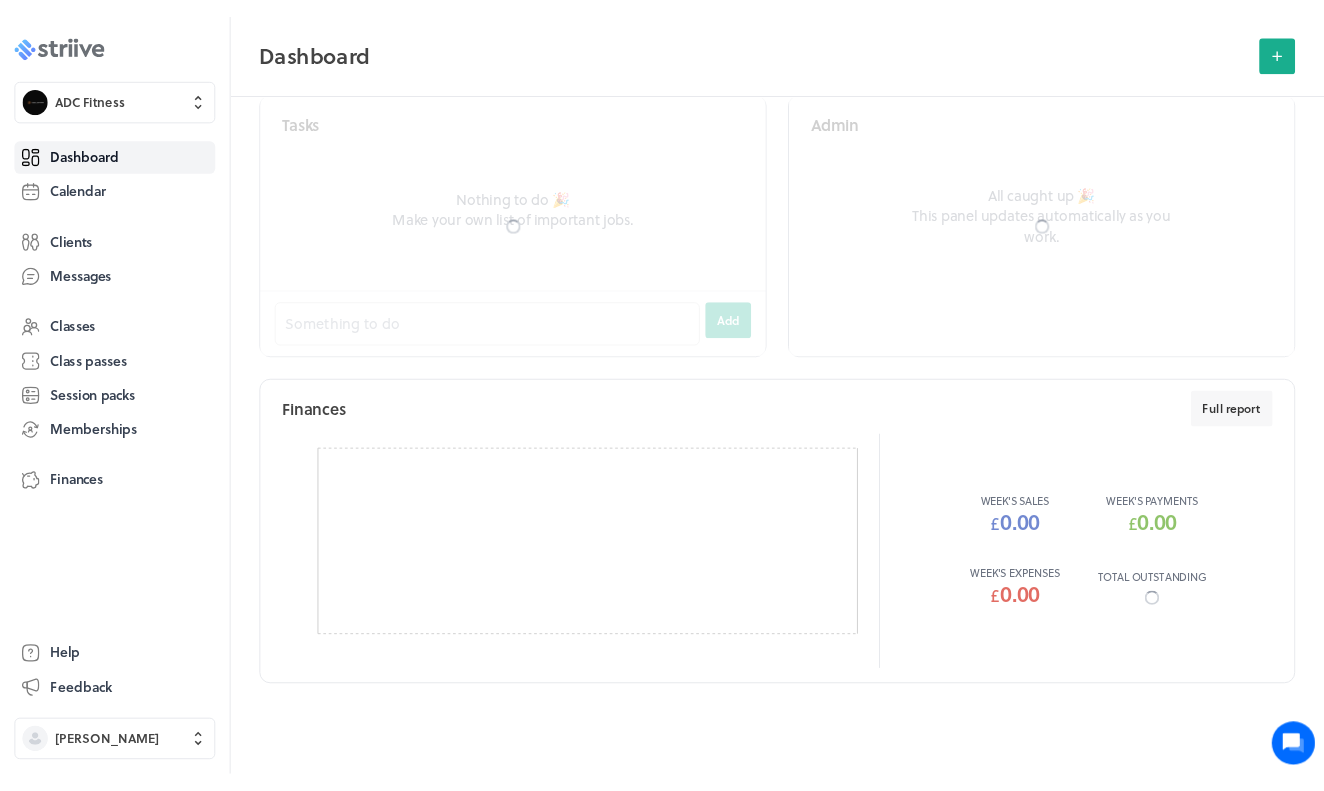 scroll, scrollTop: 0, scrollLeft: 0, axis: both 